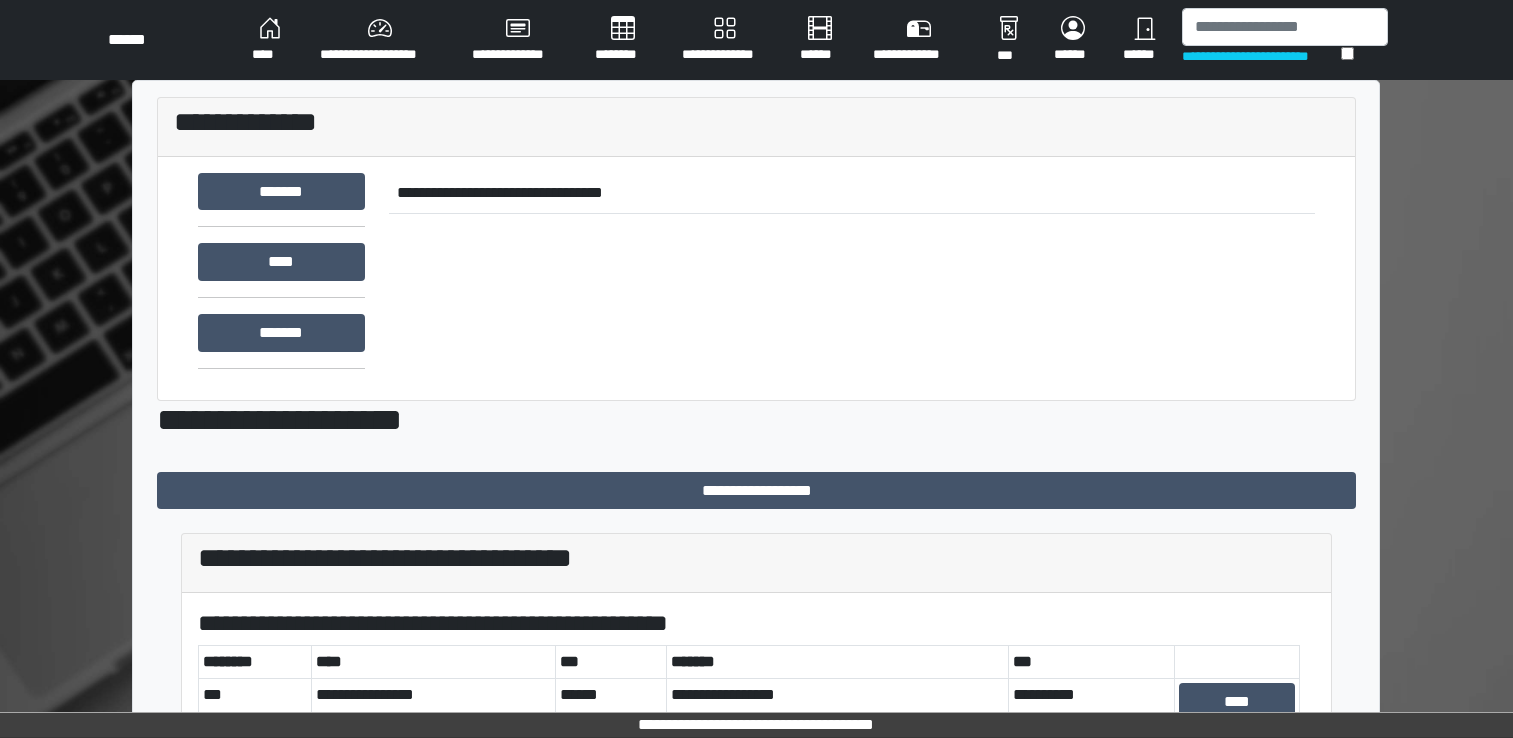 scroll, scrollTop: 0, scrollLeft: 0, axis: both 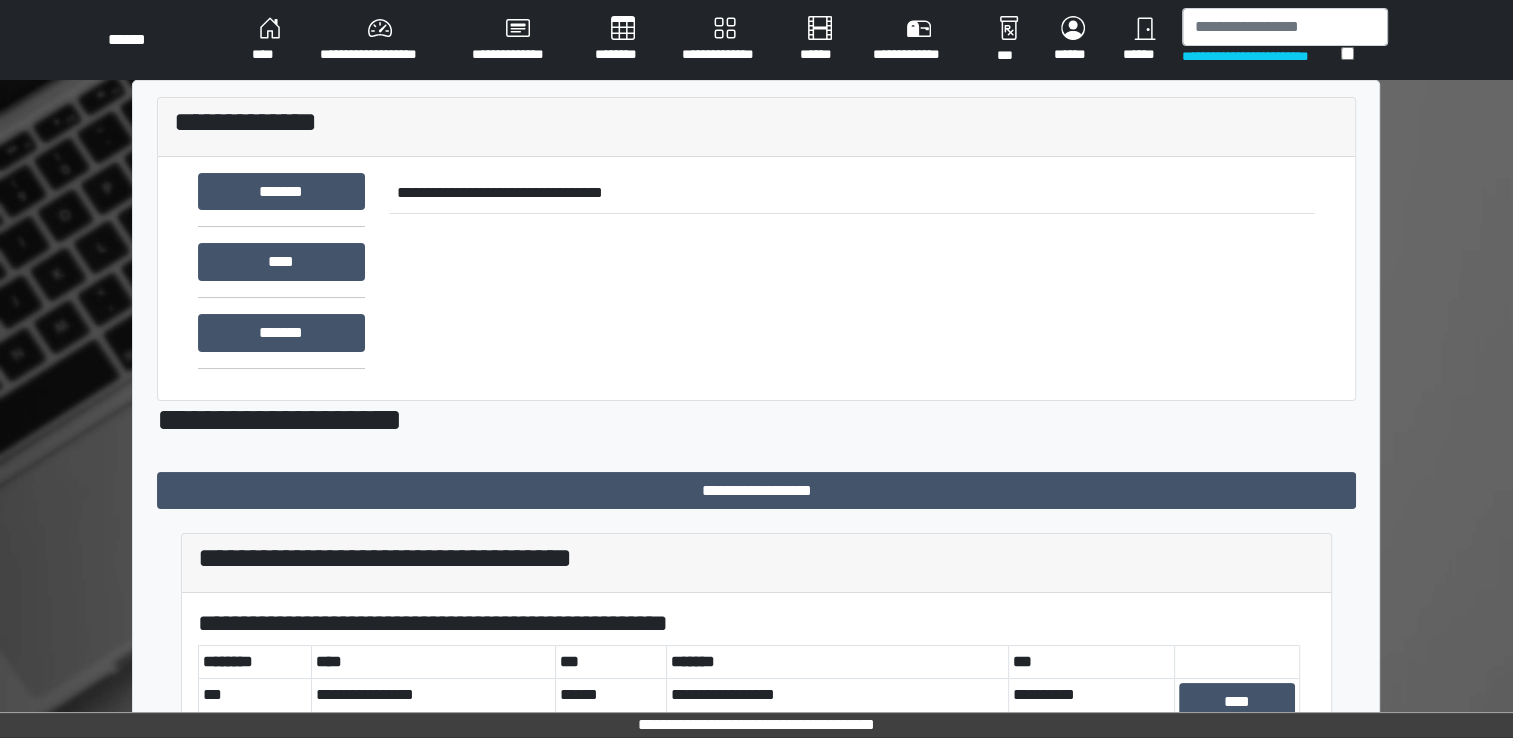 click on "******" at bounding box center (1144, 40) 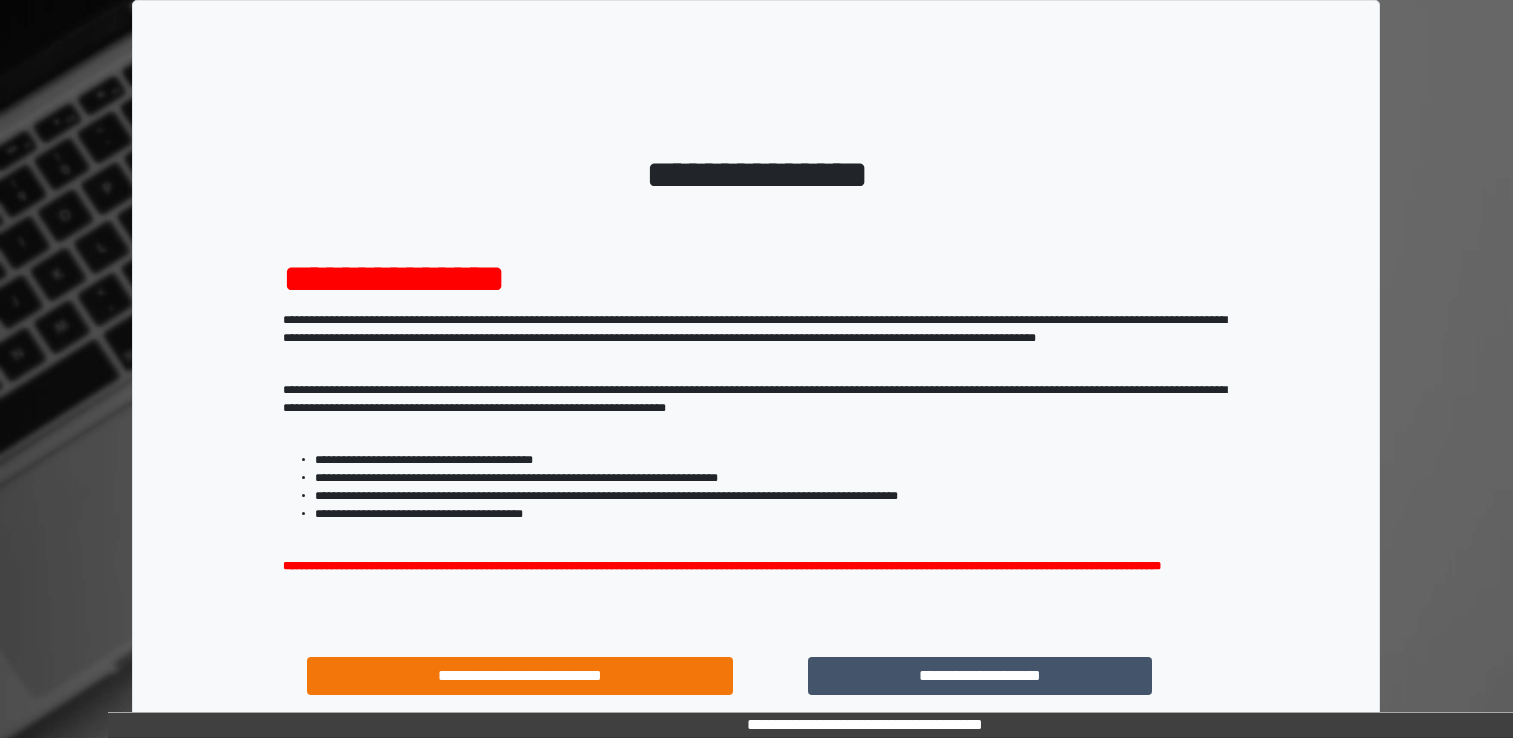 scroll, scrollTop: 0, scrollLeft: 0, axis: both 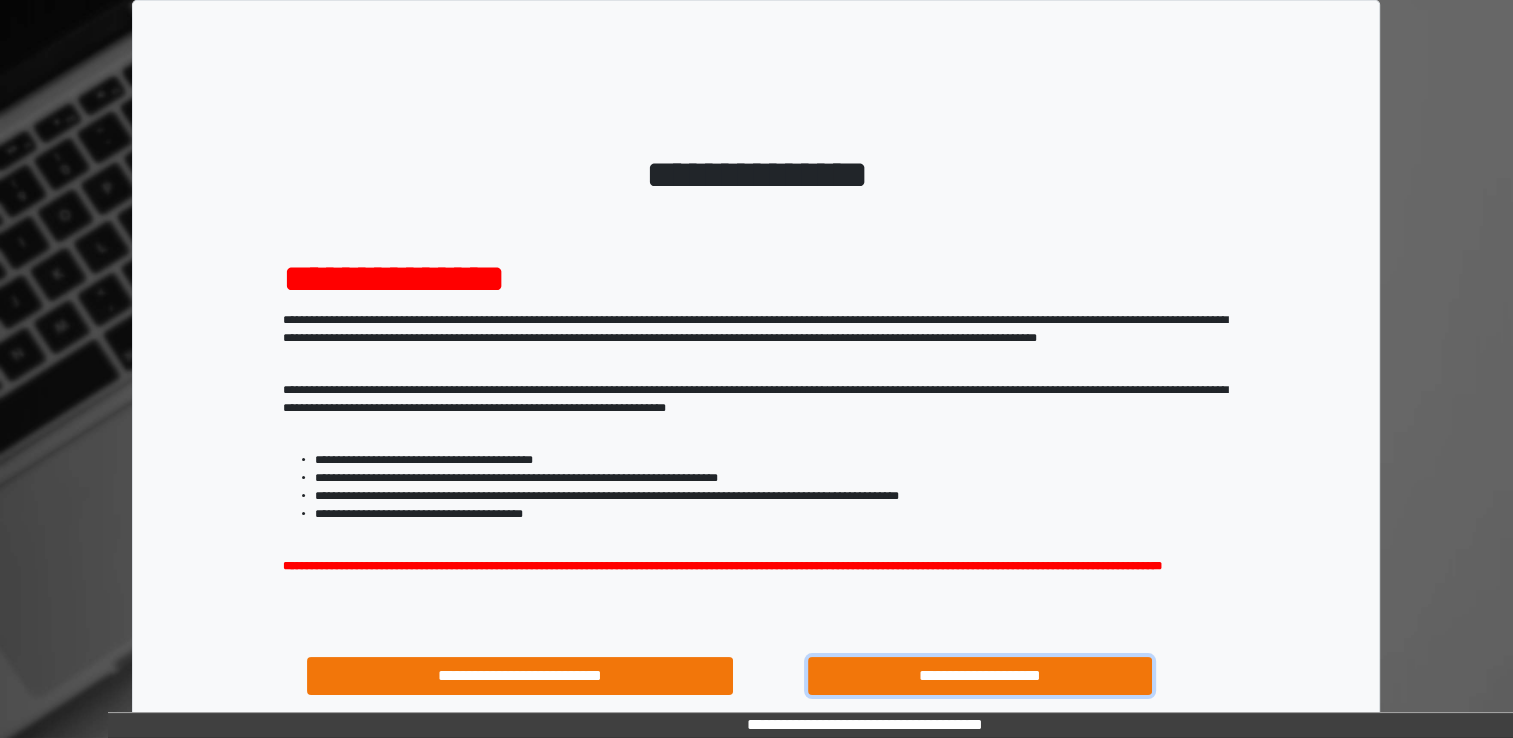 click on "**********" at bounding box center (980, 676) 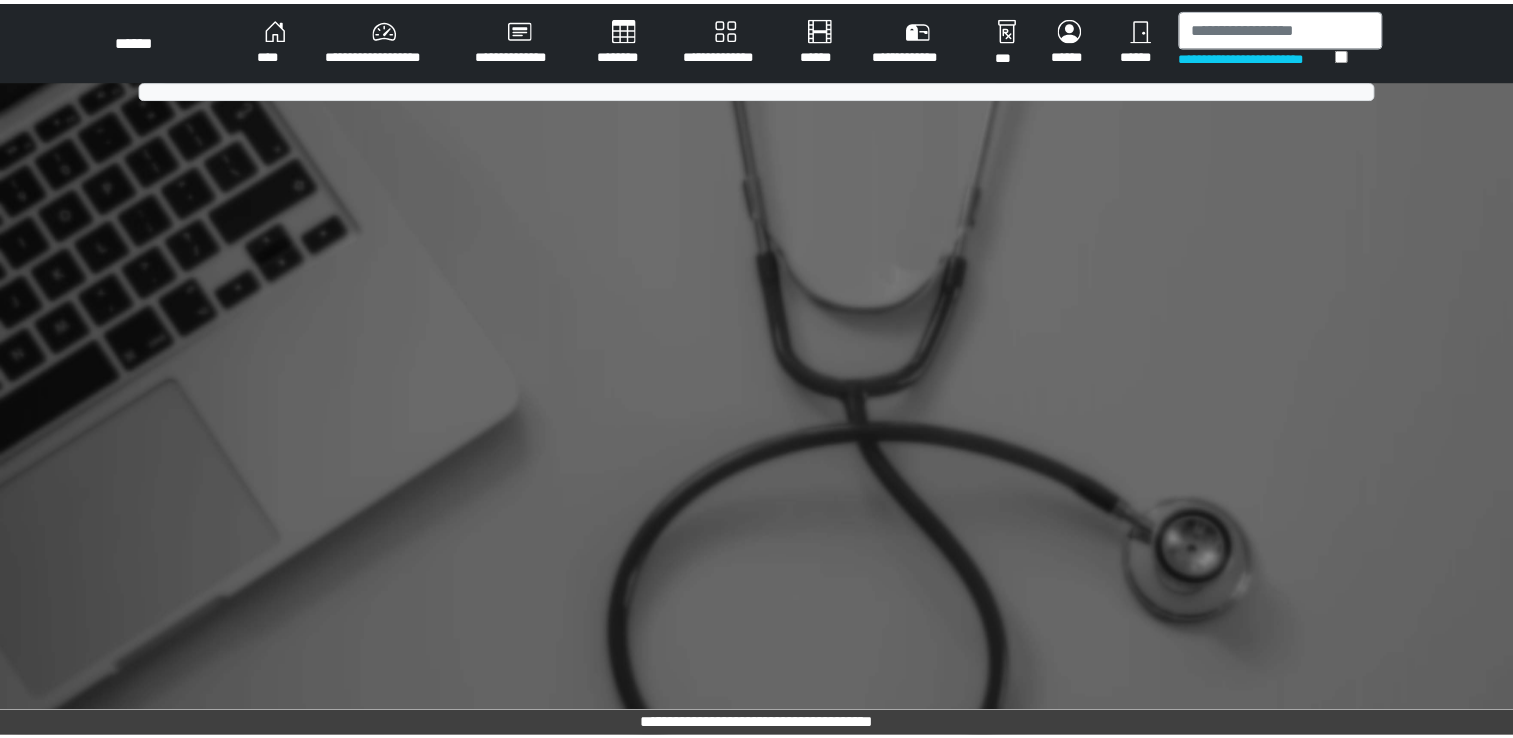 scroll, scrollTop: 0, scrollLeft: 0, axis: both 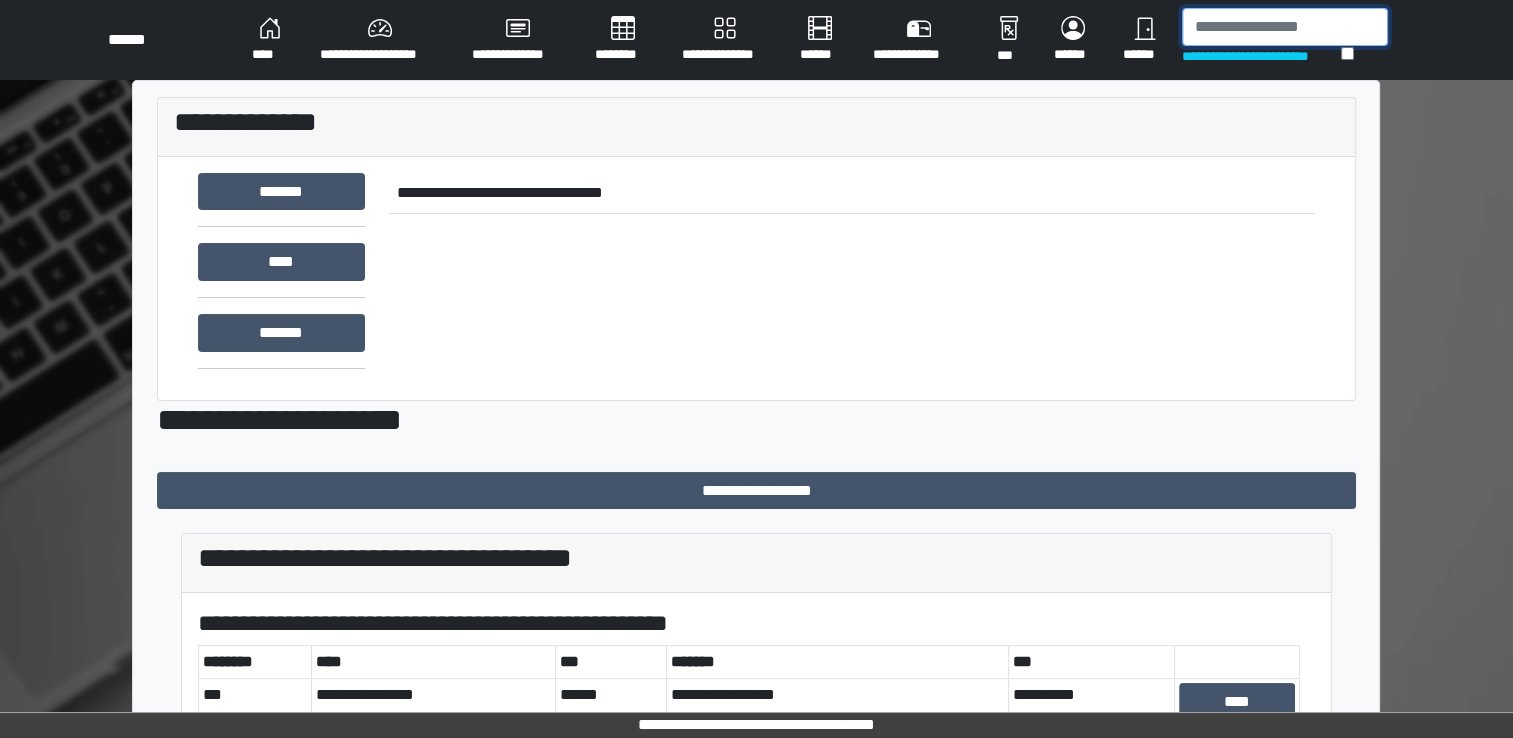 click at bounding box center (1285, 27) 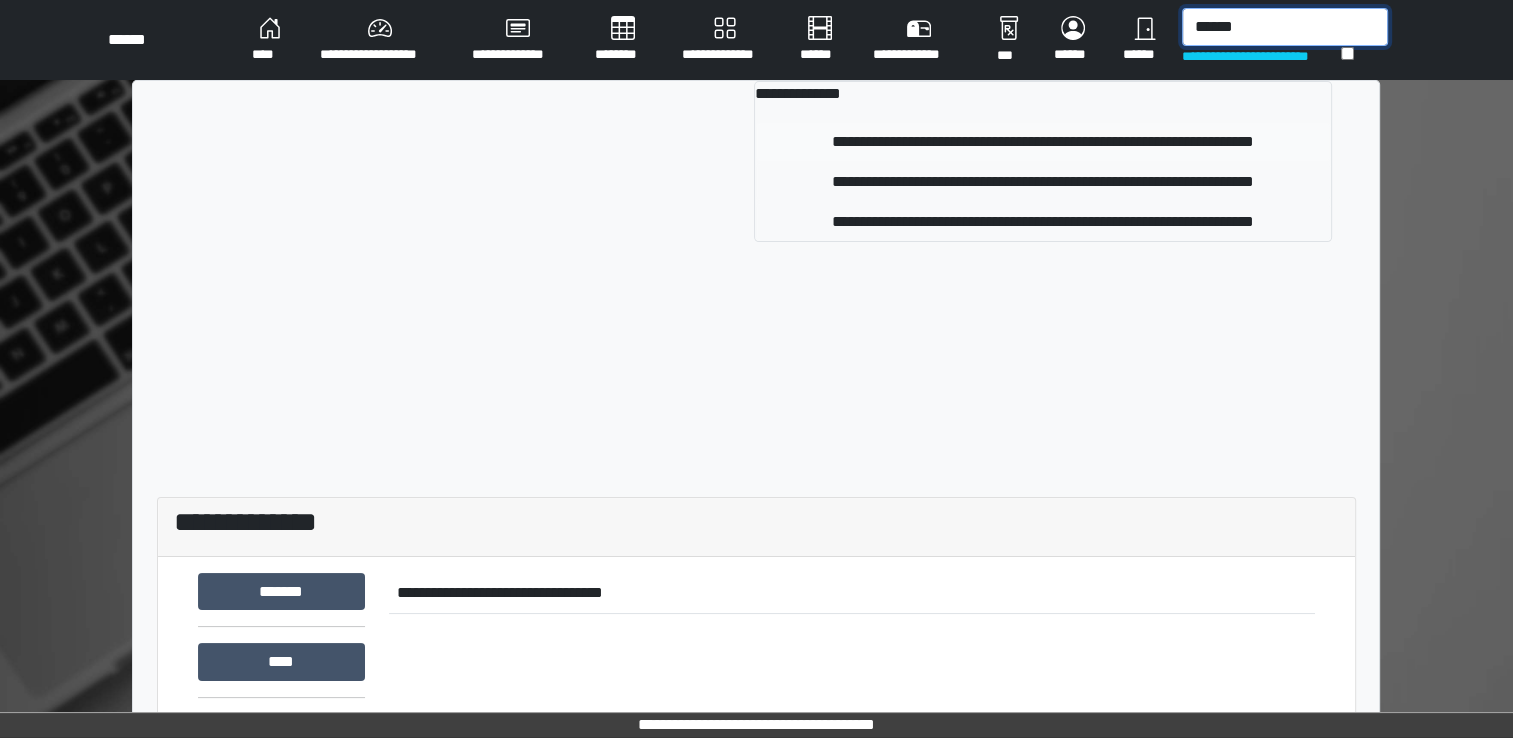 type on "******" 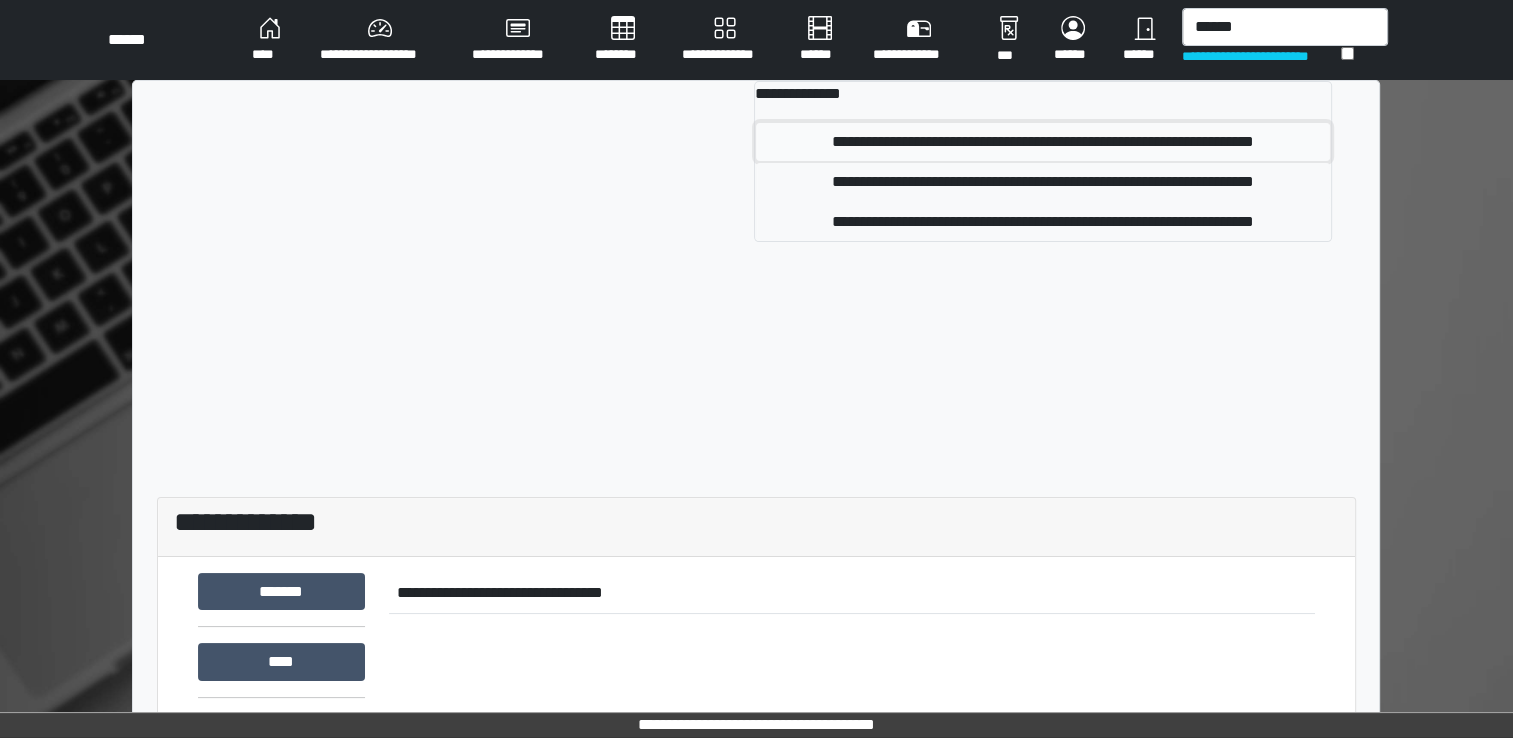 click on "**********" at bounding box center [1043, 142] 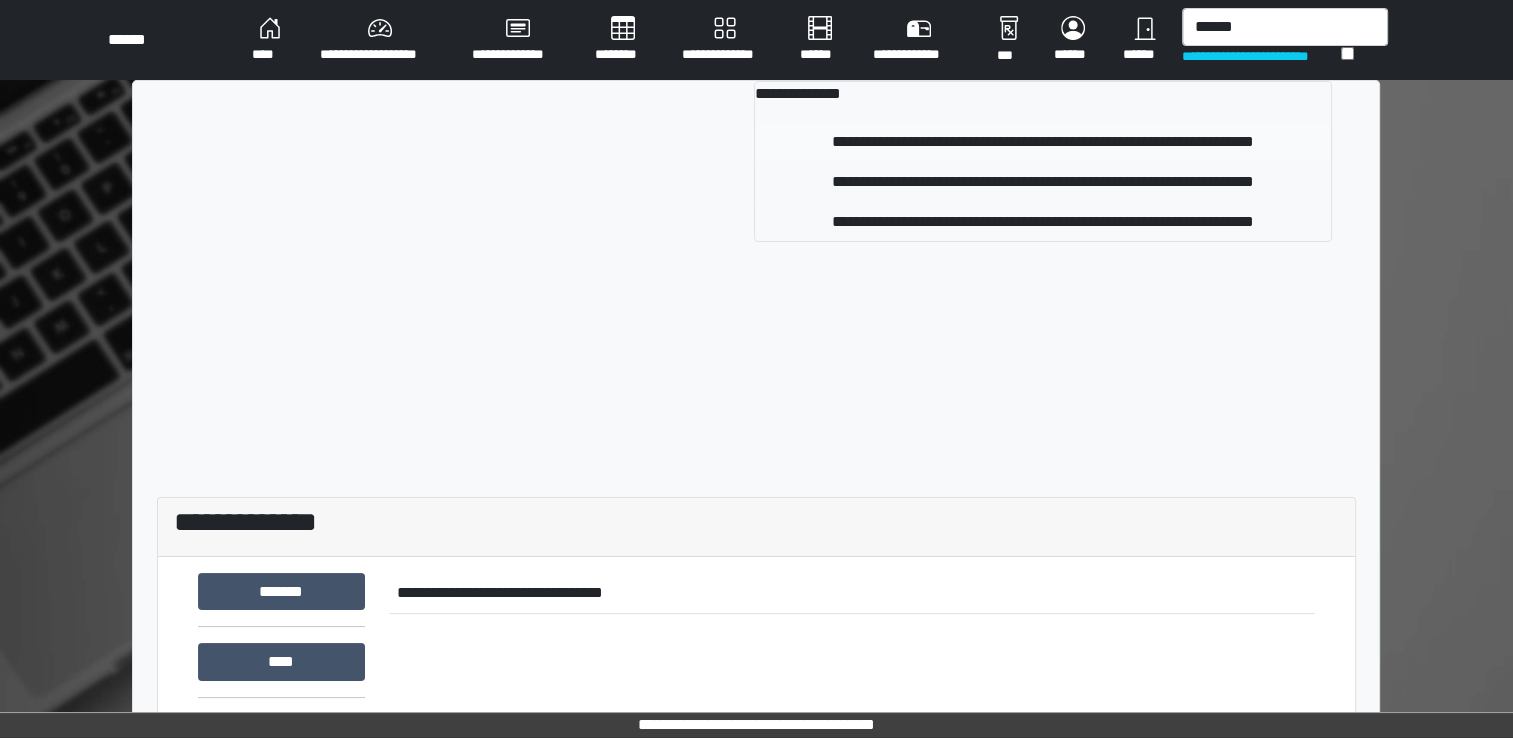 type 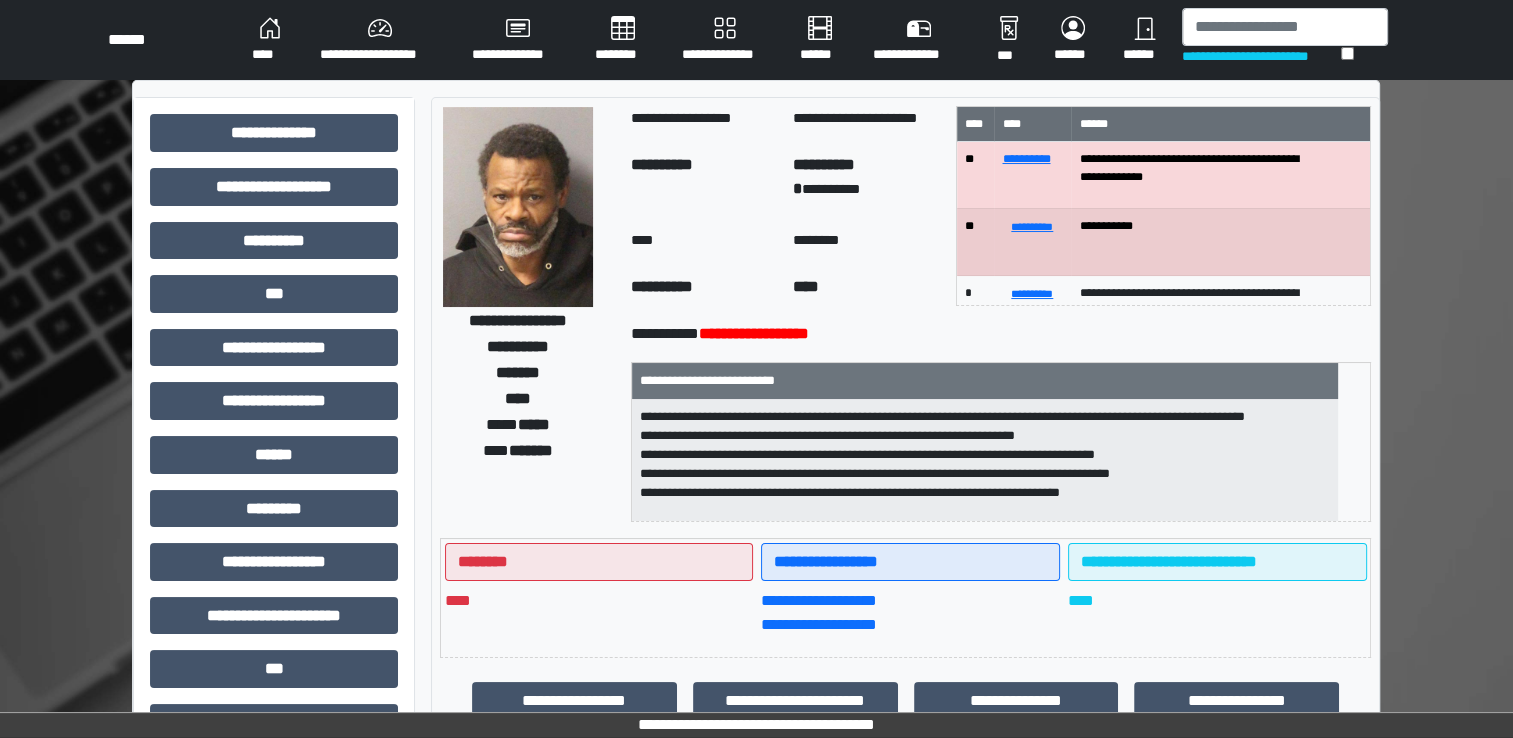 scroll, scrollTop: 1, scrollLeft: 0, axis: vertical 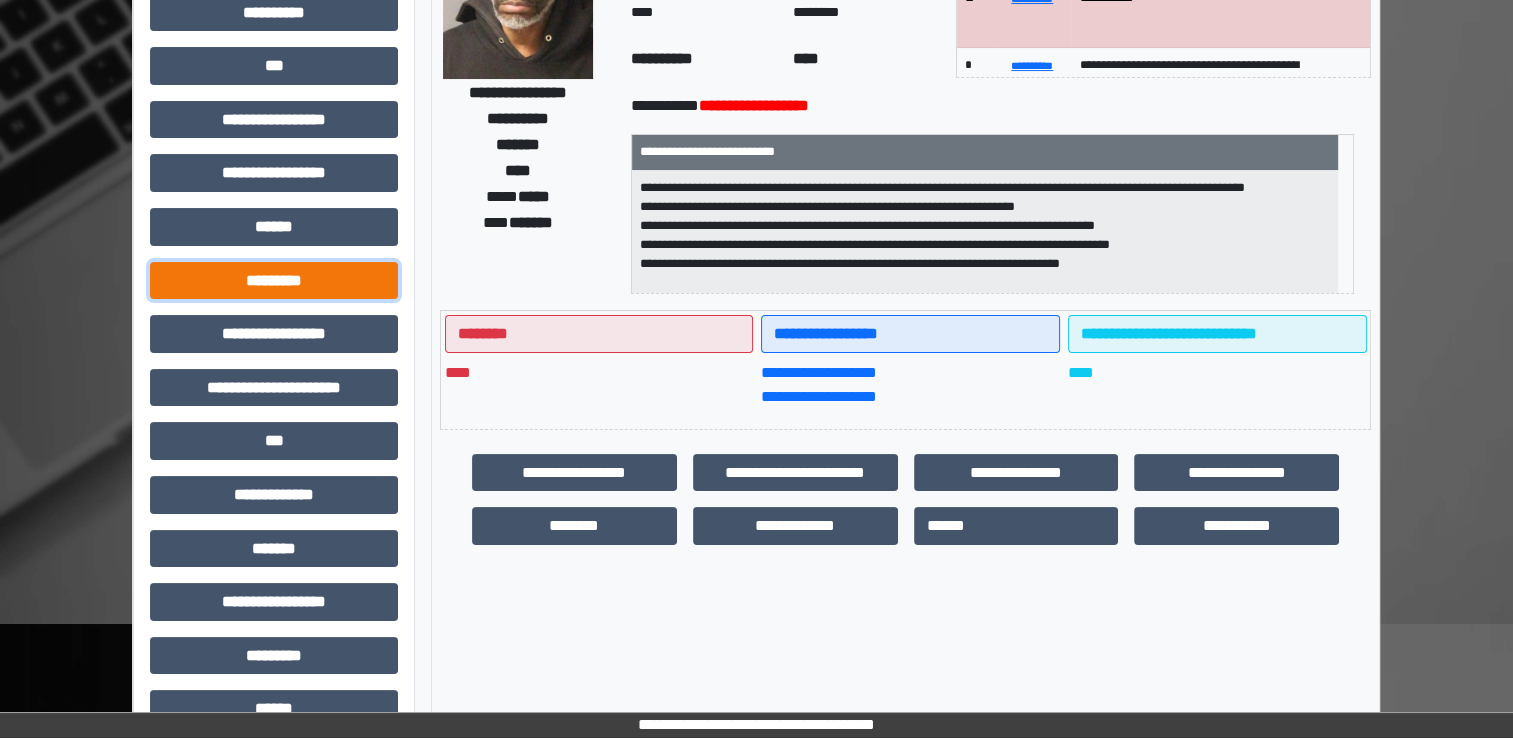 click on "*********" at bounding box center [274, 281] 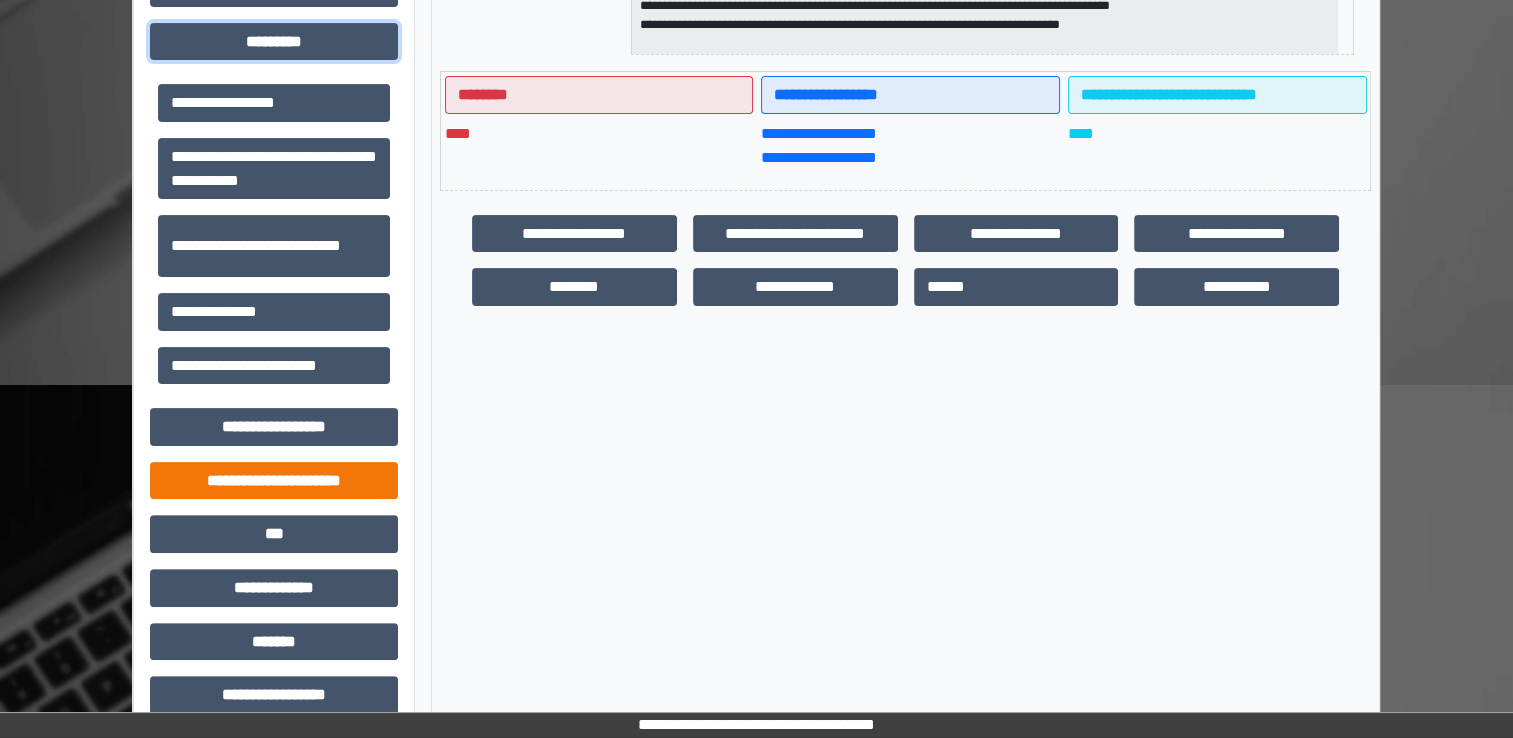 scroll, scrollTop: 460, scrollLeft: 0, axis: vertical 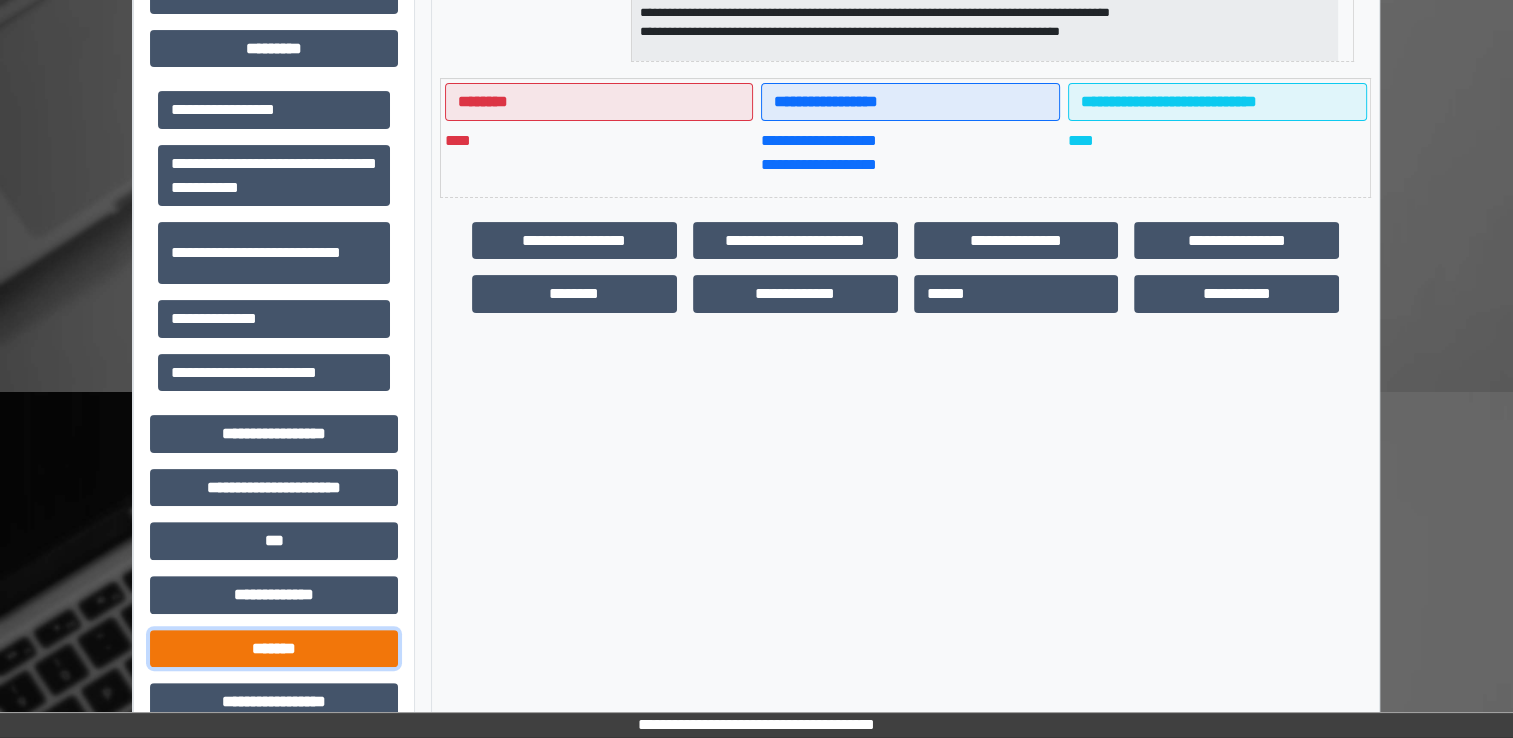 click on "*******" at bounding box center (274, 649) 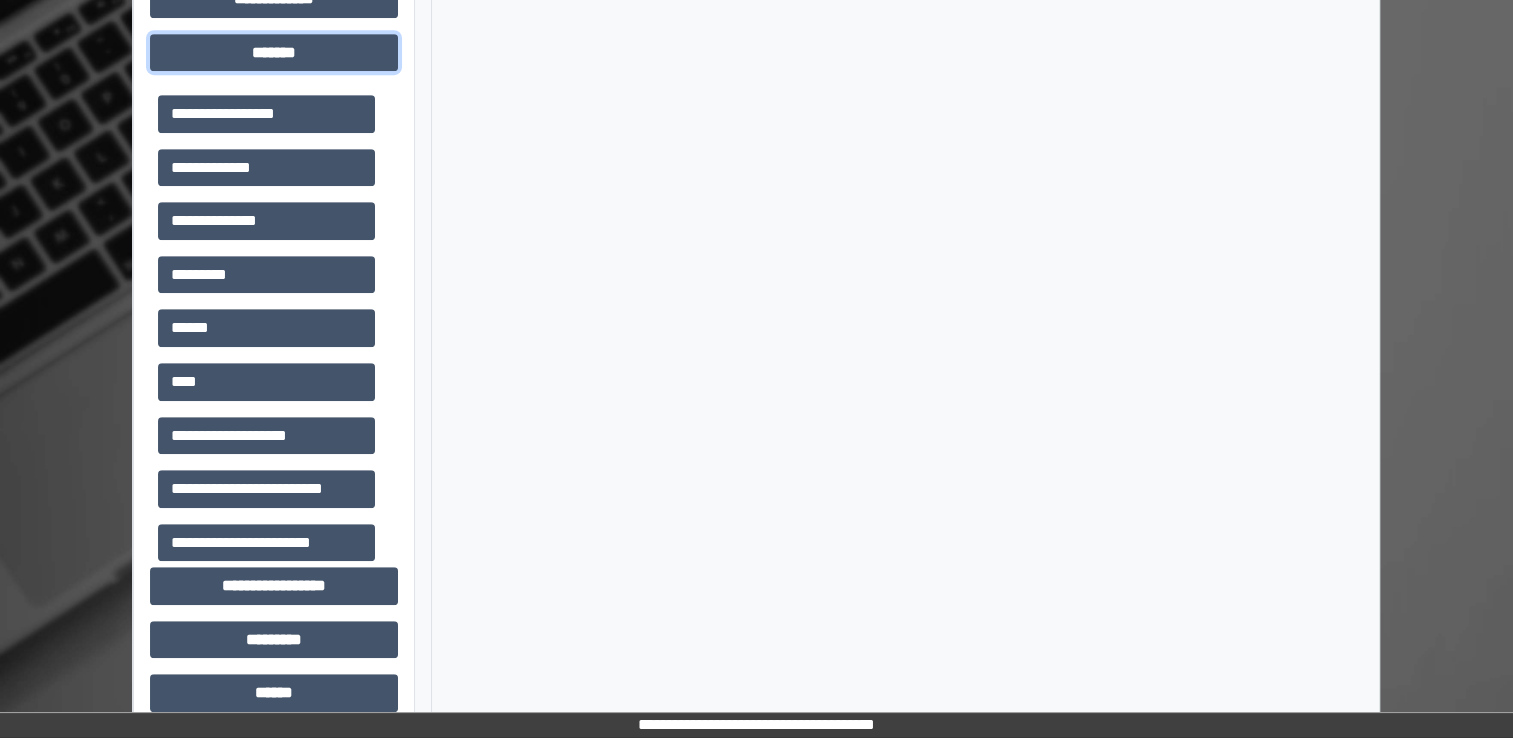 scroll, scrollTop: 1060, scrollLeft: 0, axis: vertical 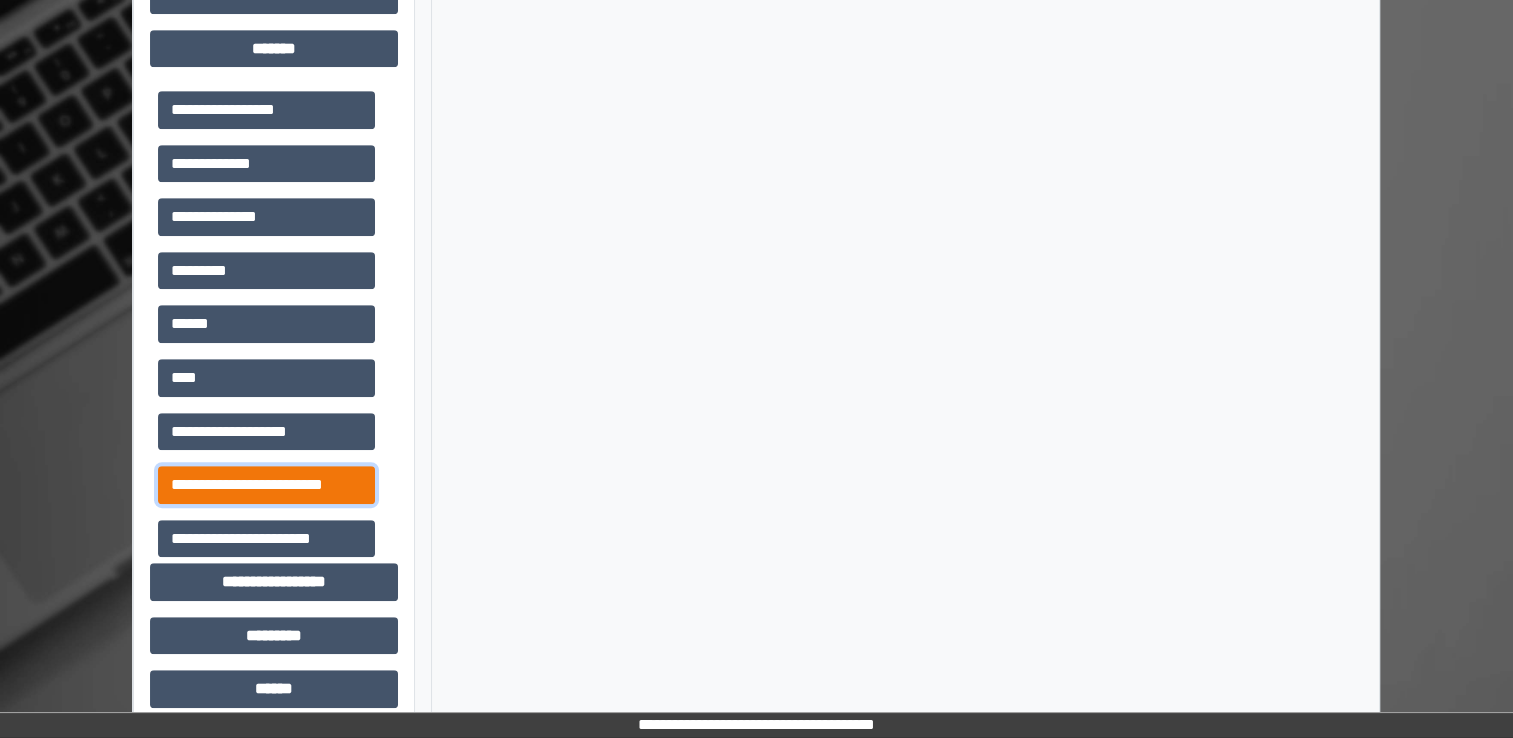 click on "**********" at bounding box center (266, 485) 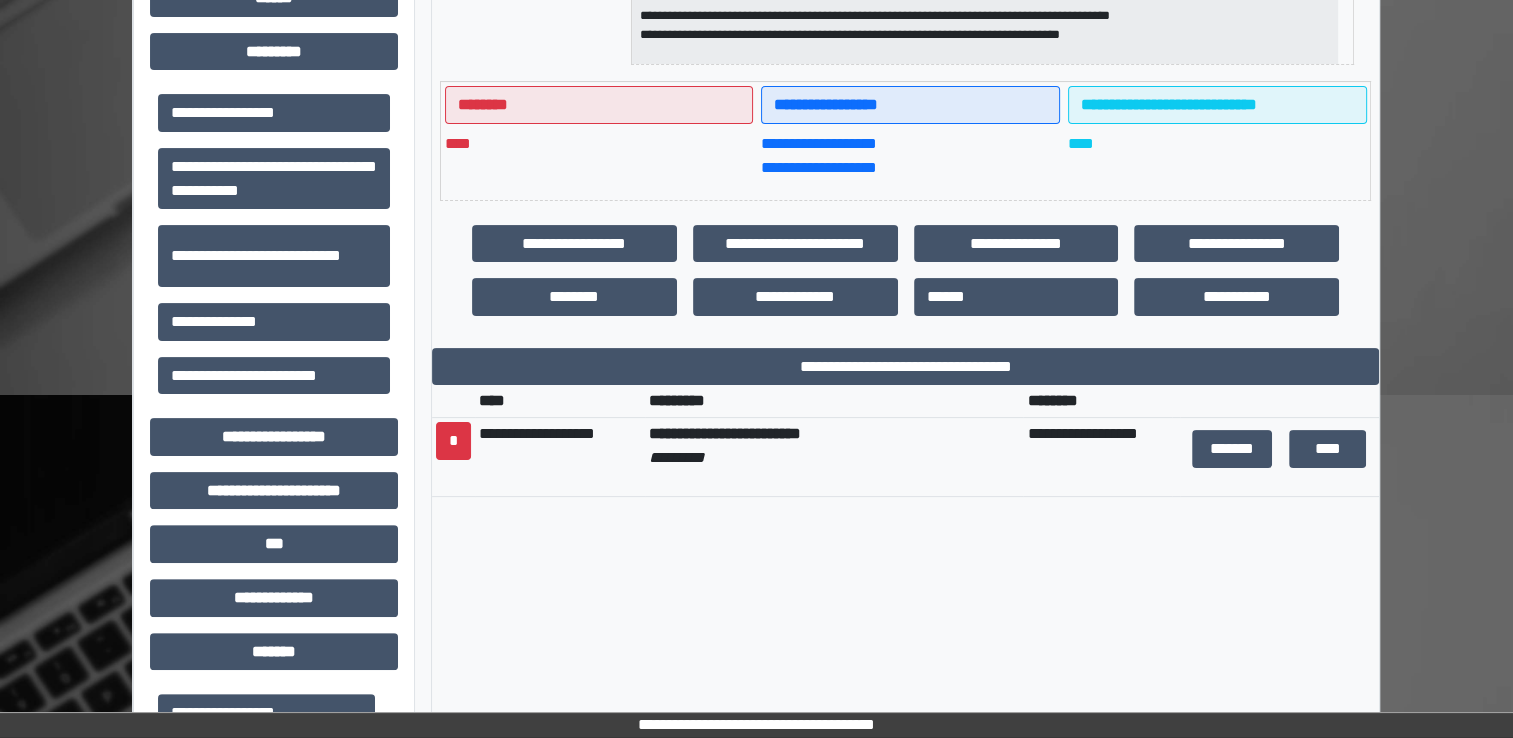scroll, scrollTop: 260, scrollLeft: 0, axis: vertical 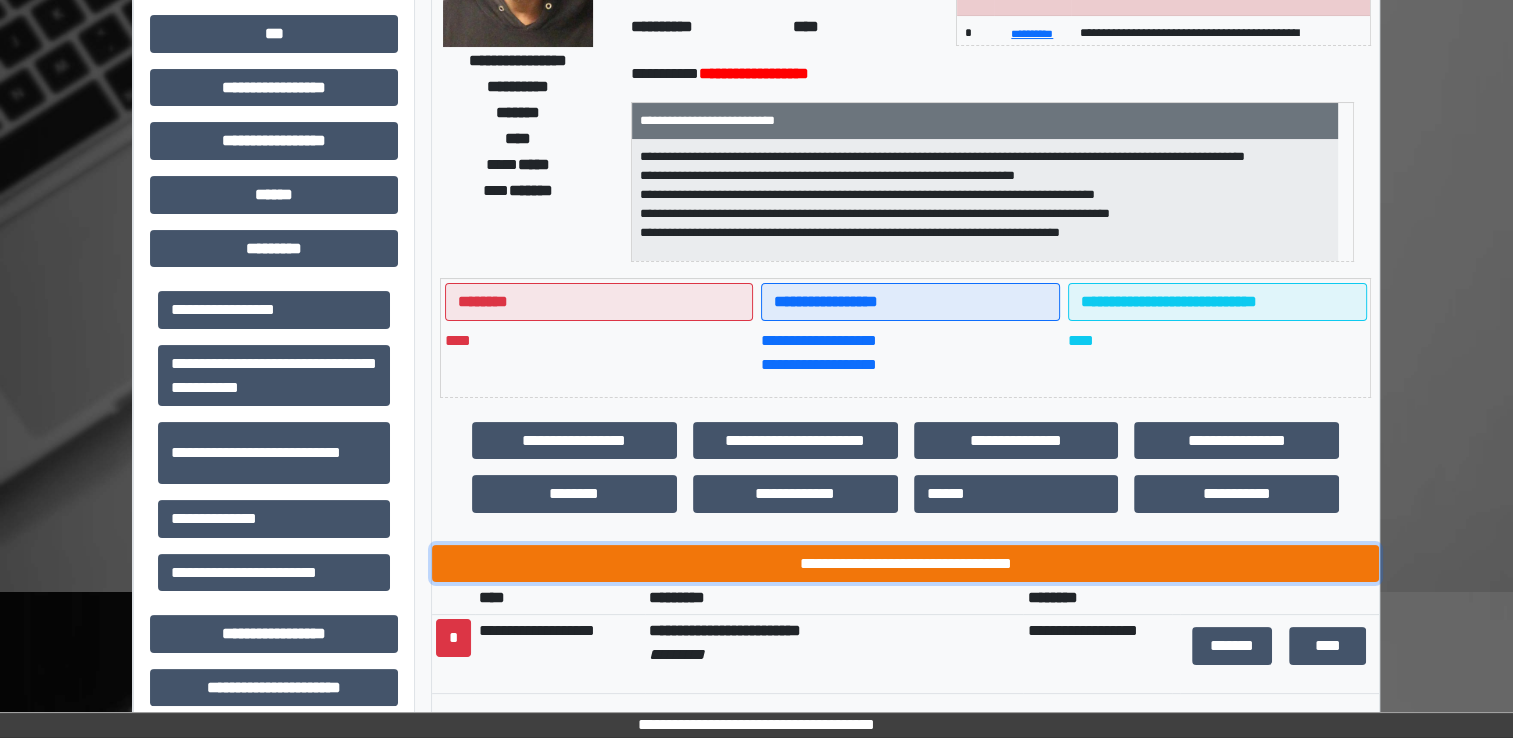 click on "**********" at bounding box center [905, 564] 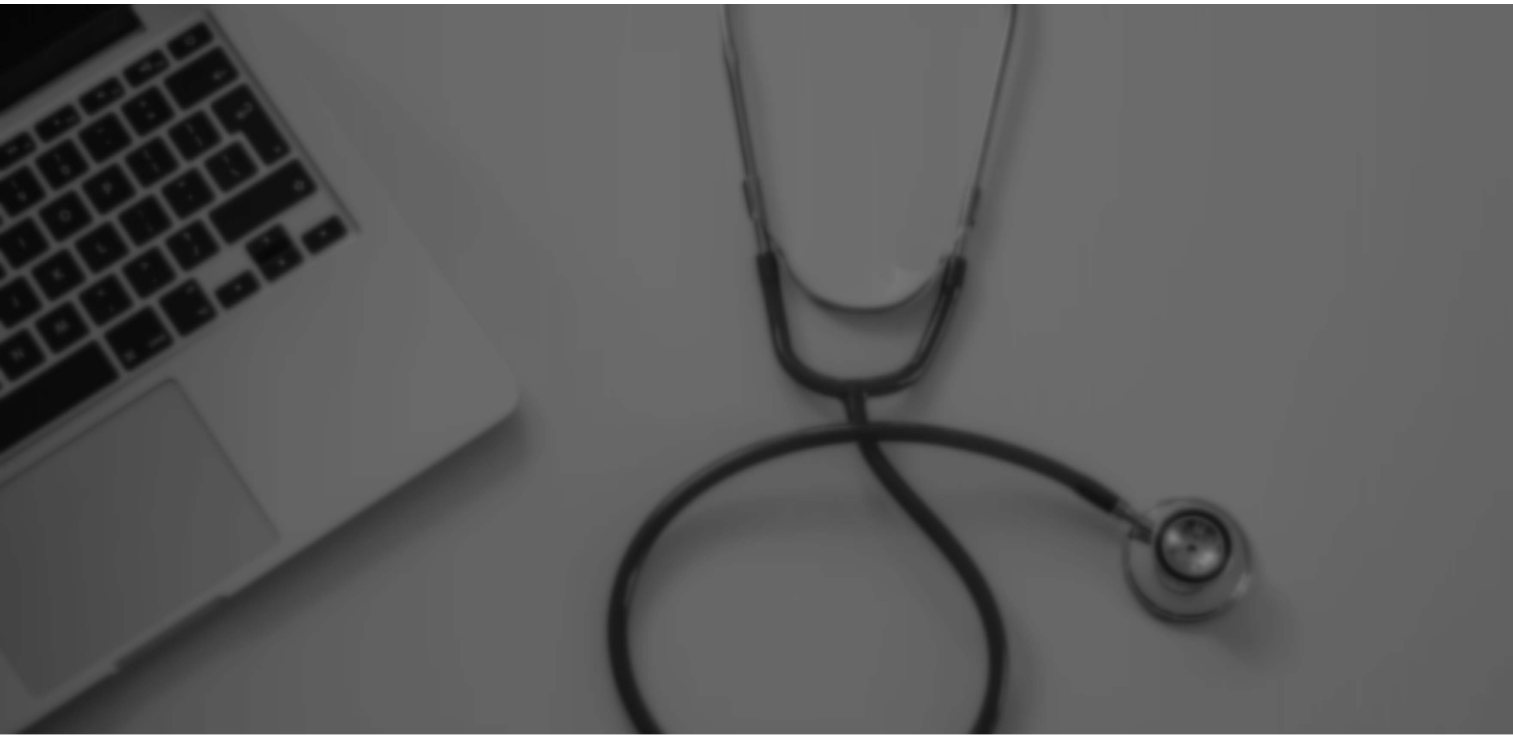 scroll, scrollTop: 0, scrollLeft: 0, axis: both 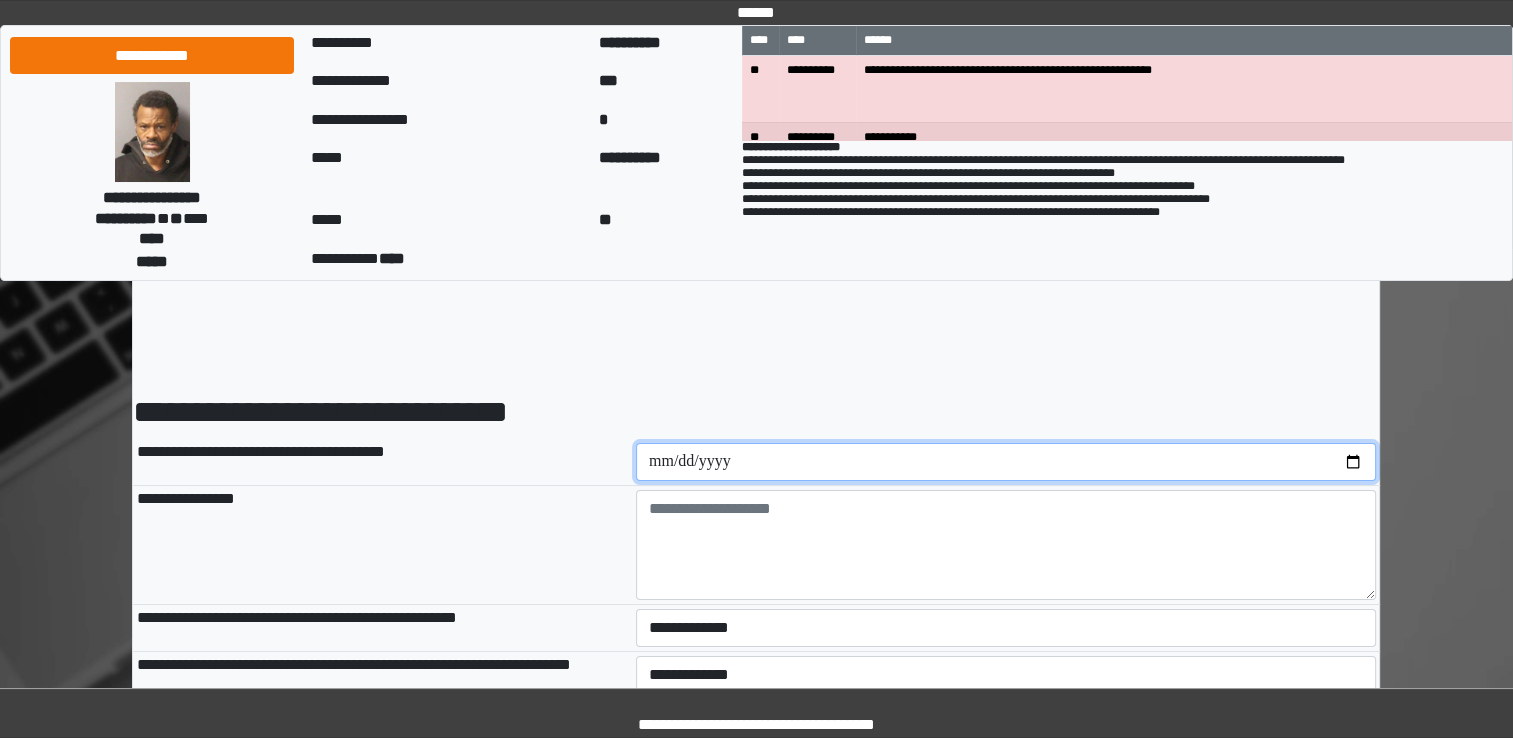 click at bounding box center [1006, 462] 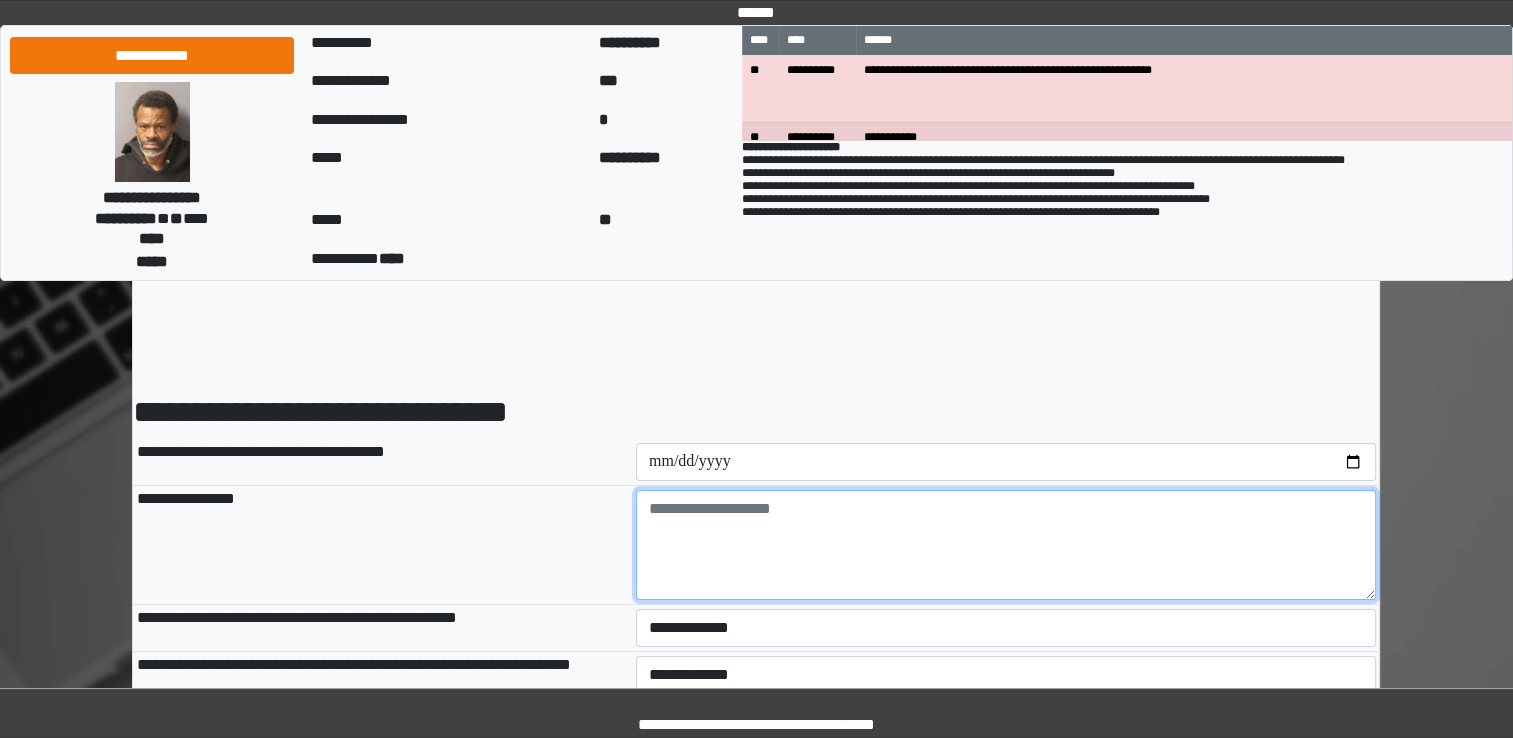 drag, startPoint x: 656, startPoint y: 501, endPoint x: 656, endPoint y: 487, distance: 14 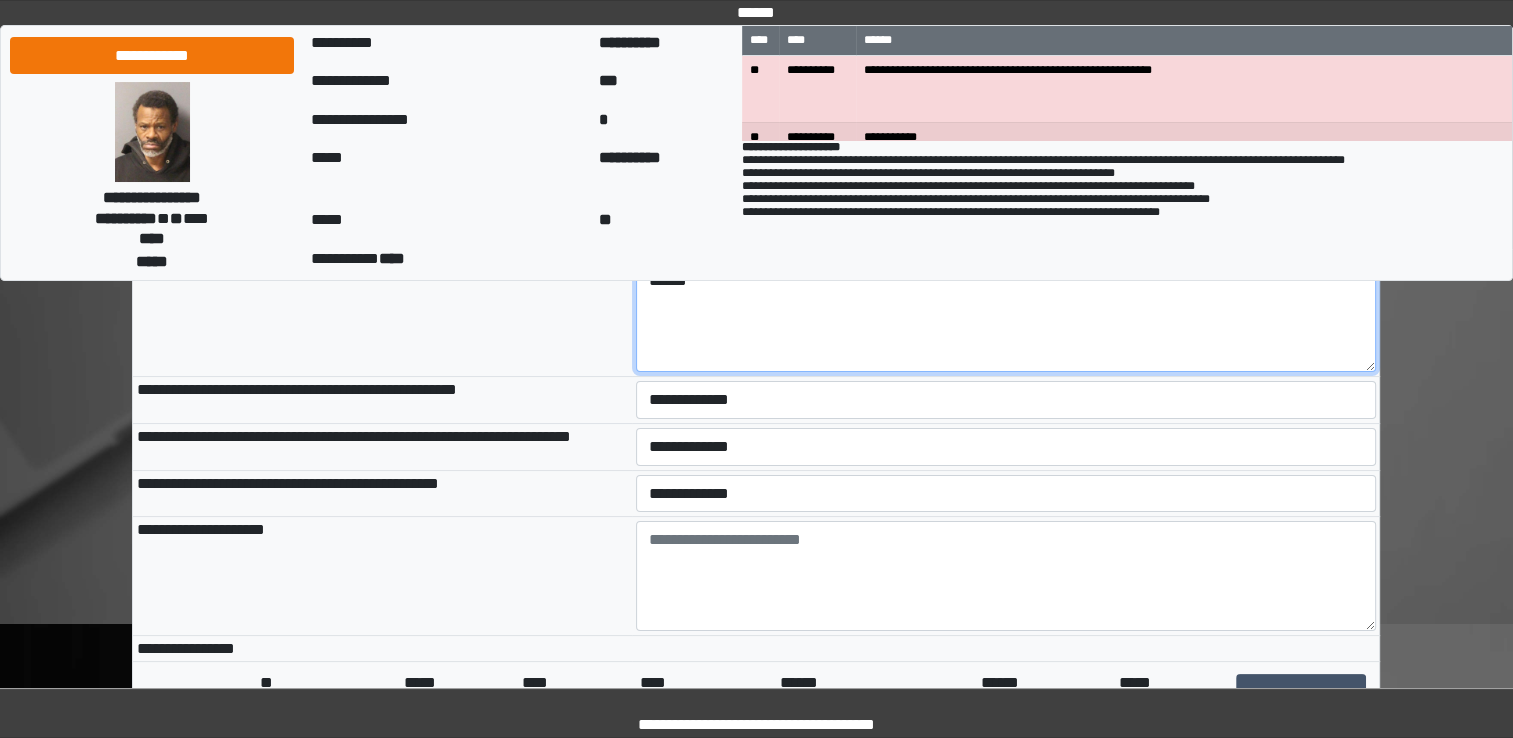 scroll, scrollTop: 300, scrollLeft: 0, axis: vertical 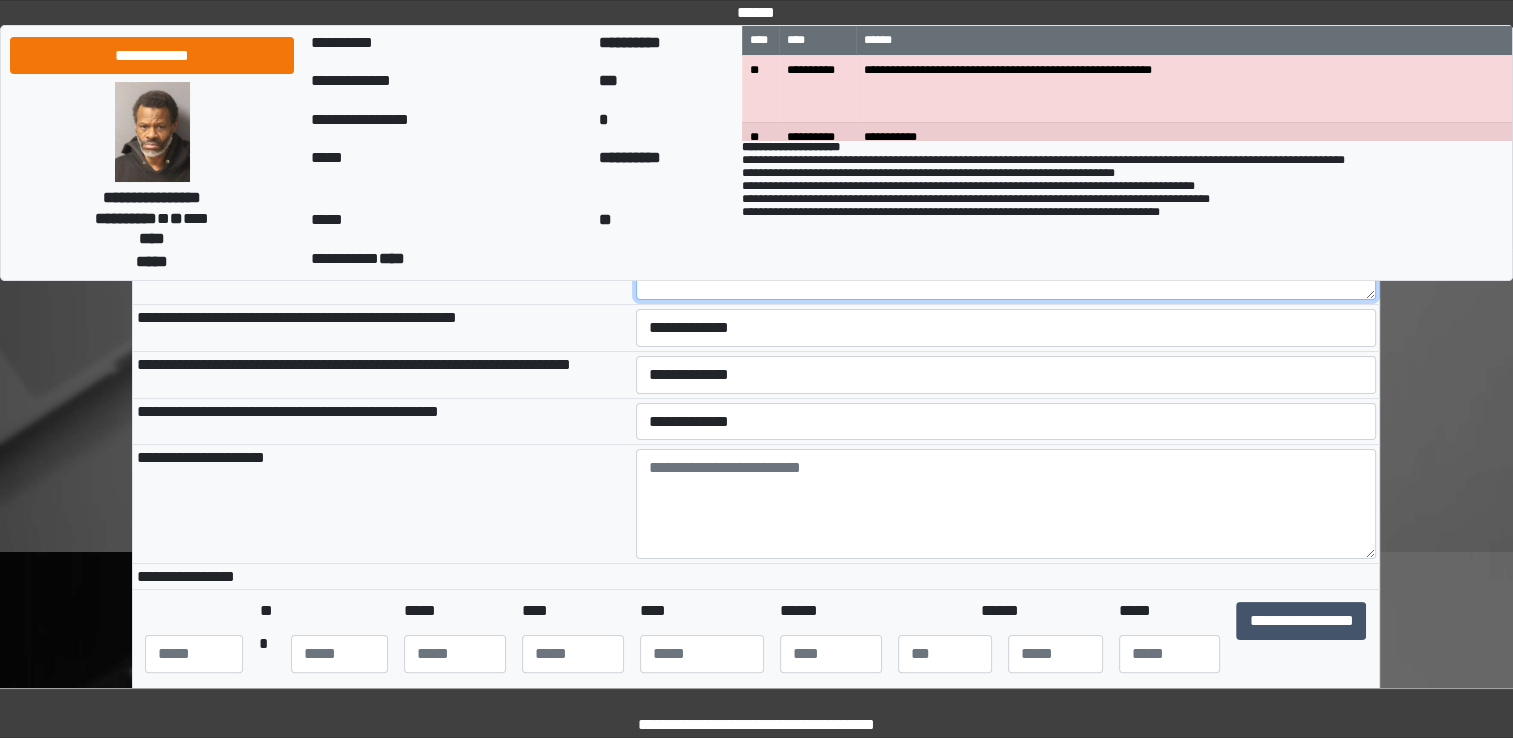 type on "******" 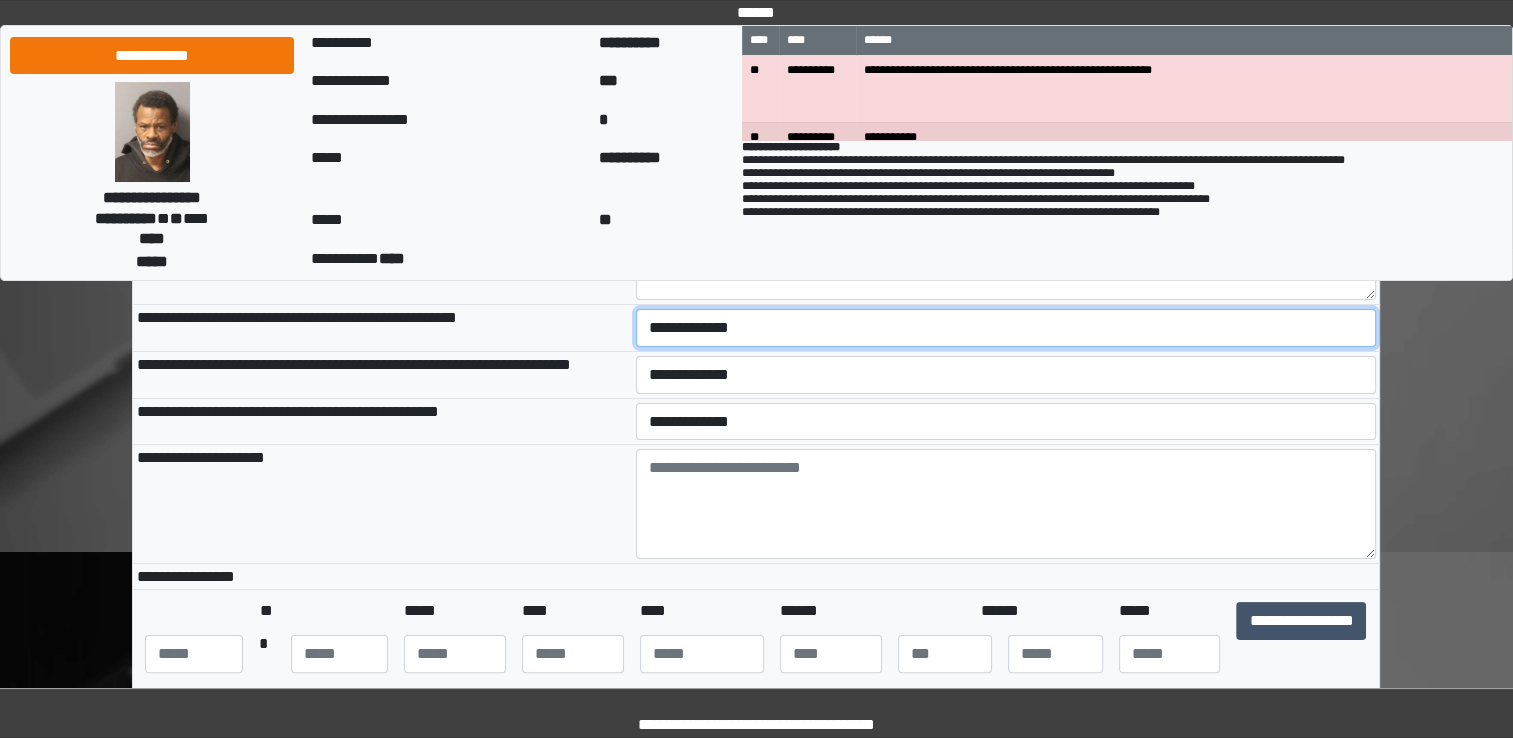 click on "**********" at bounding box center [1006, 328] 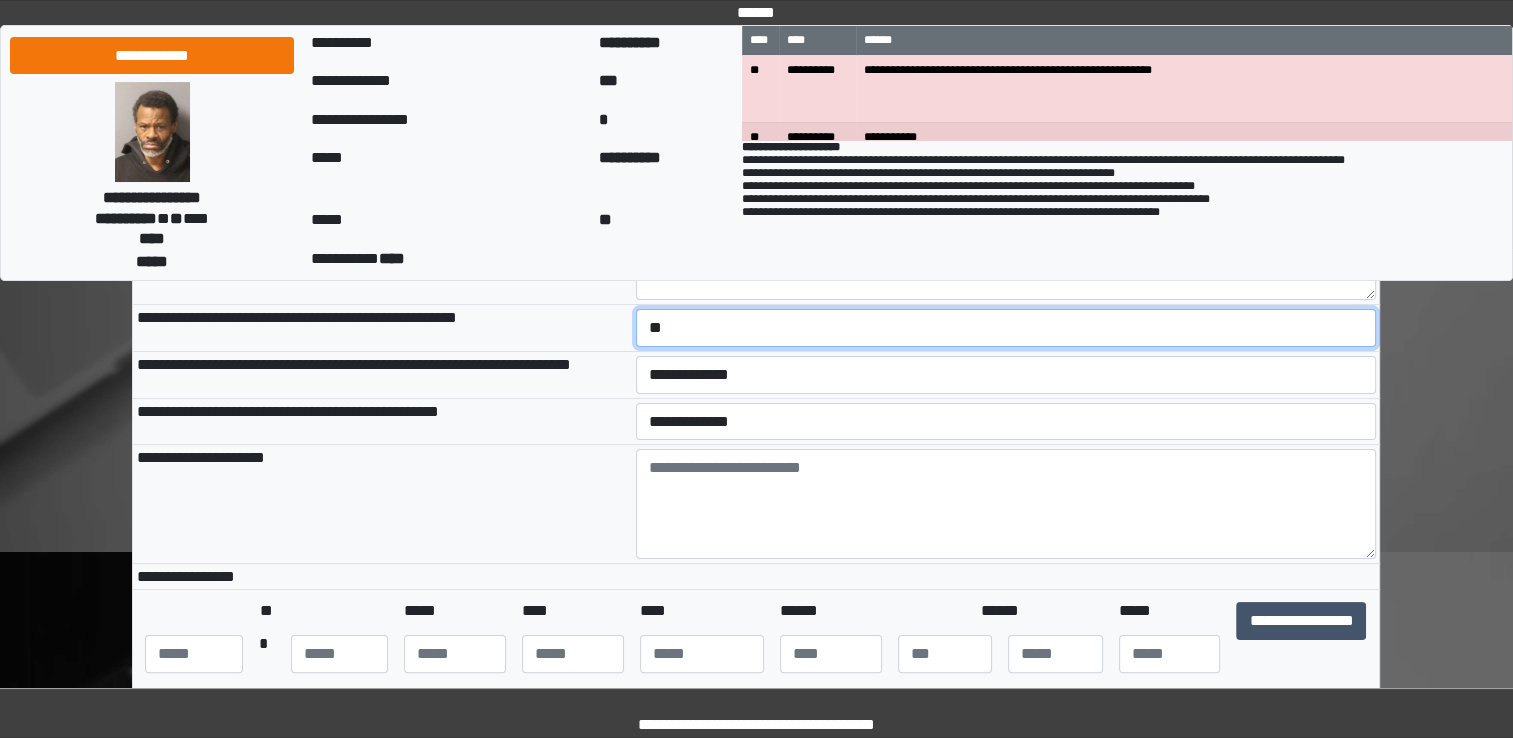 click on "**********" at bounding box center (1006, 328) 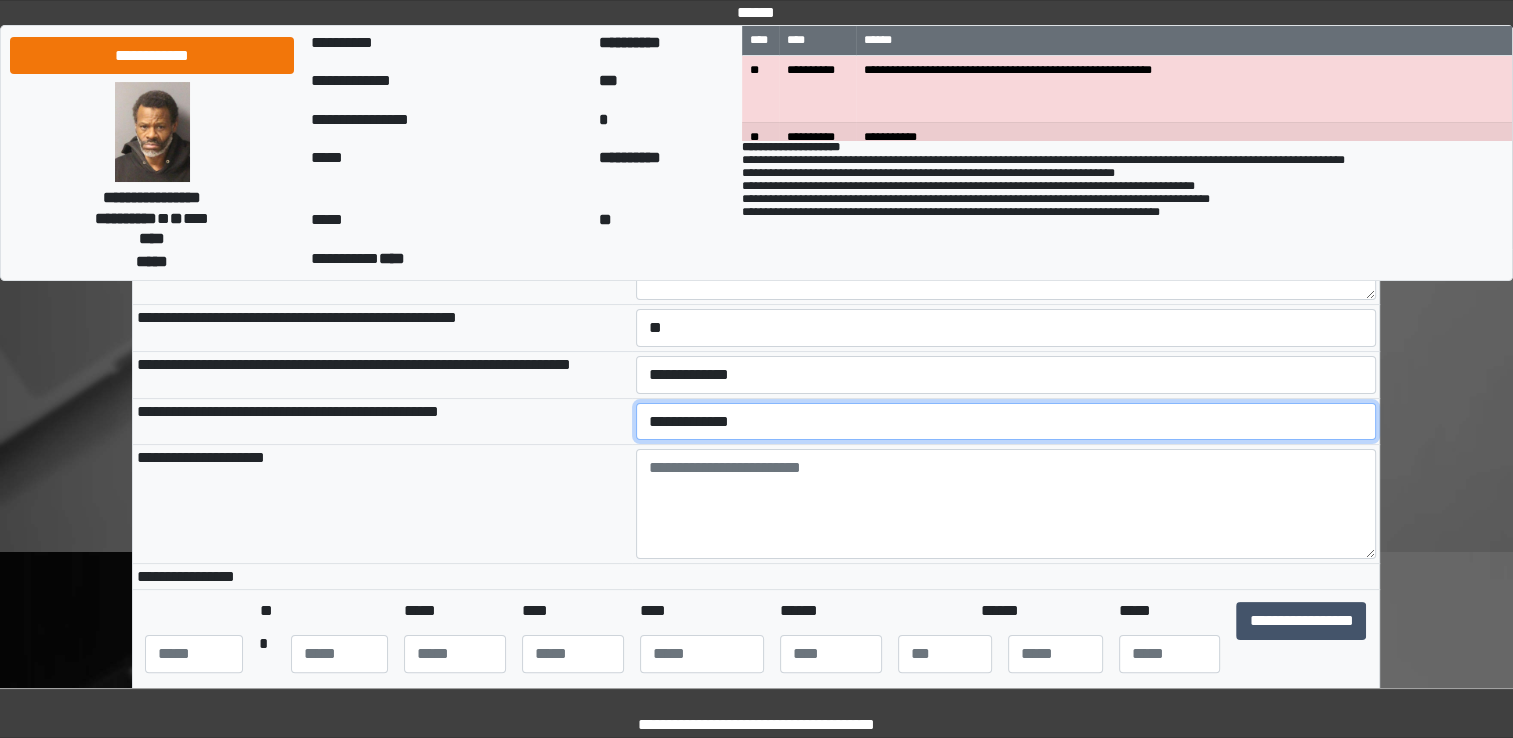 click on "**********" at bounding box center [1006, 422] 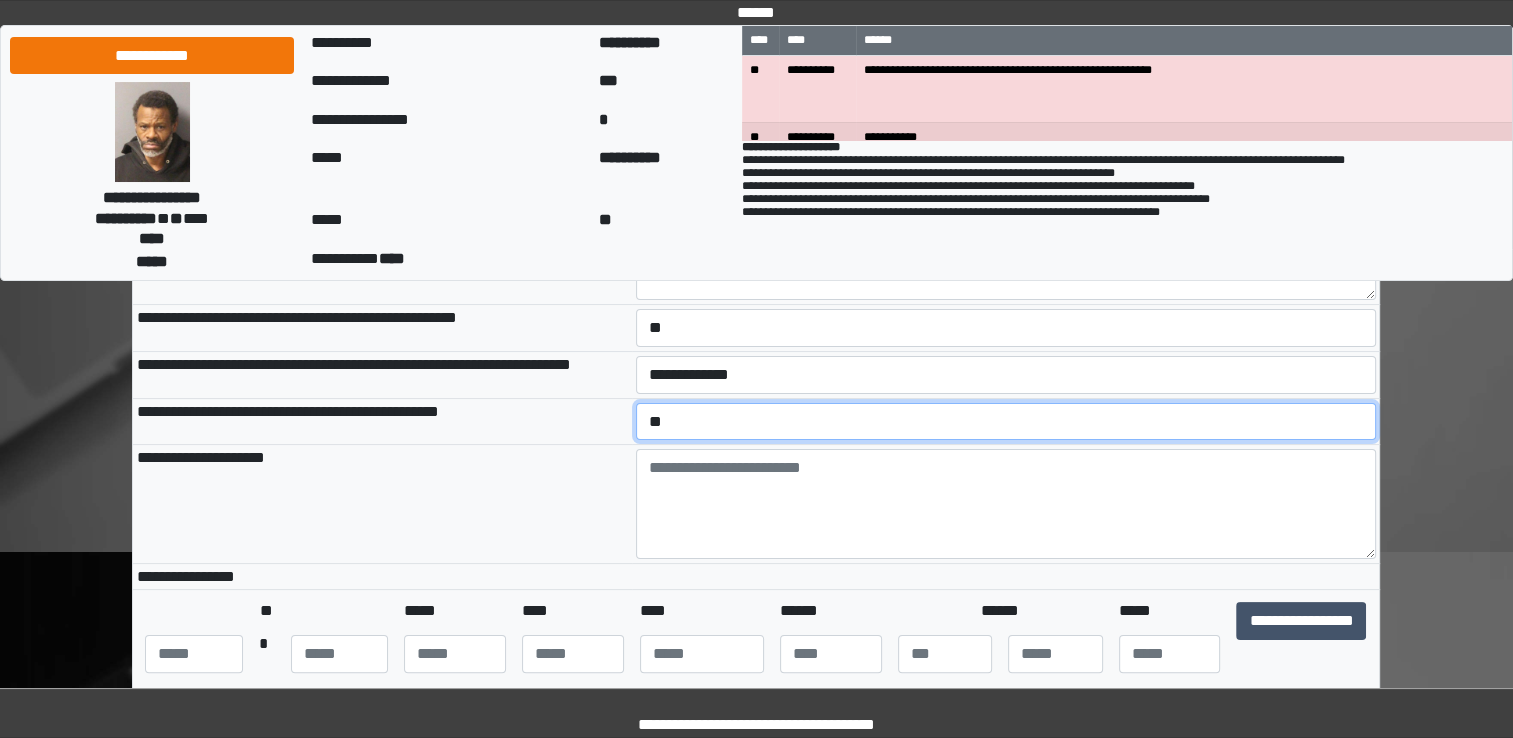 click on "**********" at bounding box center (1006, 422) 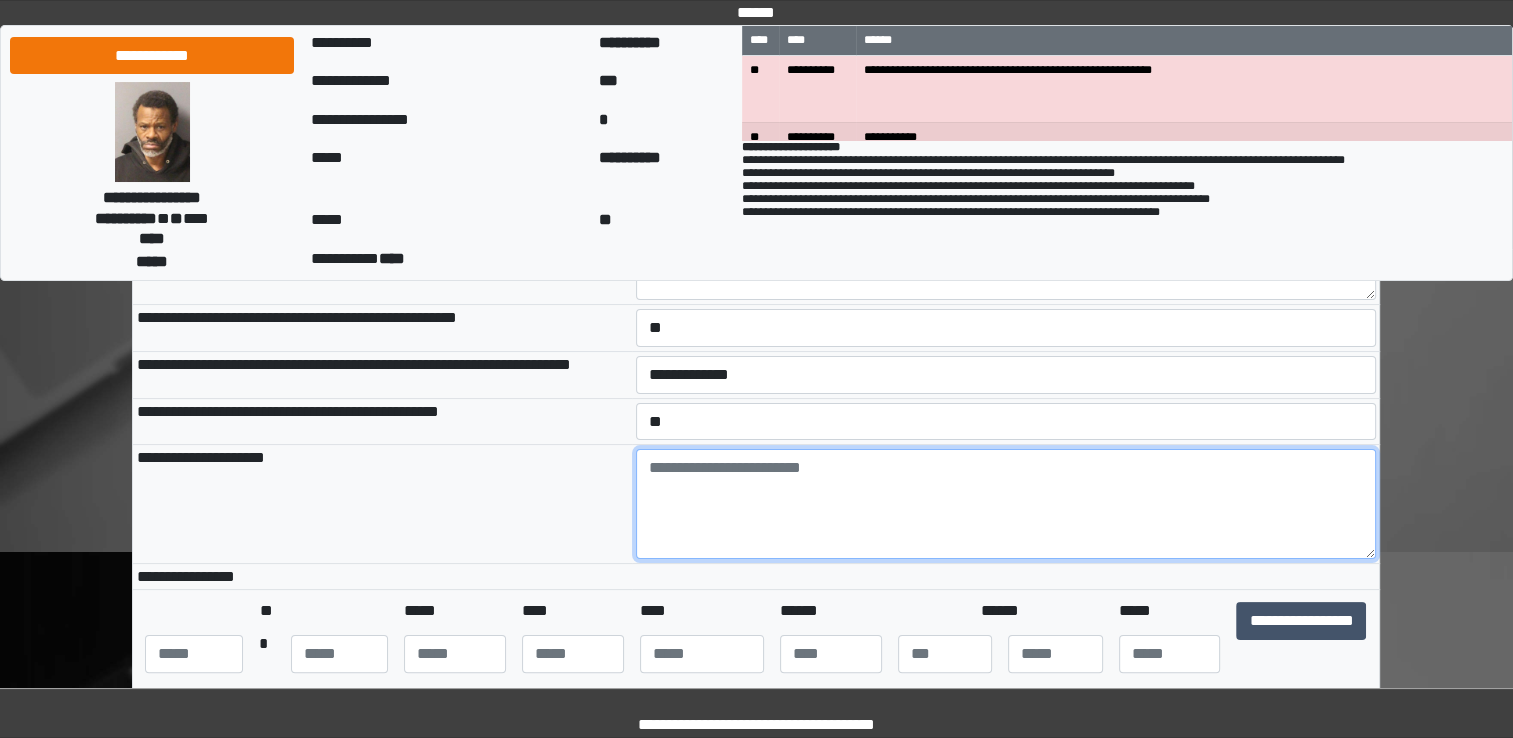 click at bounding box center [1006, 504] 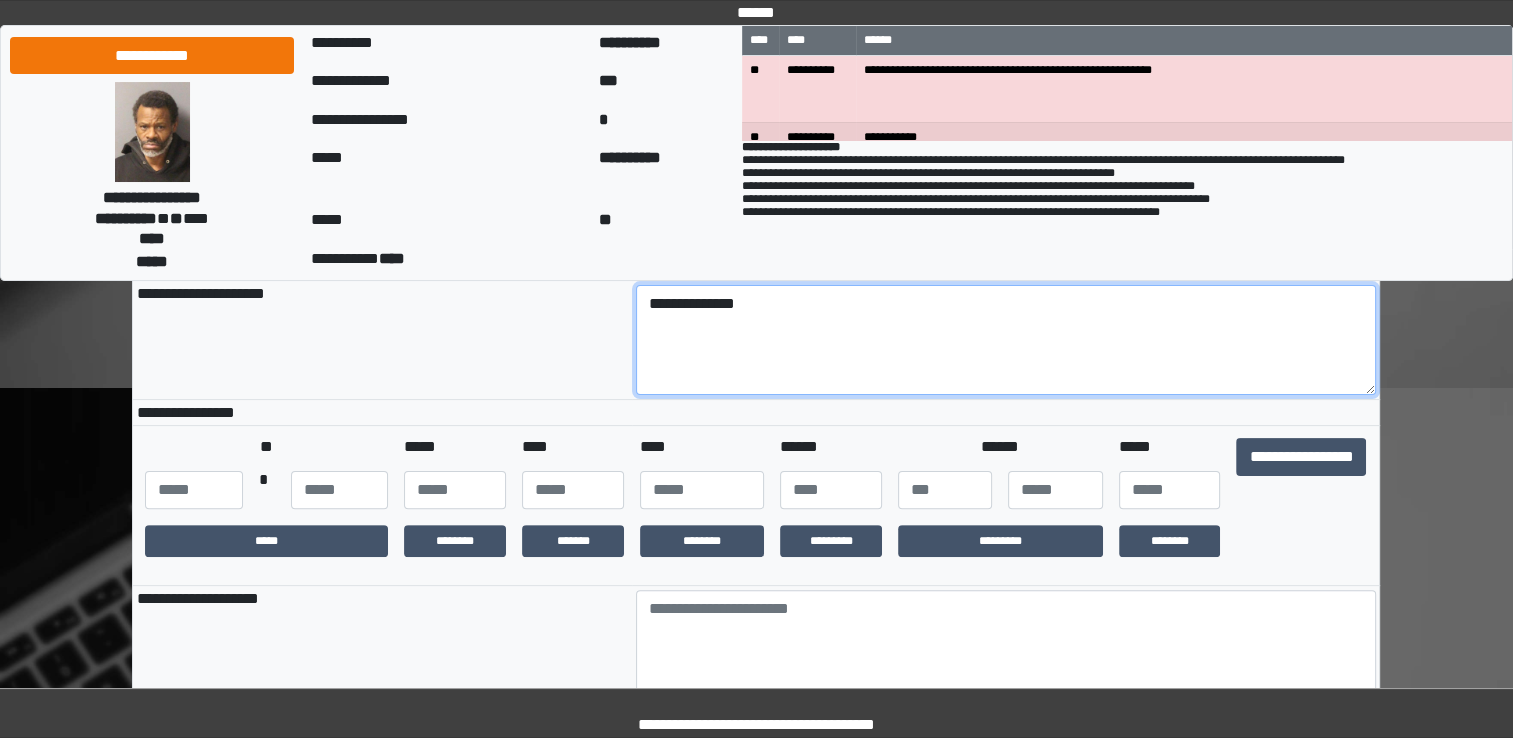 scroll, scrollTop: 500, scrollLeft: 0, axis: vertical 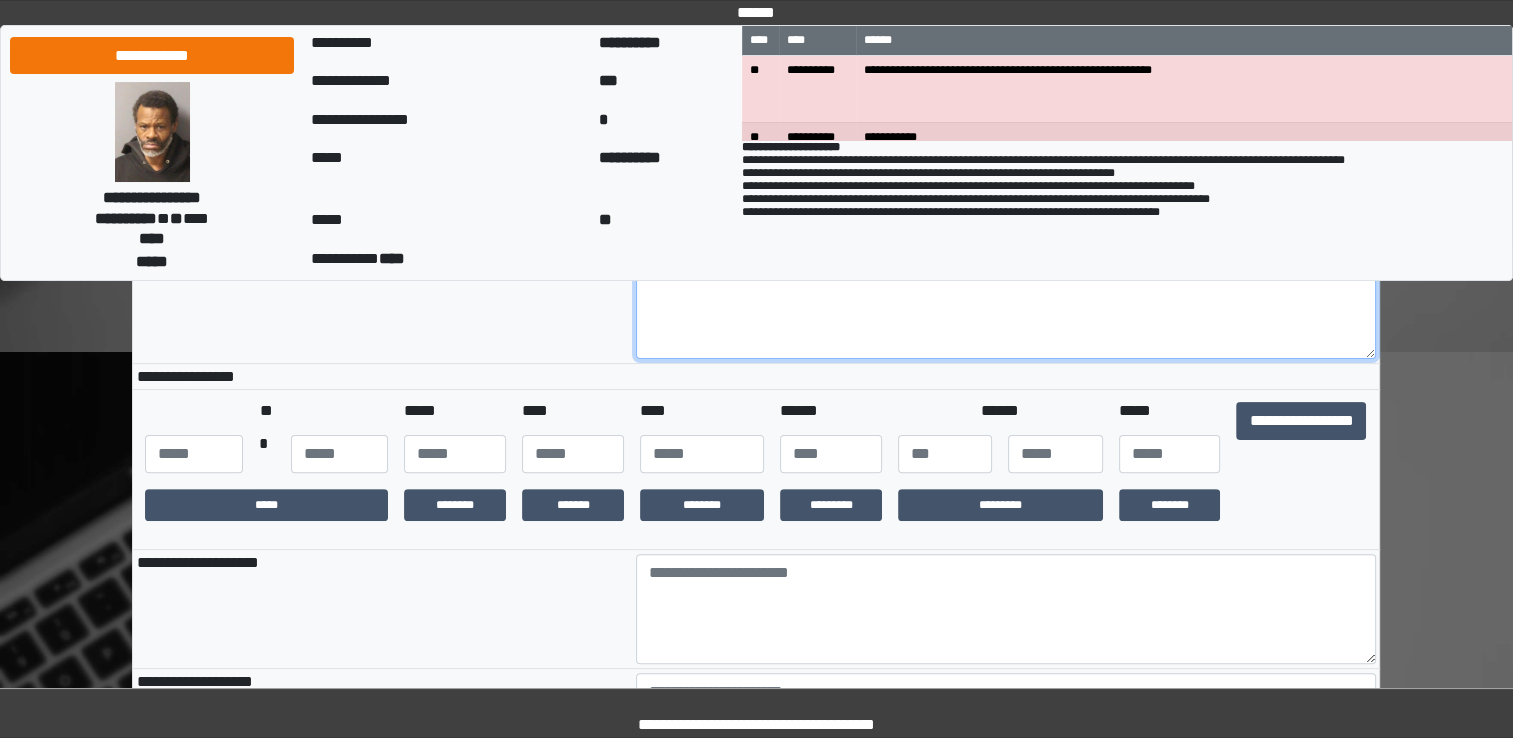 type on "**********" 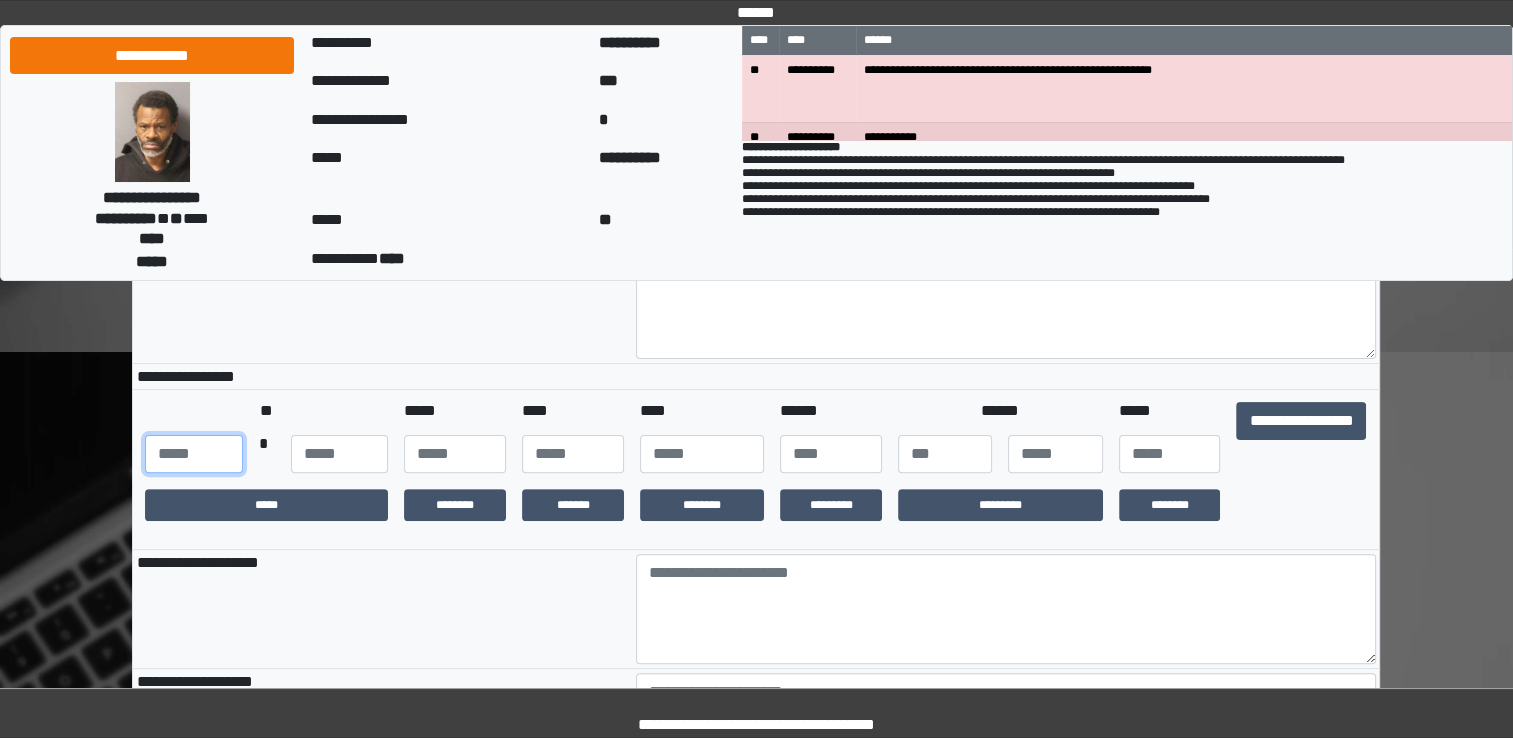 click at bounding box center (193, 454) 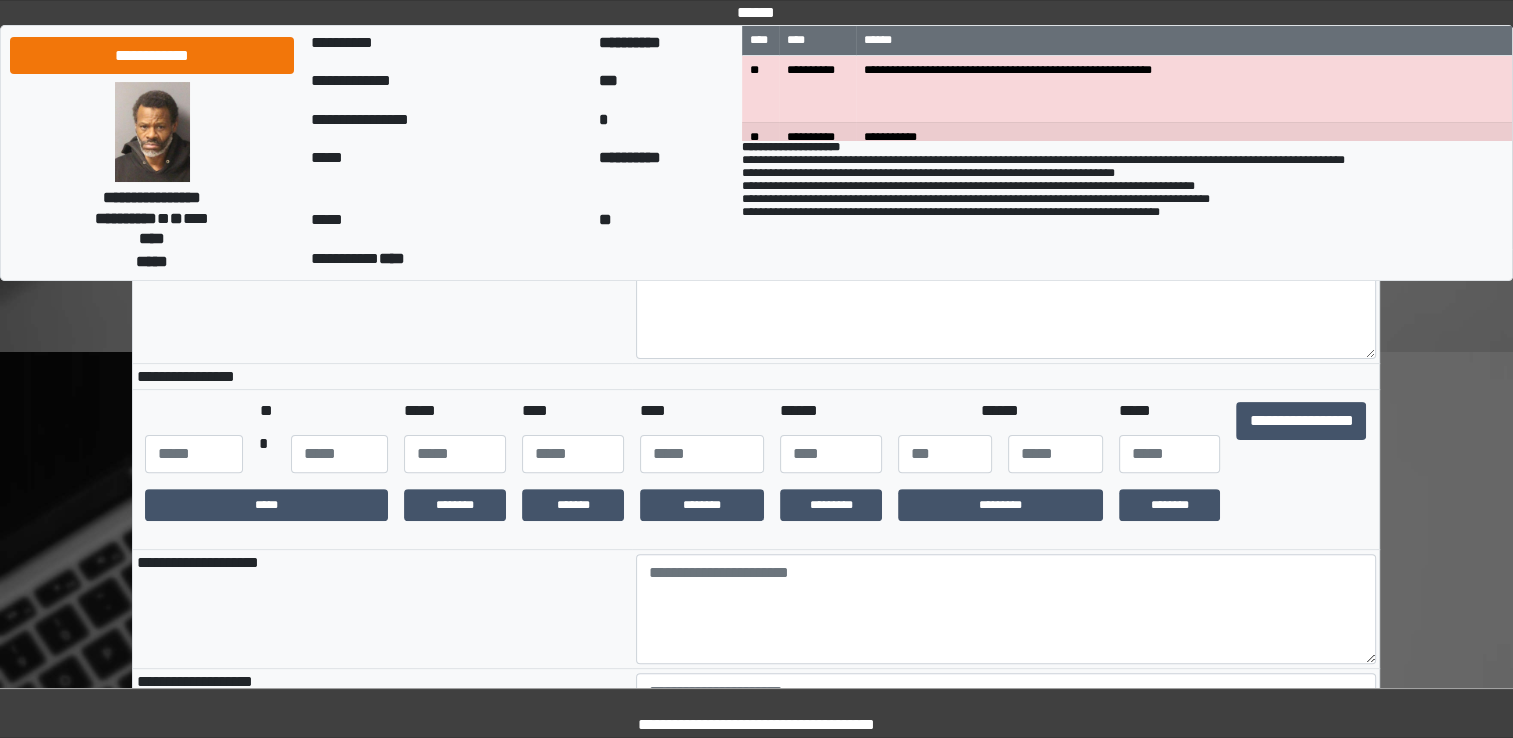 click on "**********" 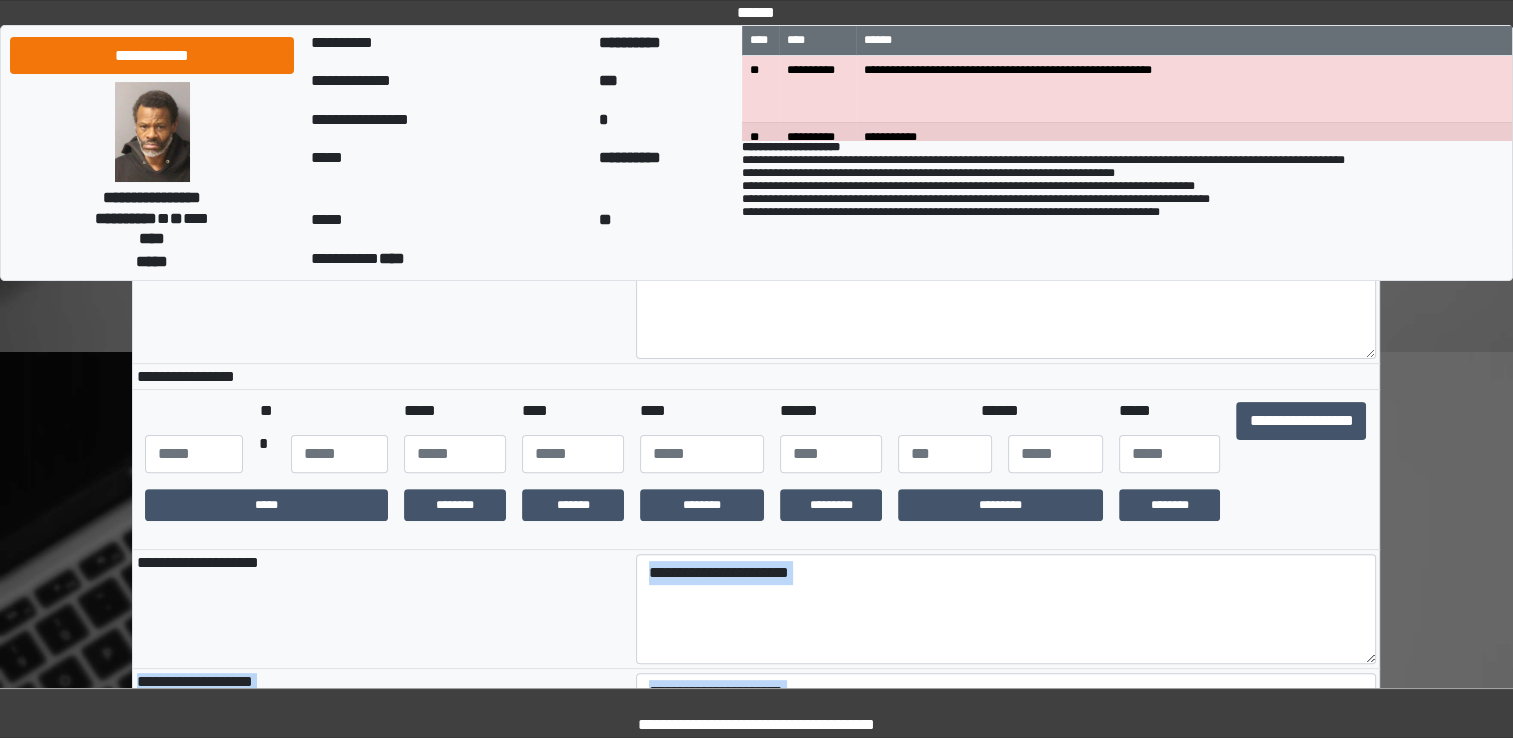 scroll, scrollTop: 568, scrollLeft: 0, axis: vertical 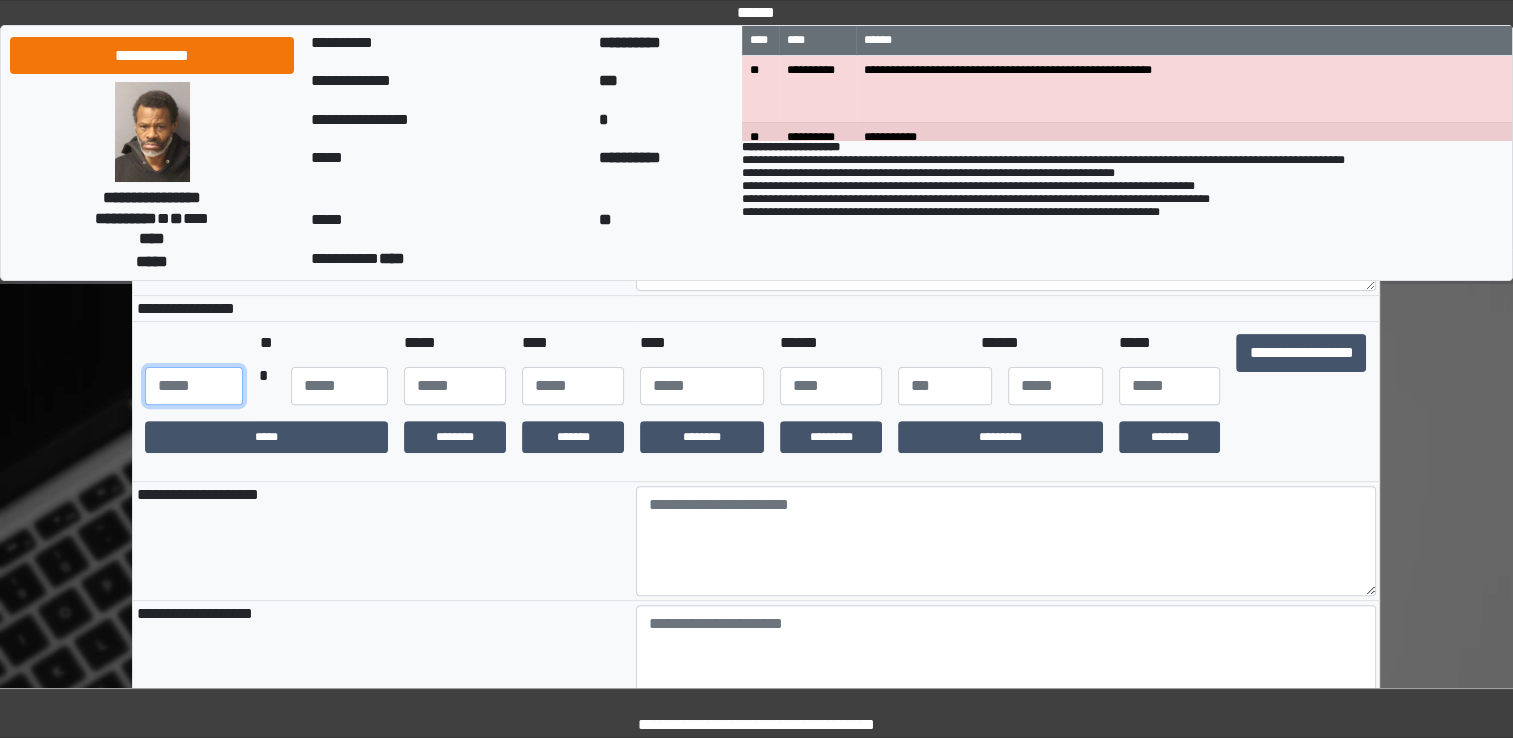 click at bounding box center [193, 386] 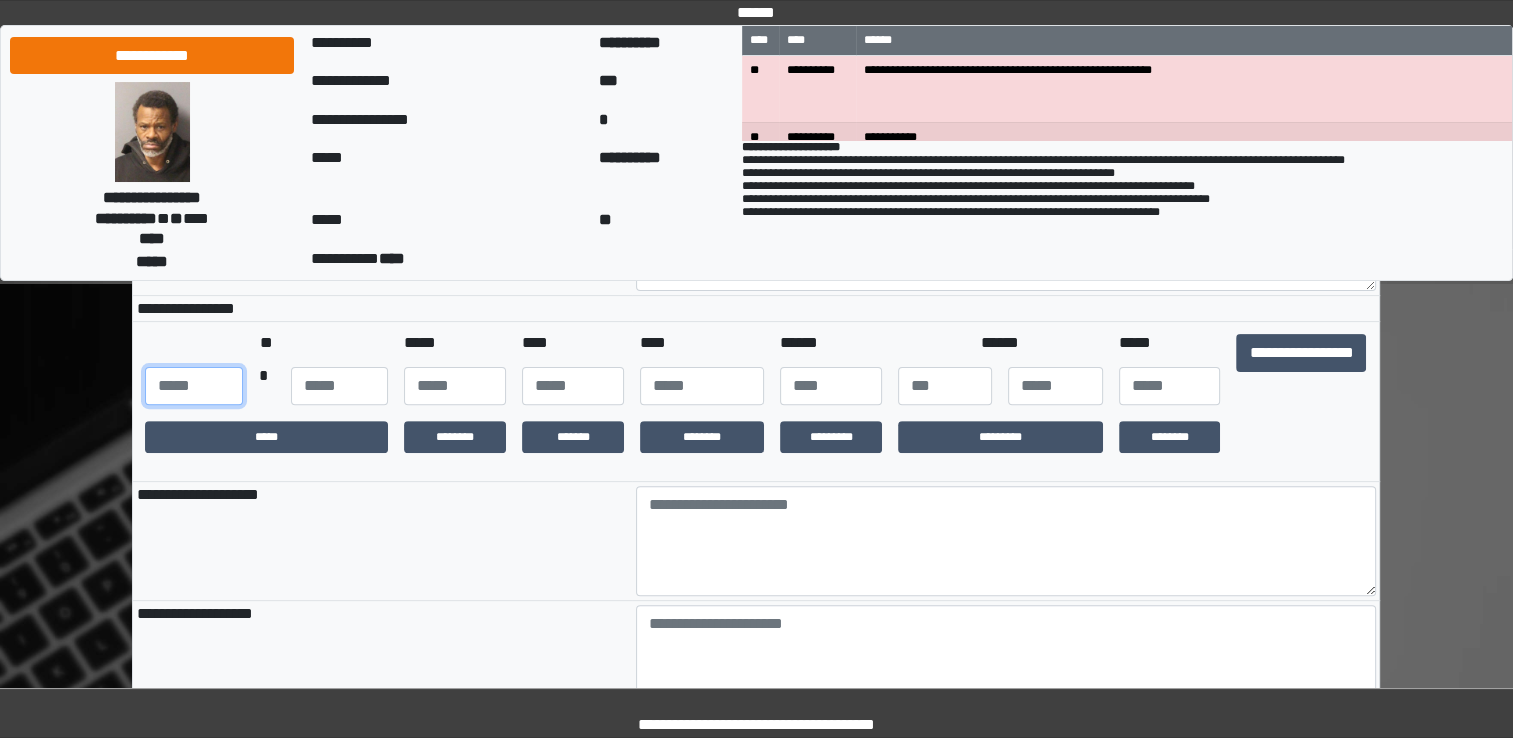 type on "***" 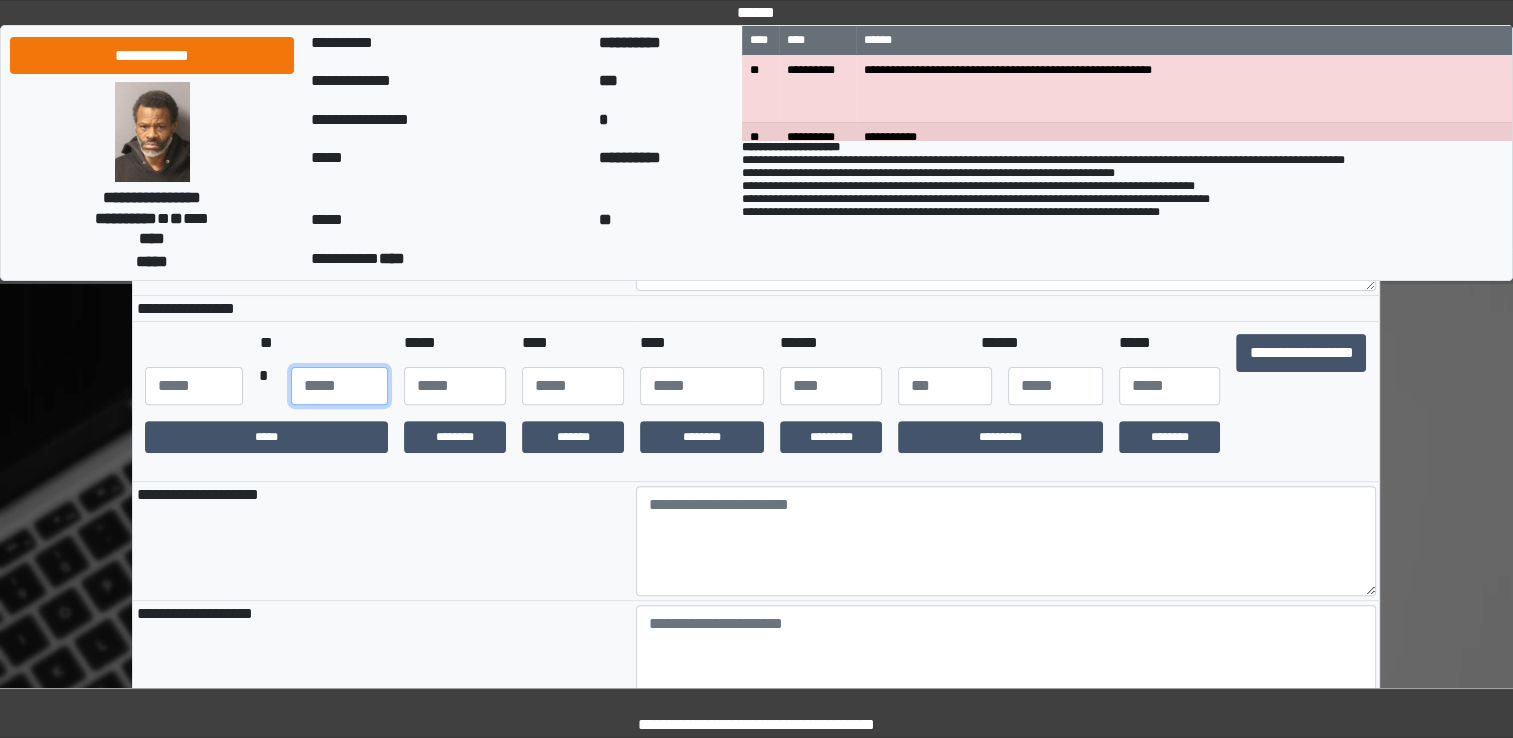 type on "**" 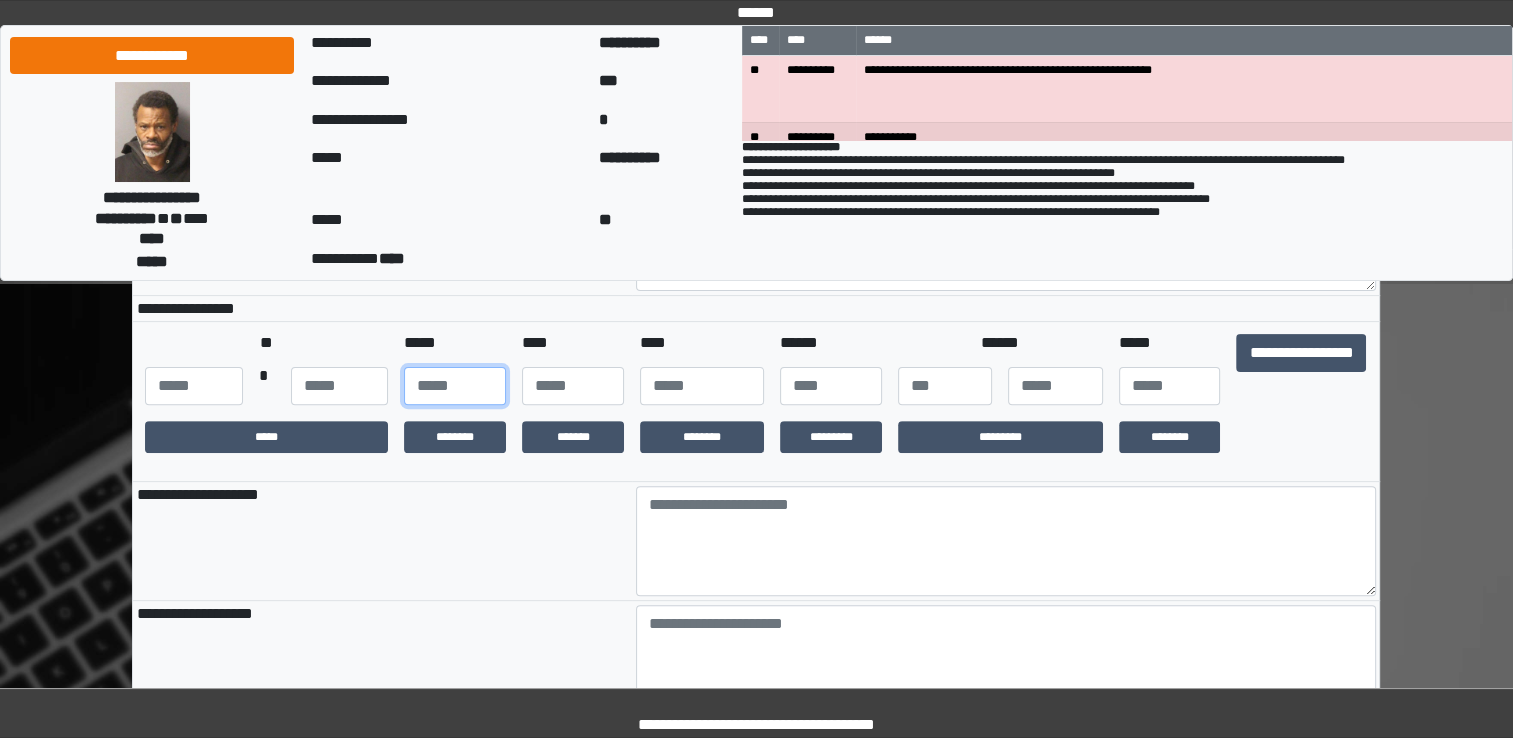type on "**" 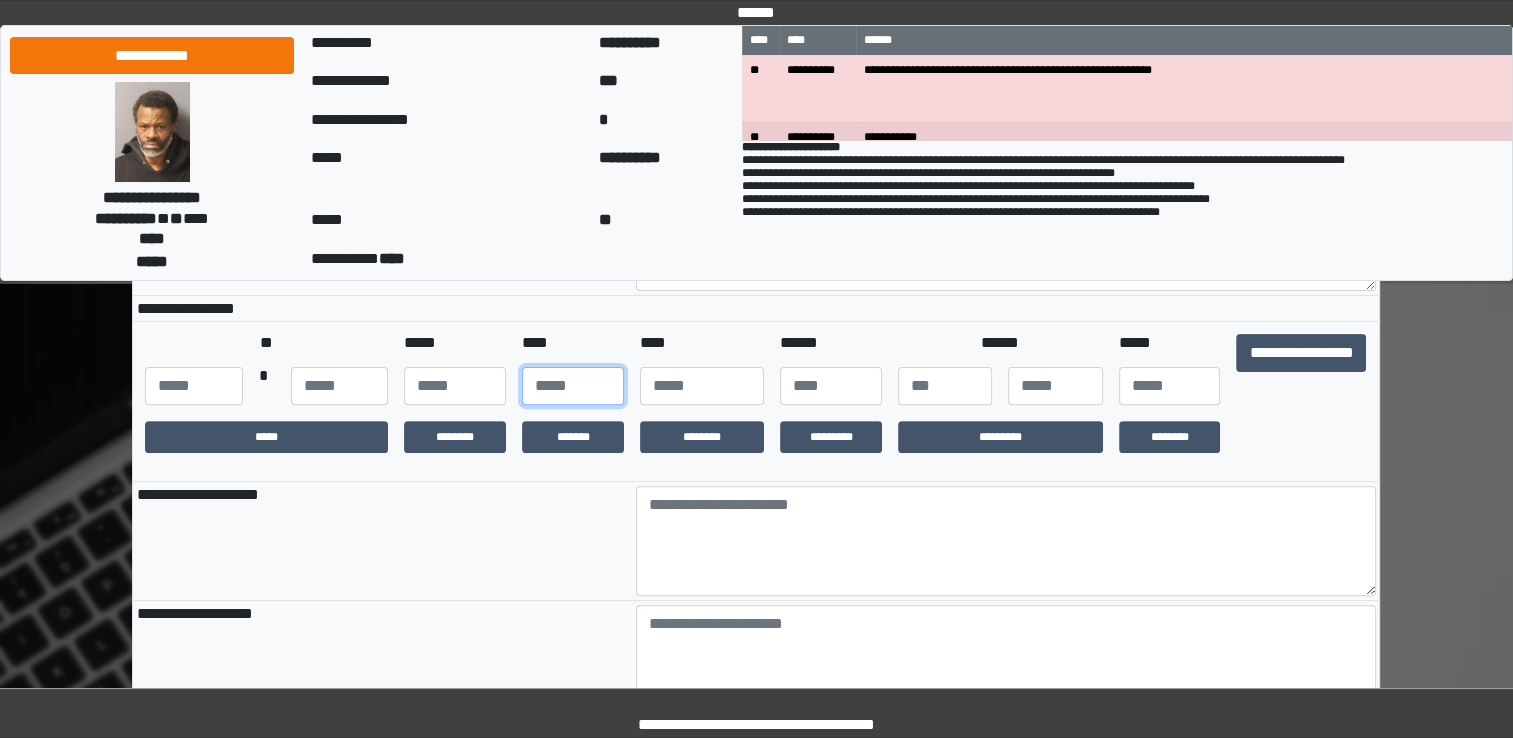 type on "**" 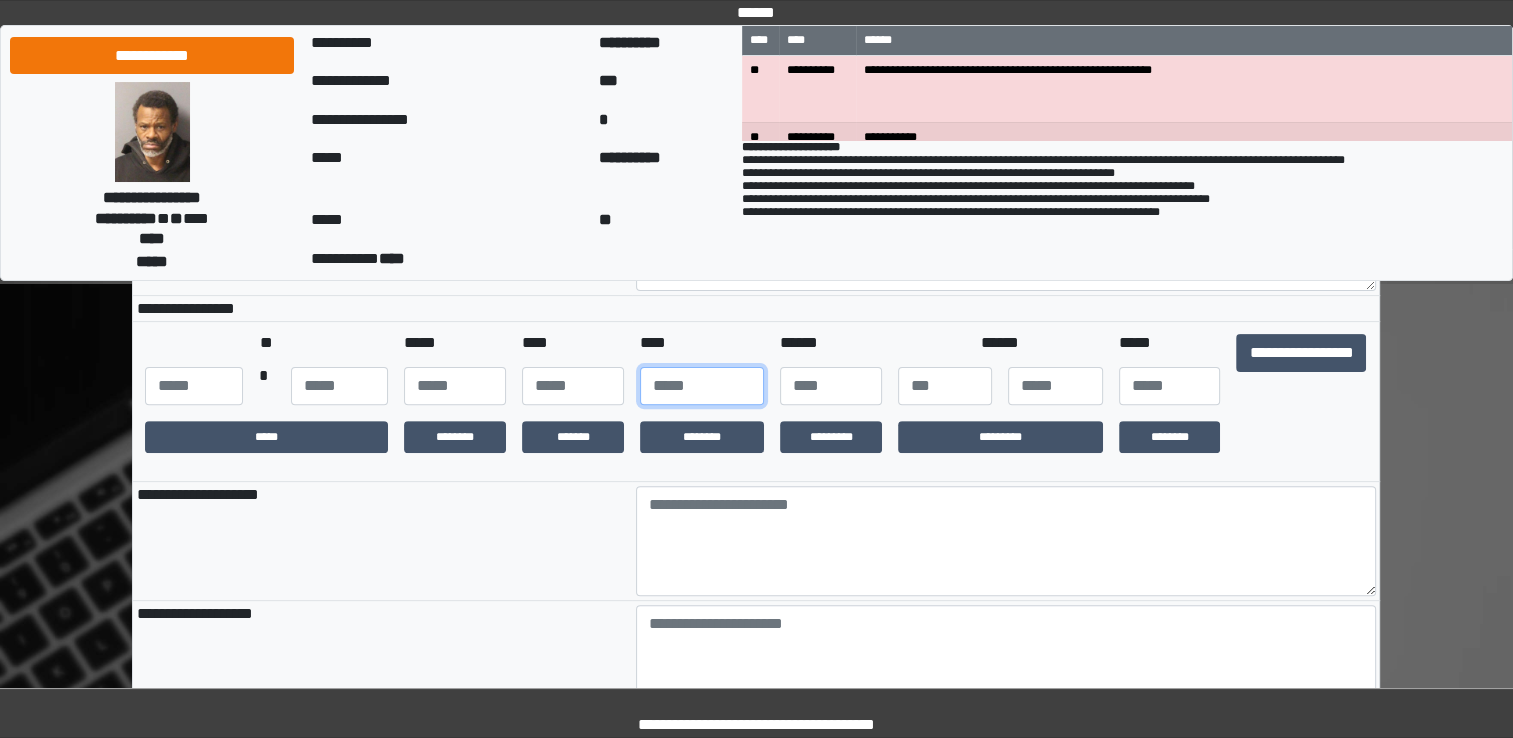 type on "****" 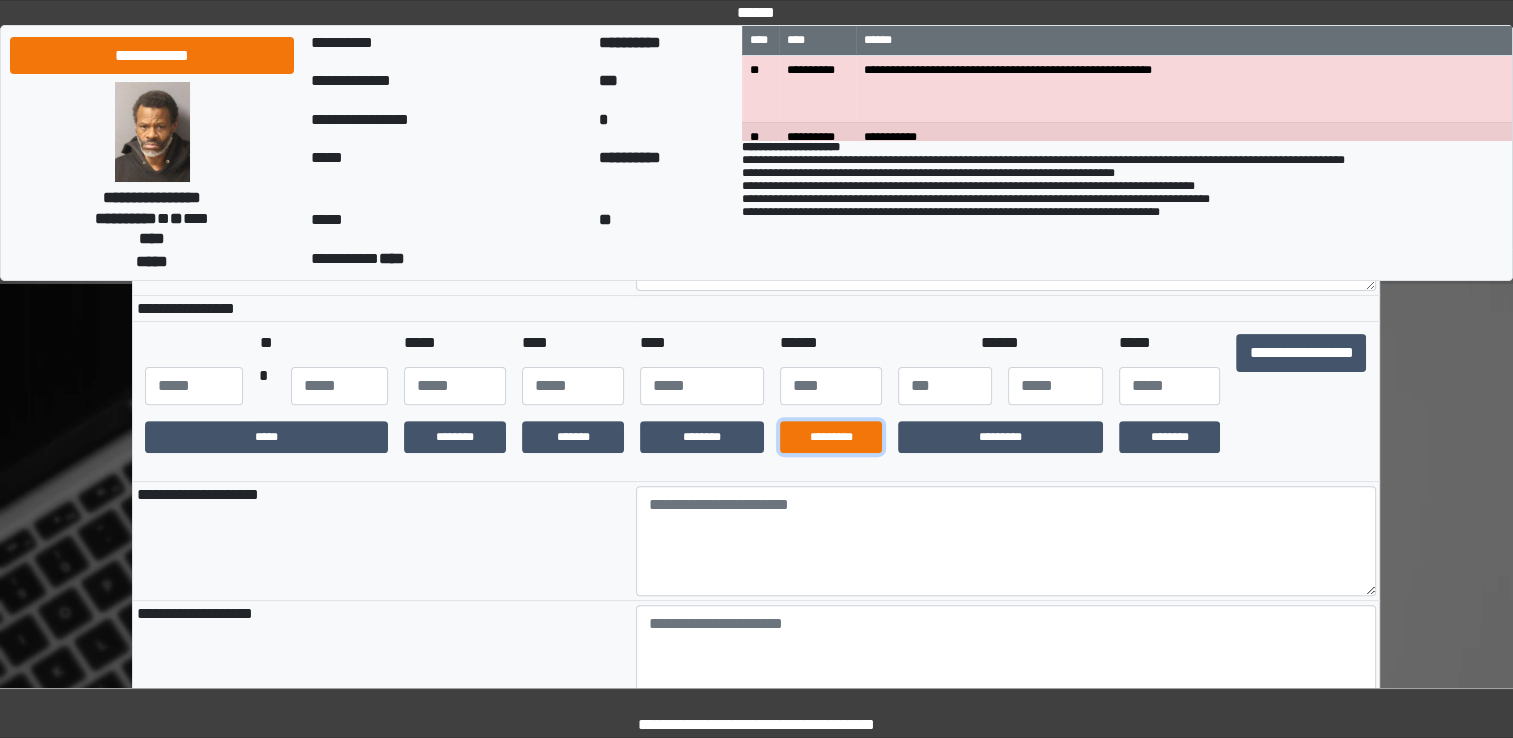 click on "*********" at bounding box center [831, 437] 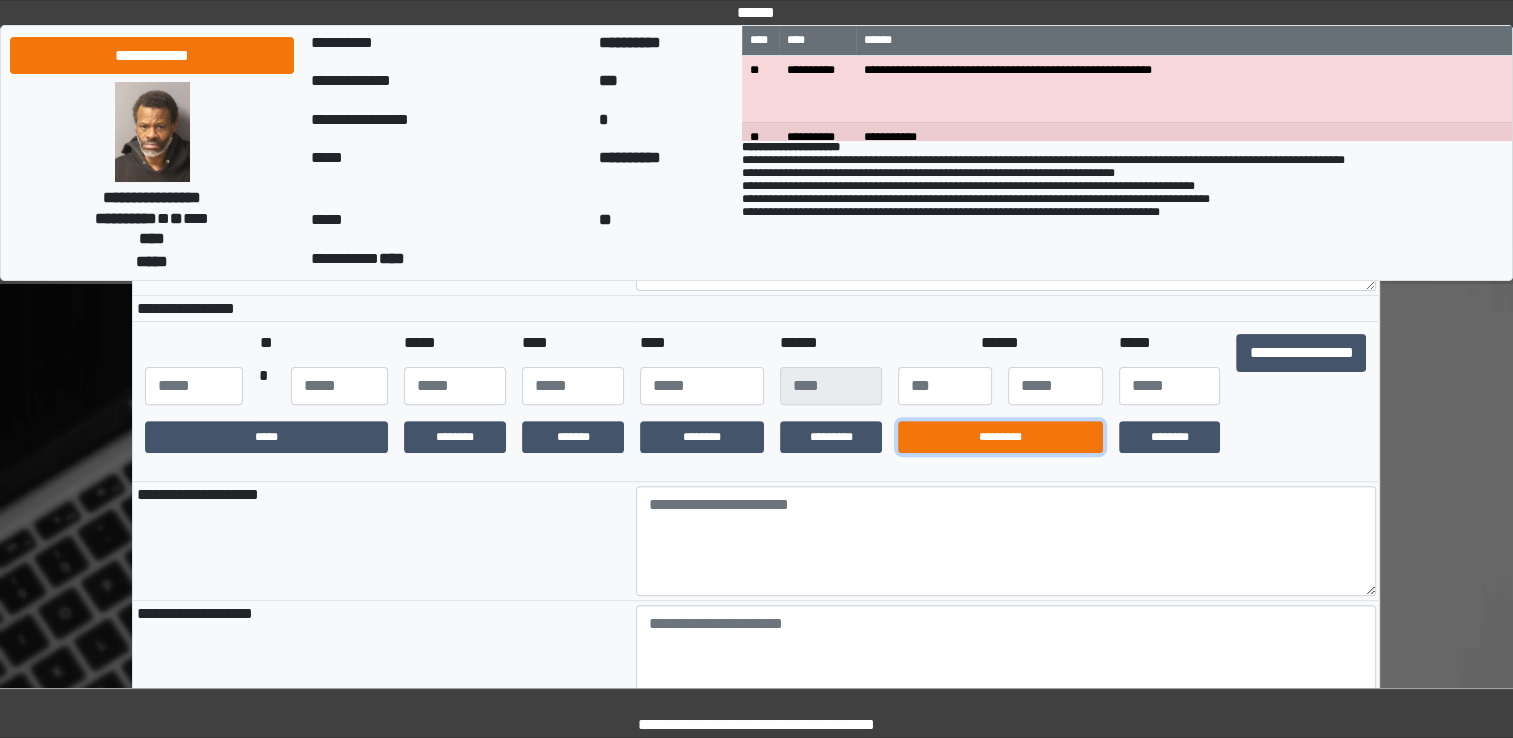 click on "*********" at bounding box center [1000, 437] 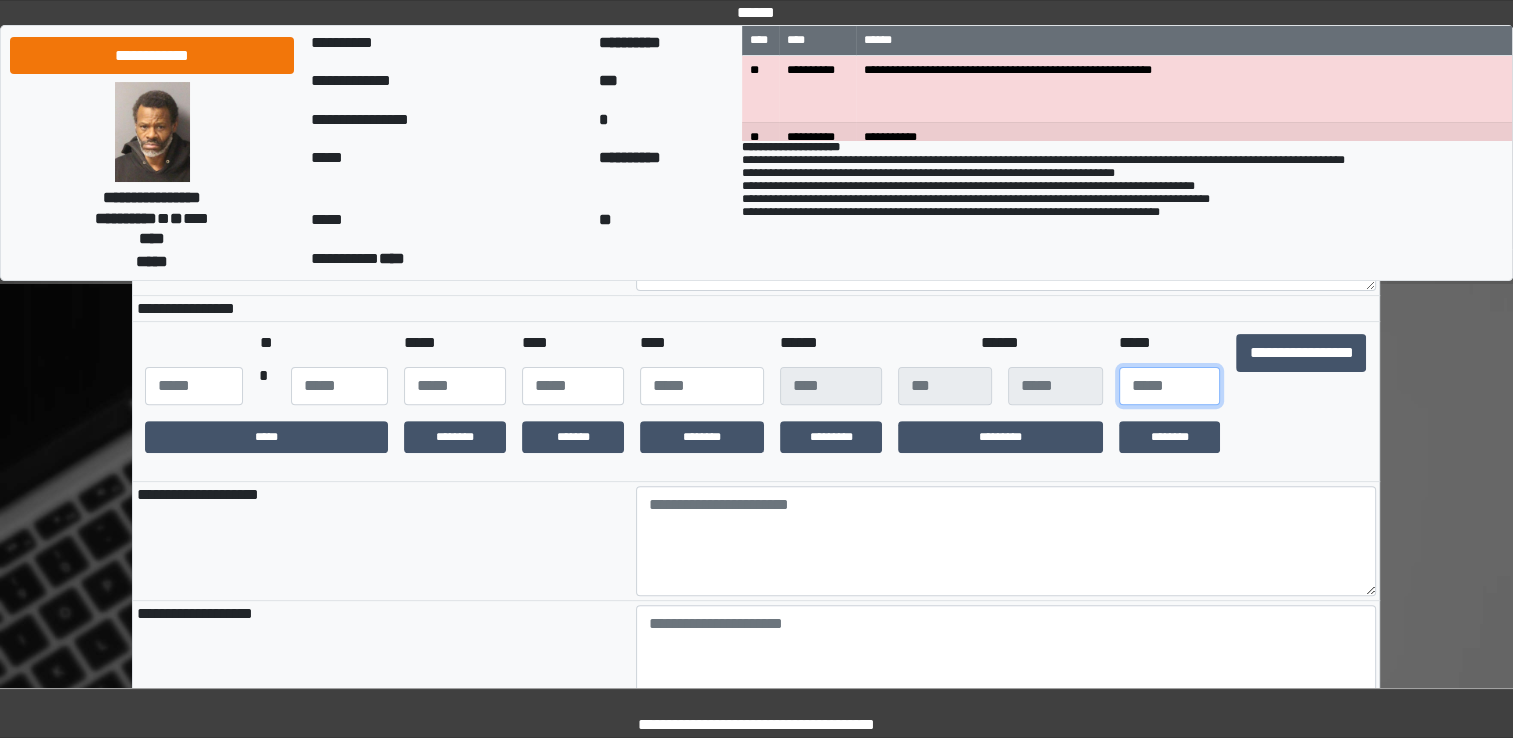 click at bounding box center (1170, 386) 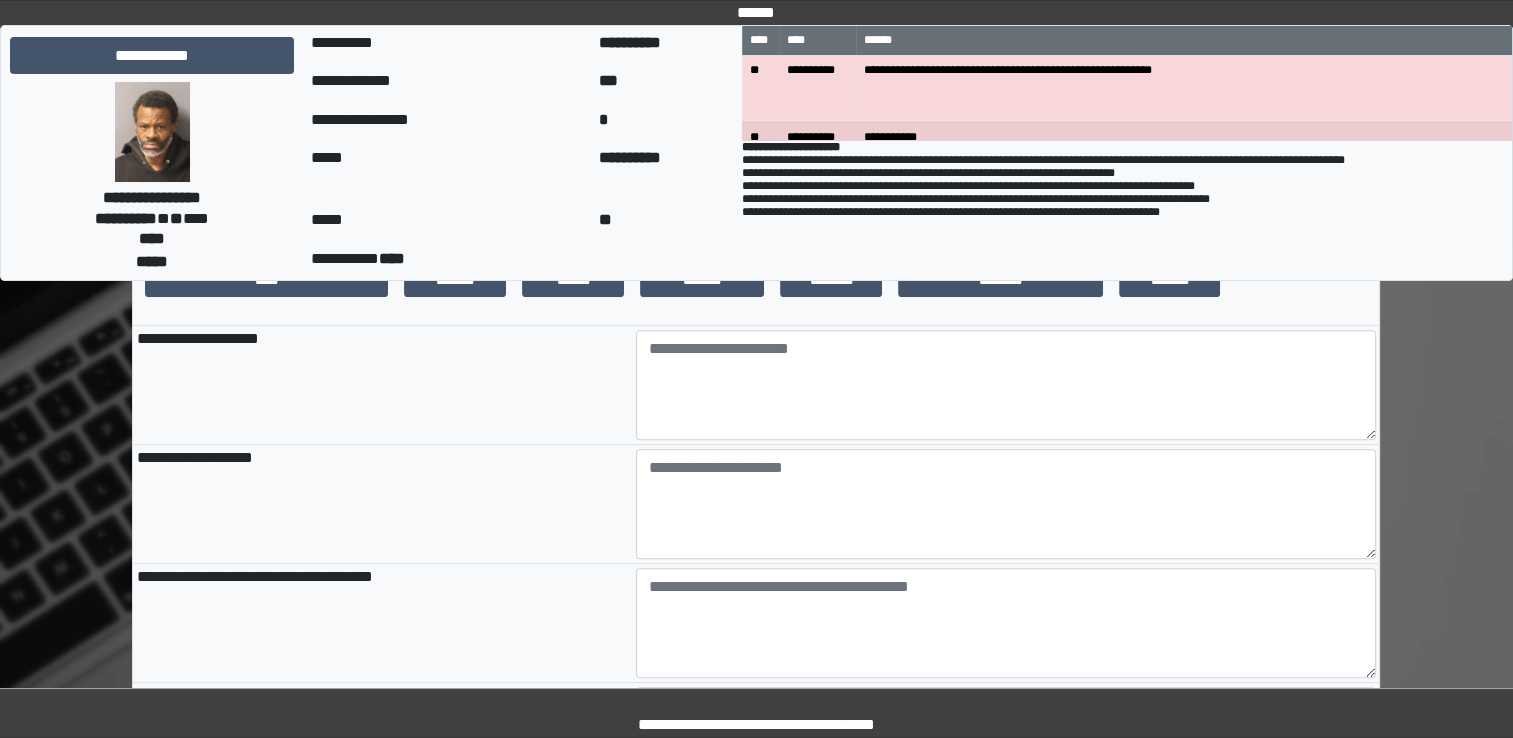 scroll, scrollTop: 668, scrollLeft: 0, axis: vertical 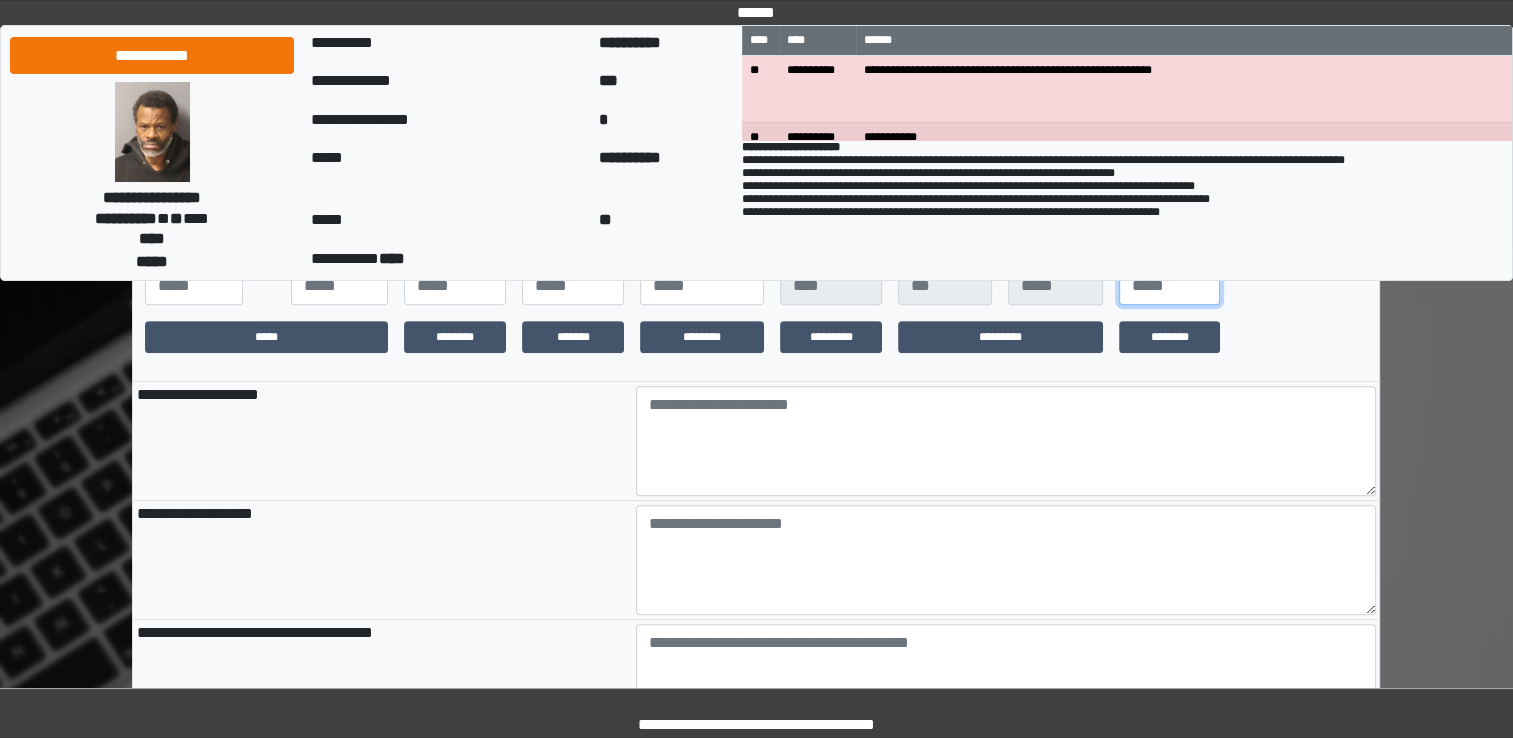 type on "**" 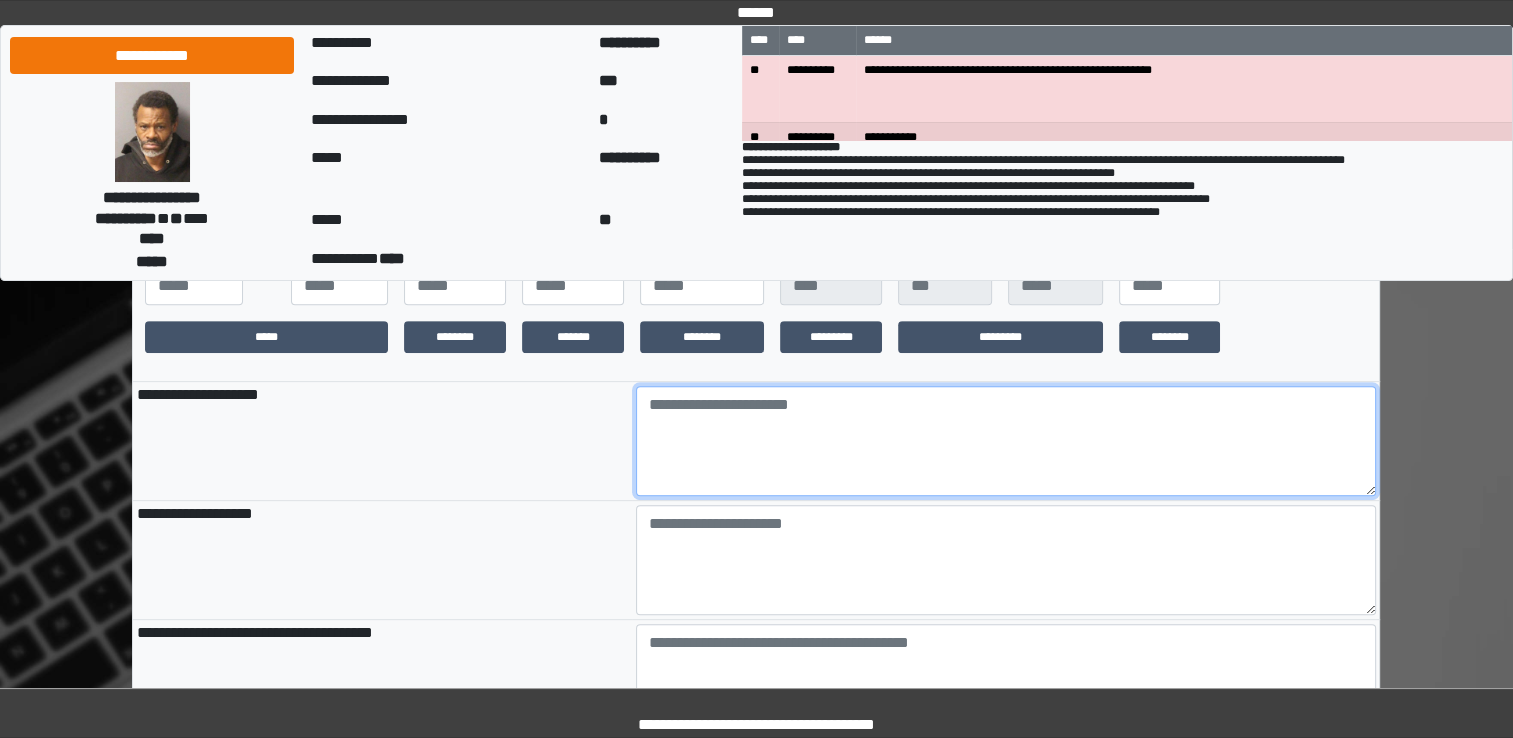 click at bounding box center (1006, 441) 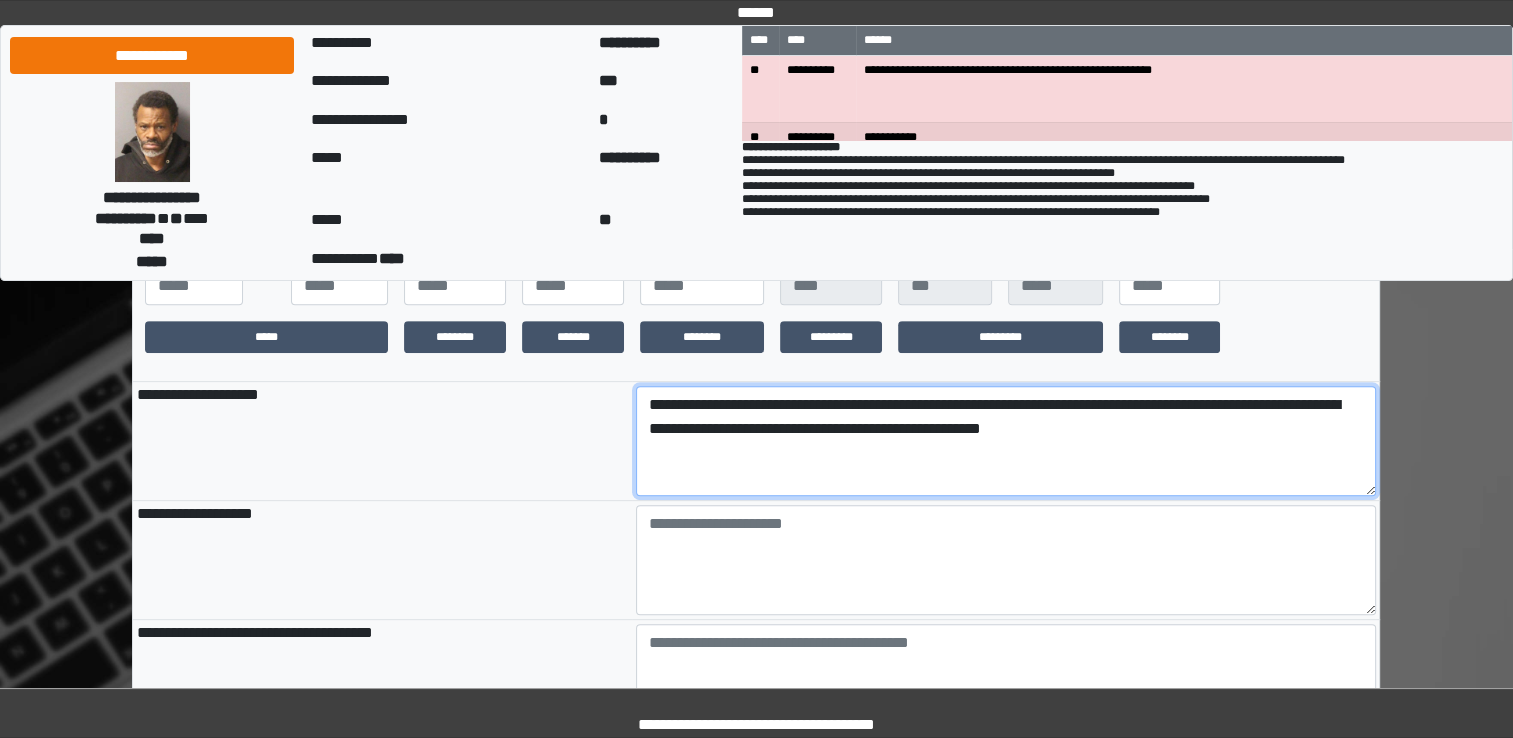 type on "**********" 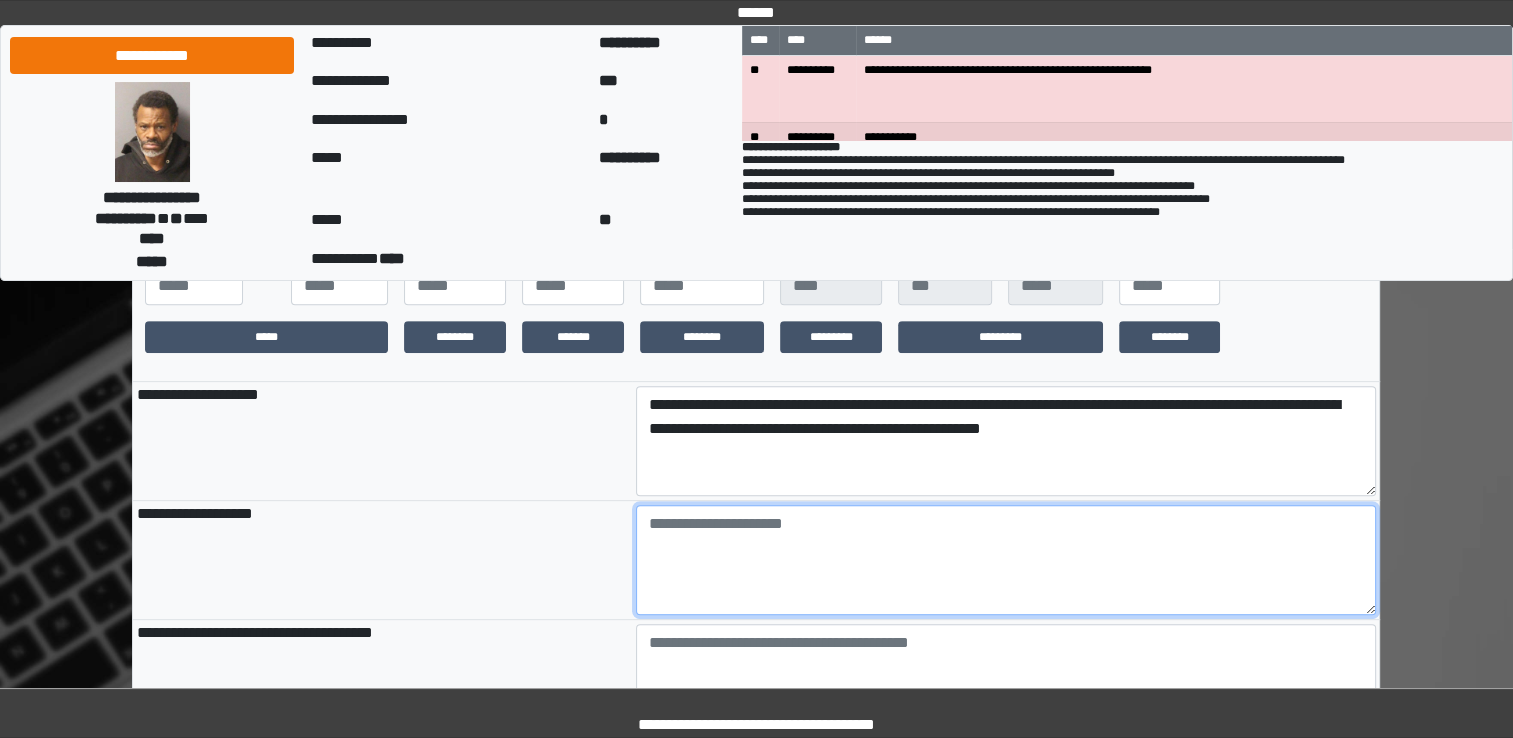click at bounding box center [1006, 560] 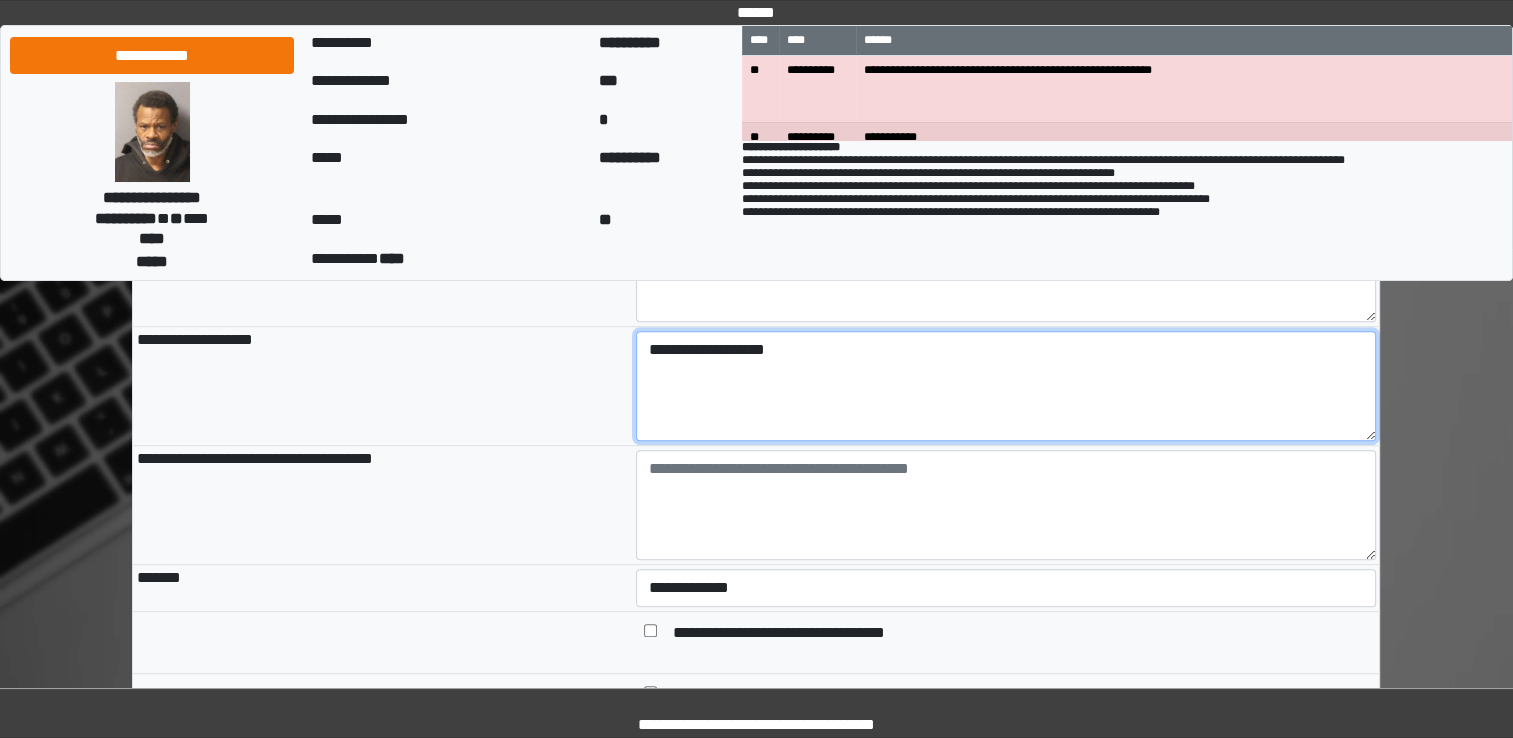 scroll, scrollTop: 868, scrollLeft: 0, axis: vertical 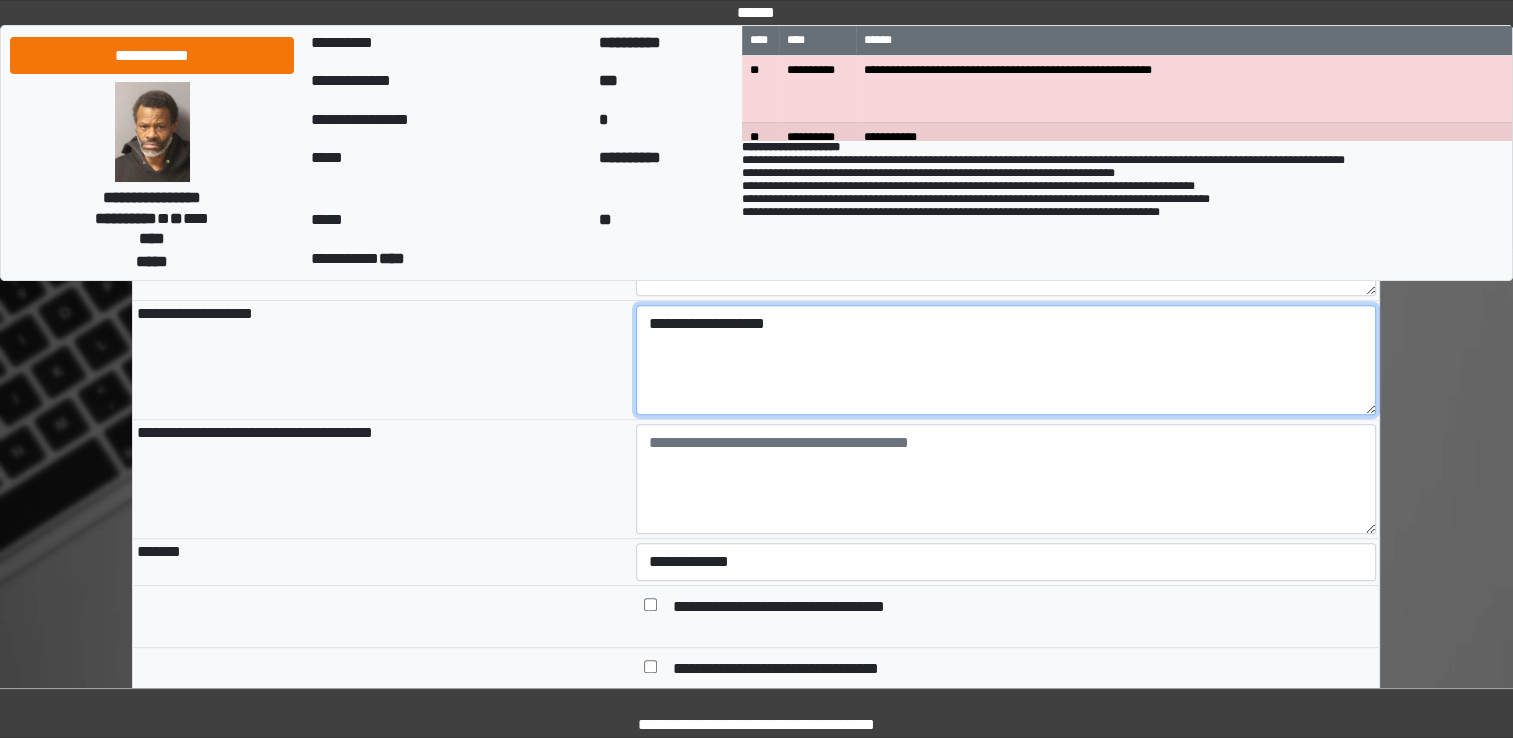 type on "**********" 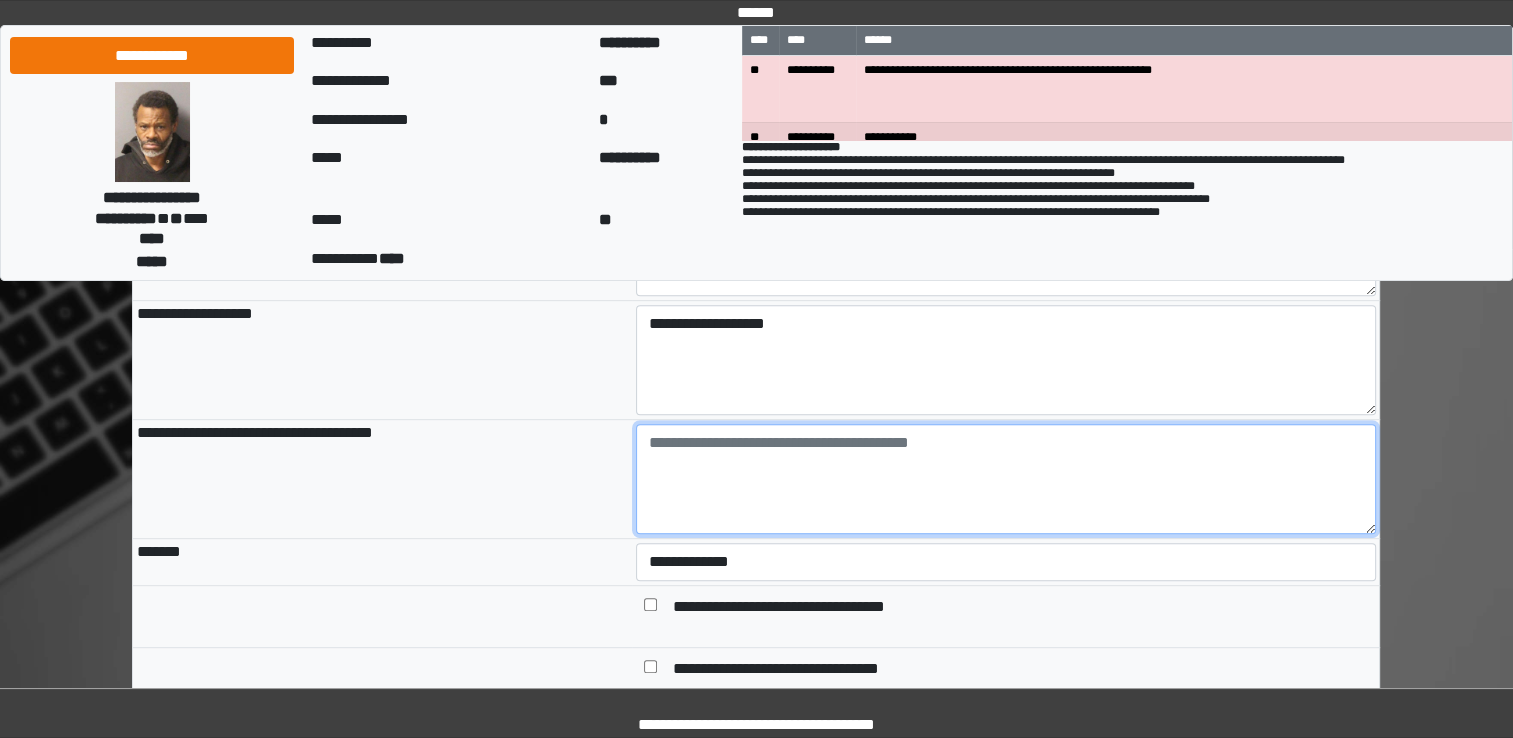 click at bounding box center [1006, 479] 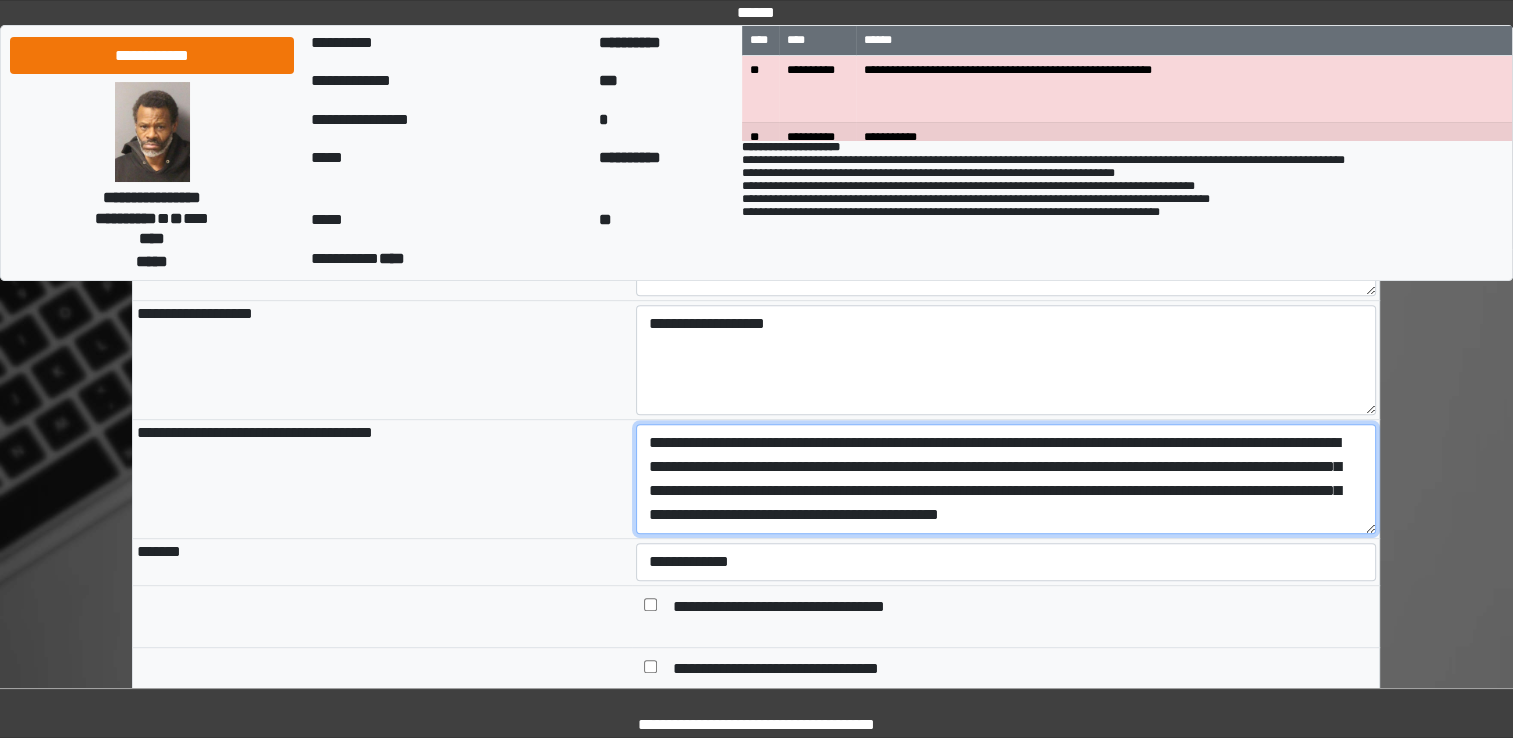 scroll, scrollTop: 16, scrollLeft: 0, axis: vertical 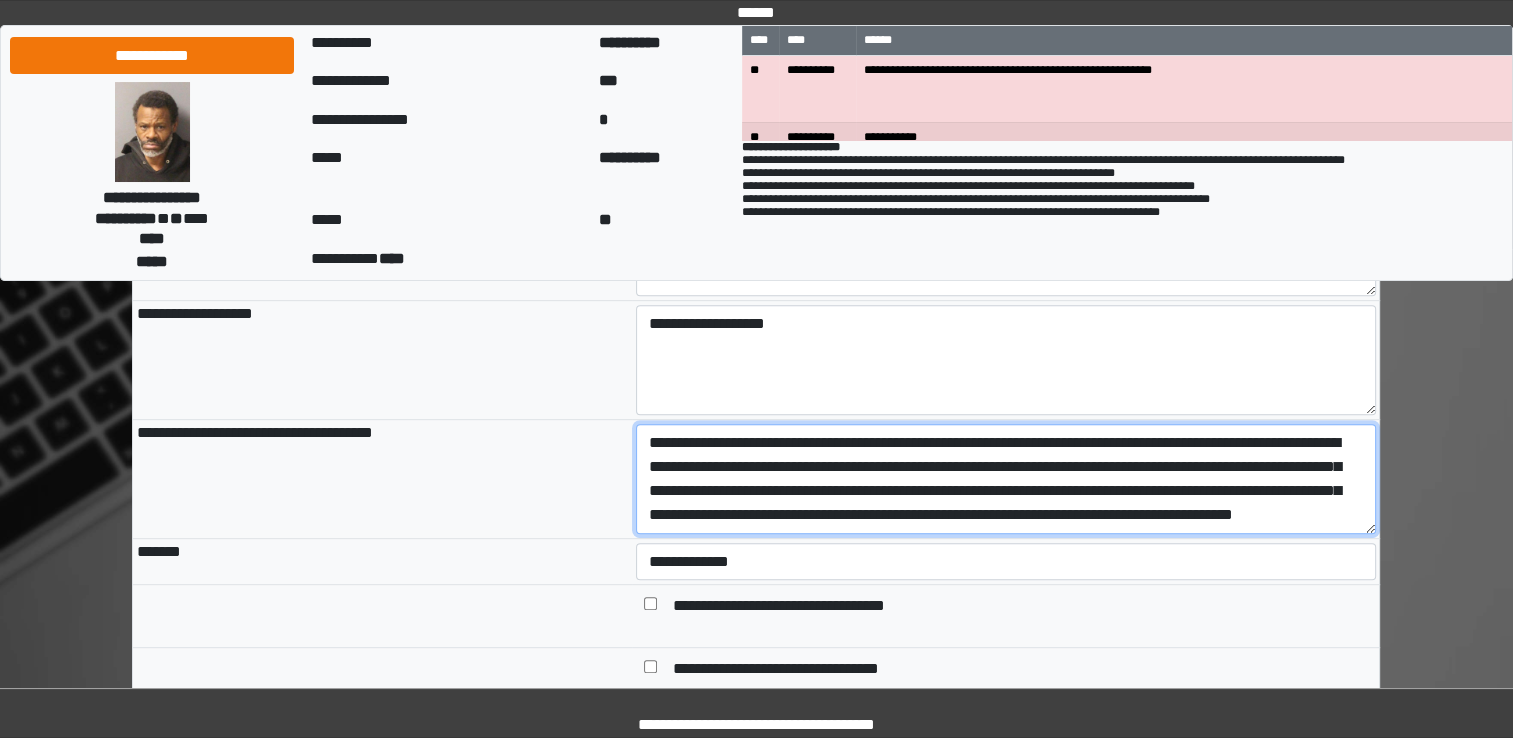 type on "**********" 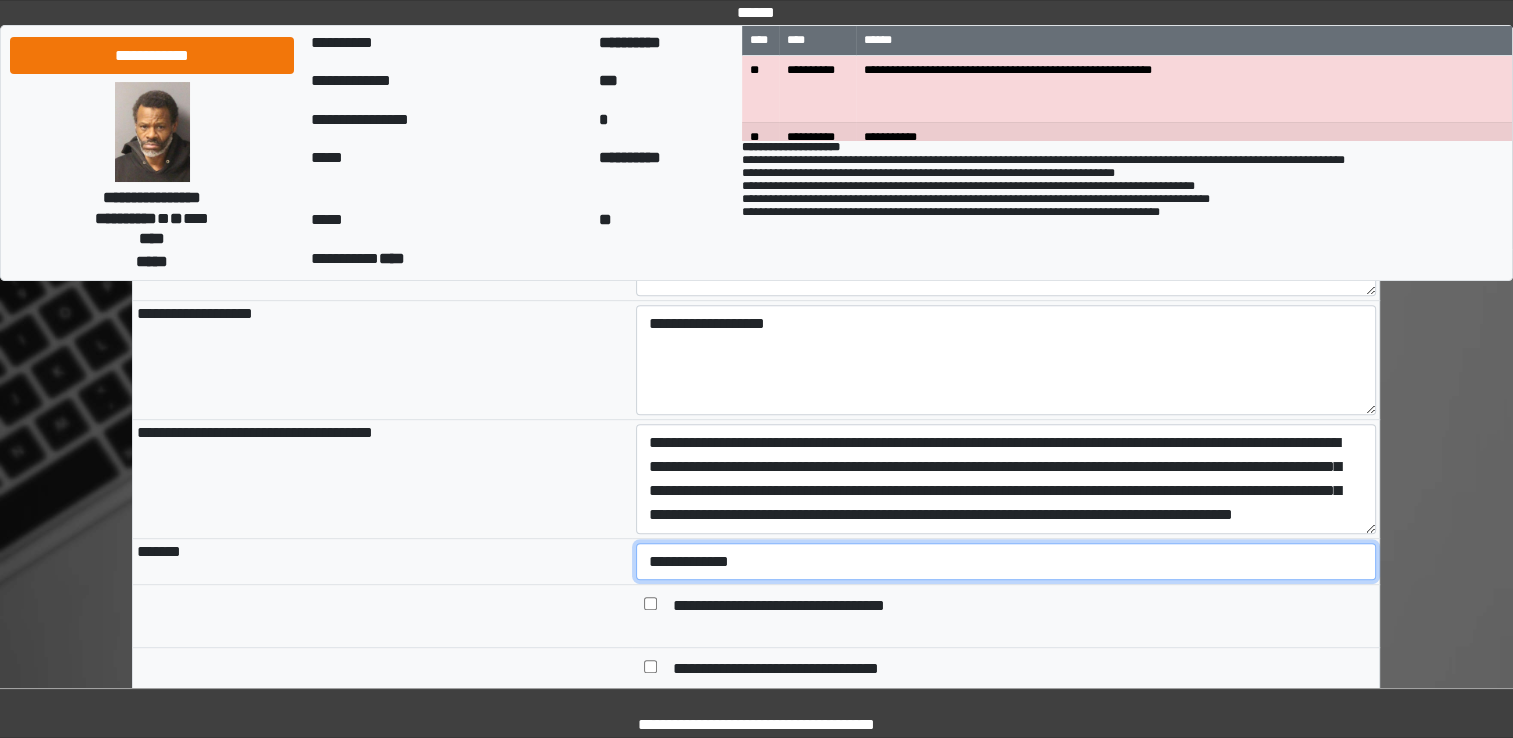 click on "**********" at bounding box center [1006, 562] 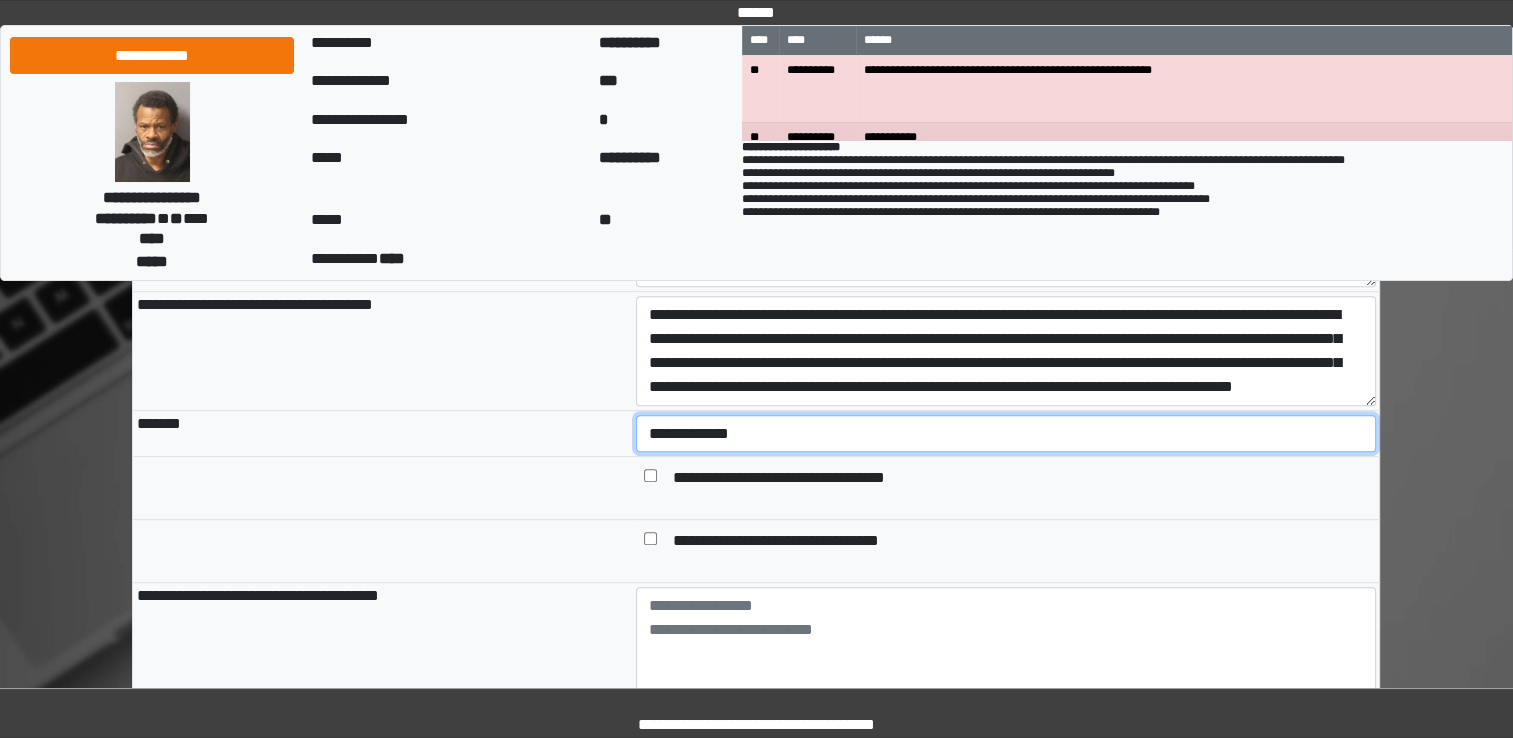 scroll, scrollTop: 1068, scrollLeft: 0, axis: vertical 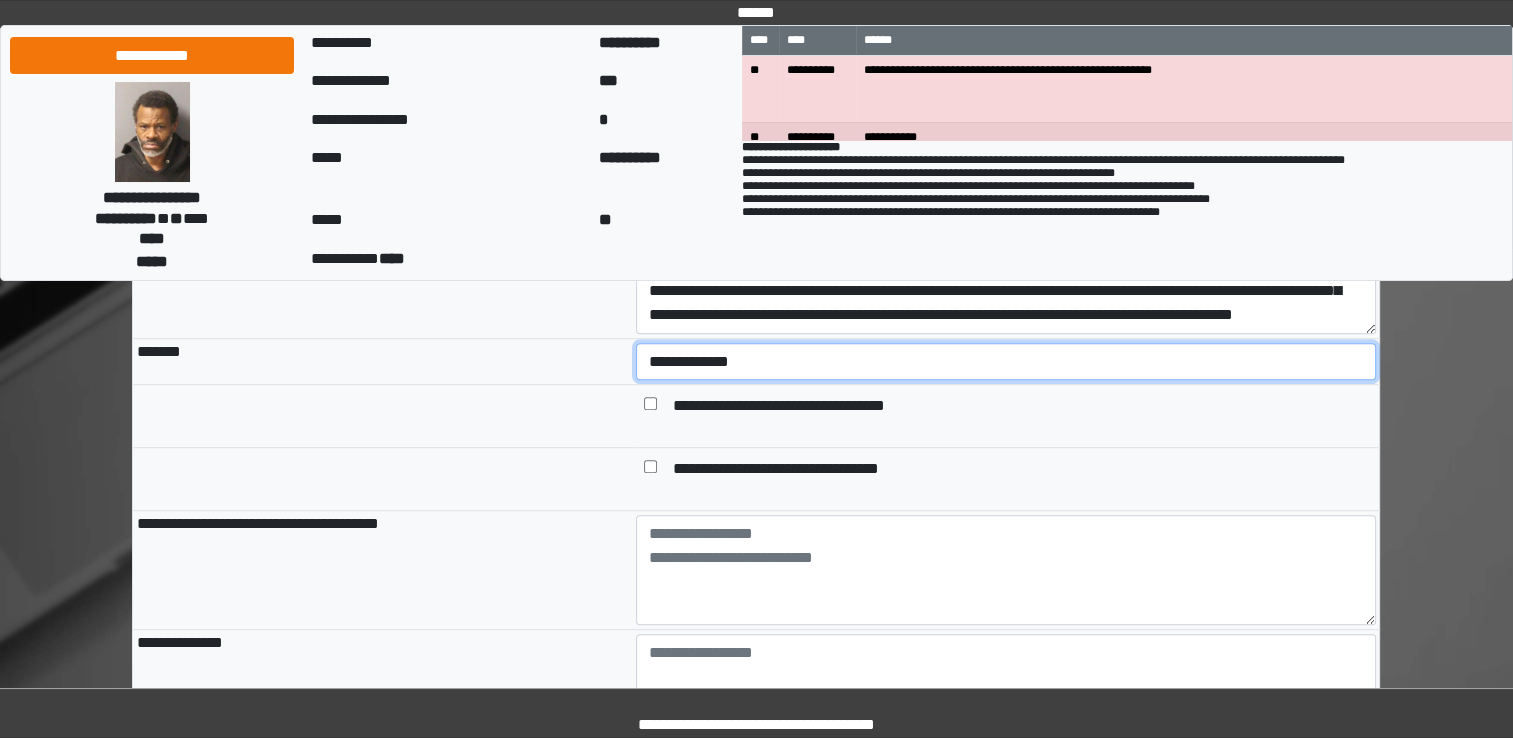 click on "**********" at bounding box center (1006, 362) 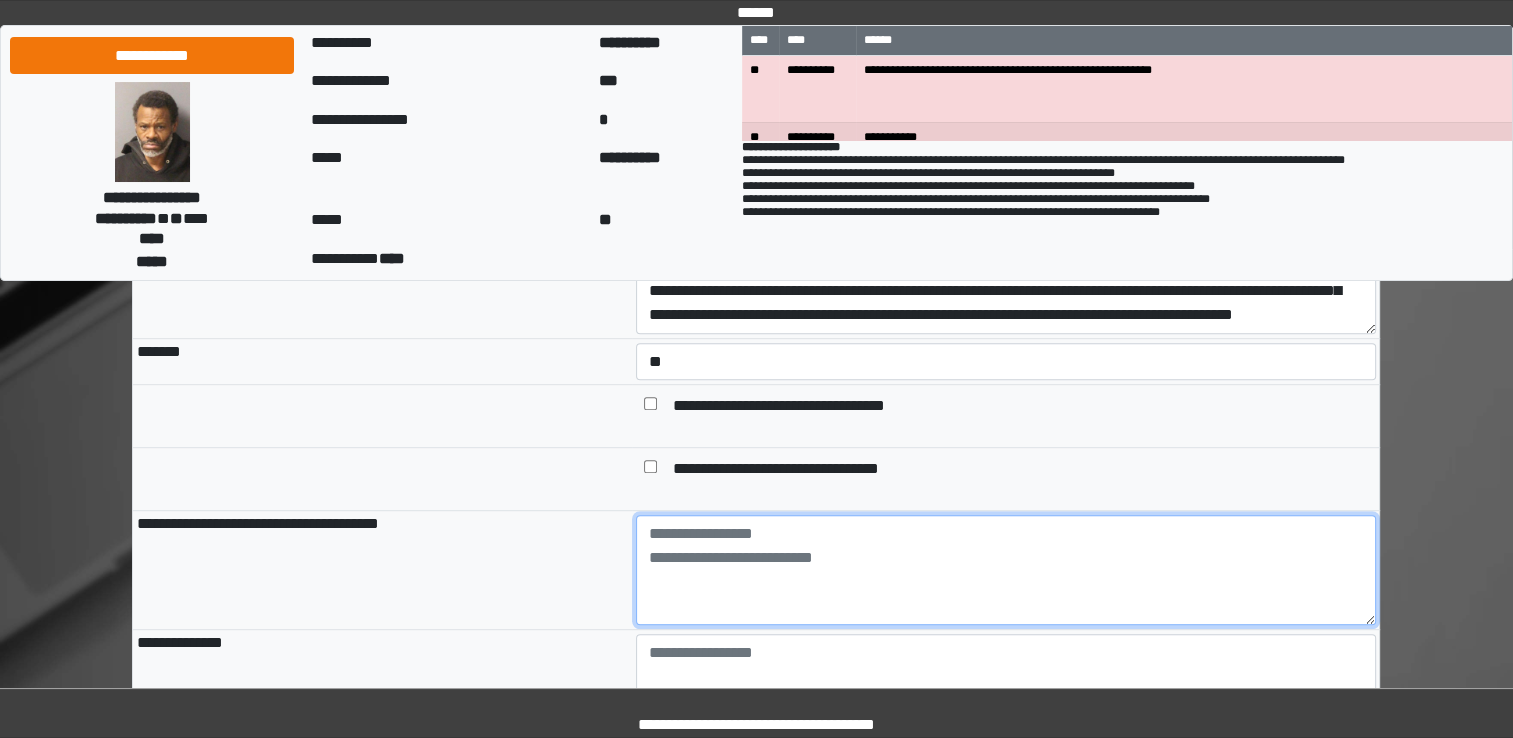 click at bounding box center [1006, 570] 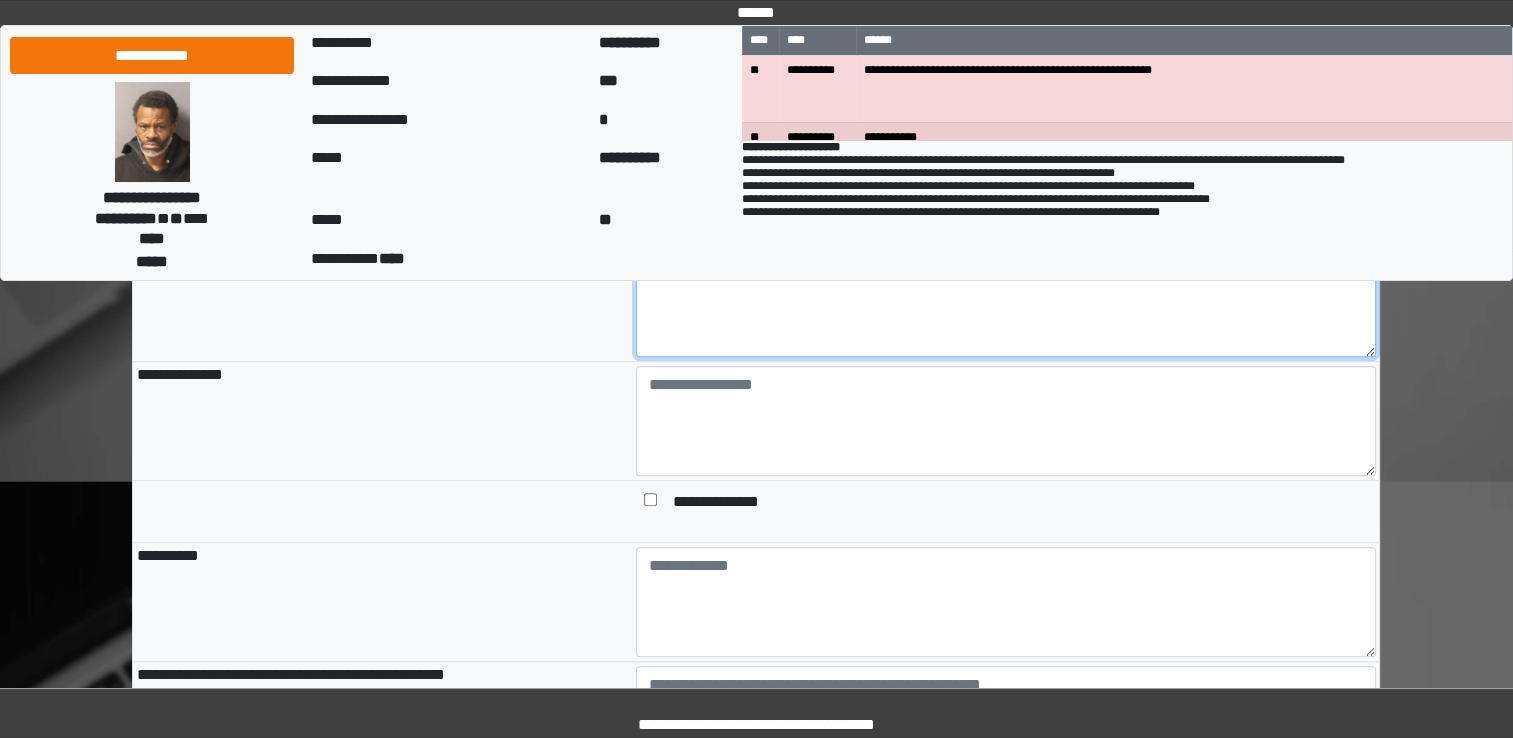 scroll, scrollTop: 1368, scrollLeft: 0, axis: vertical 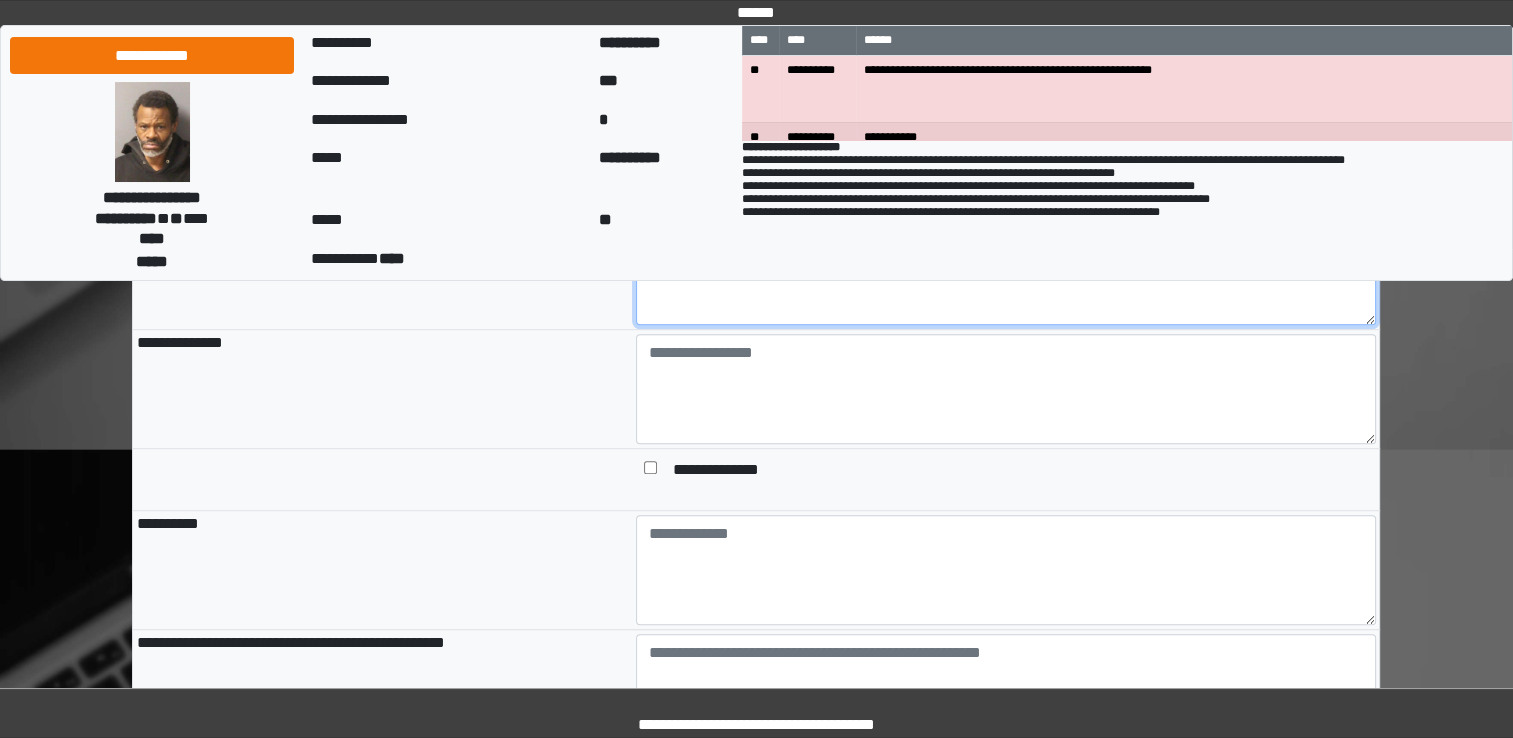type on "**********" 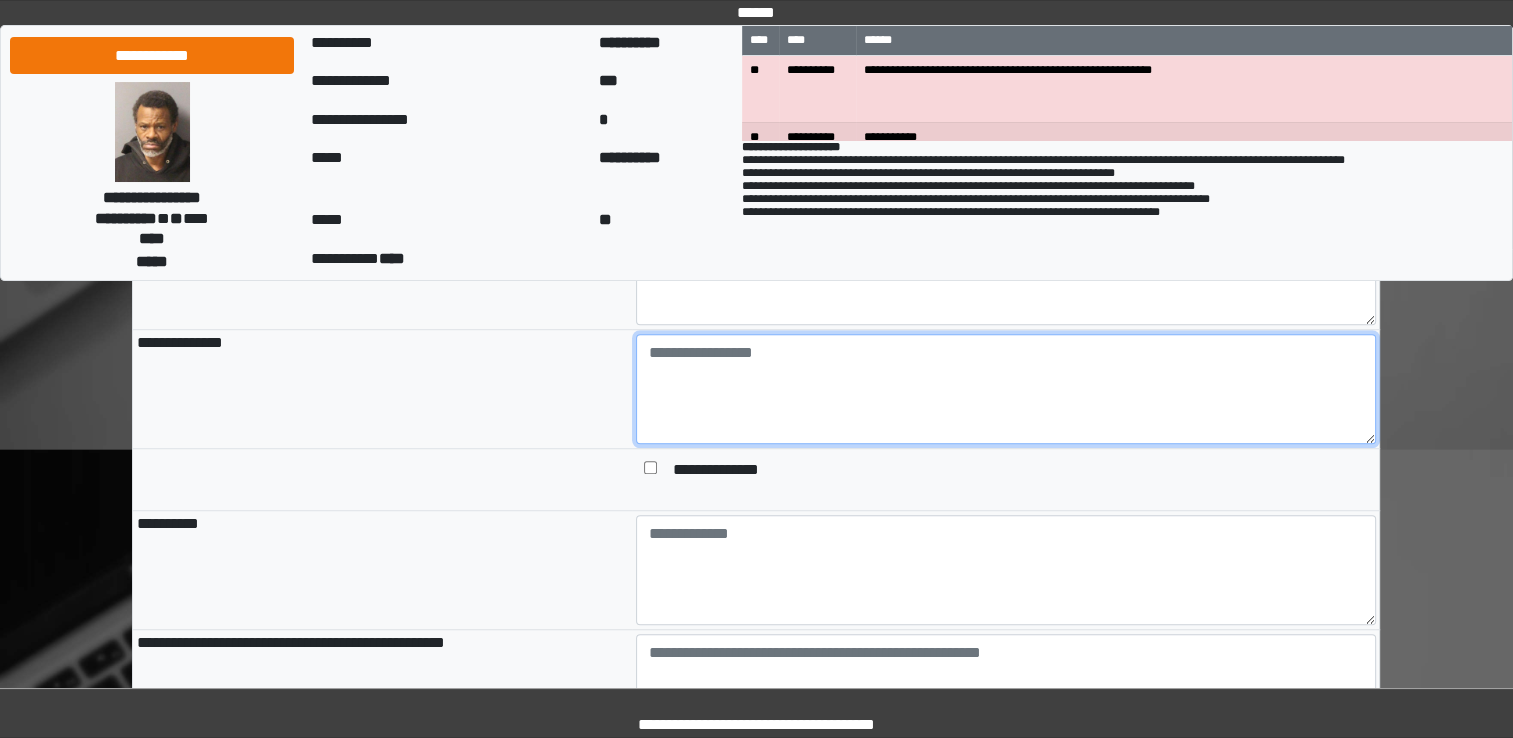 click at bounding box center [1006, 389] 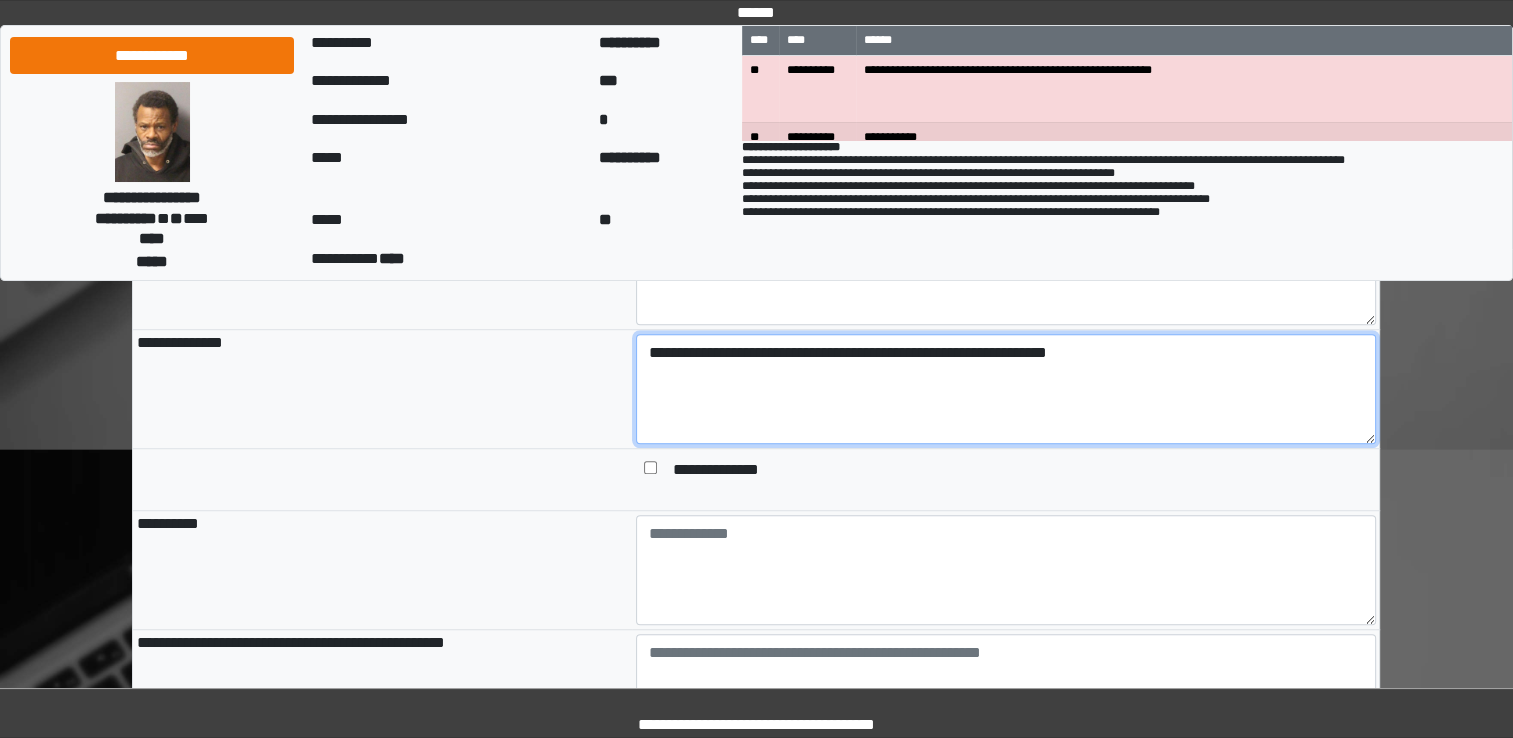 type on "**********" 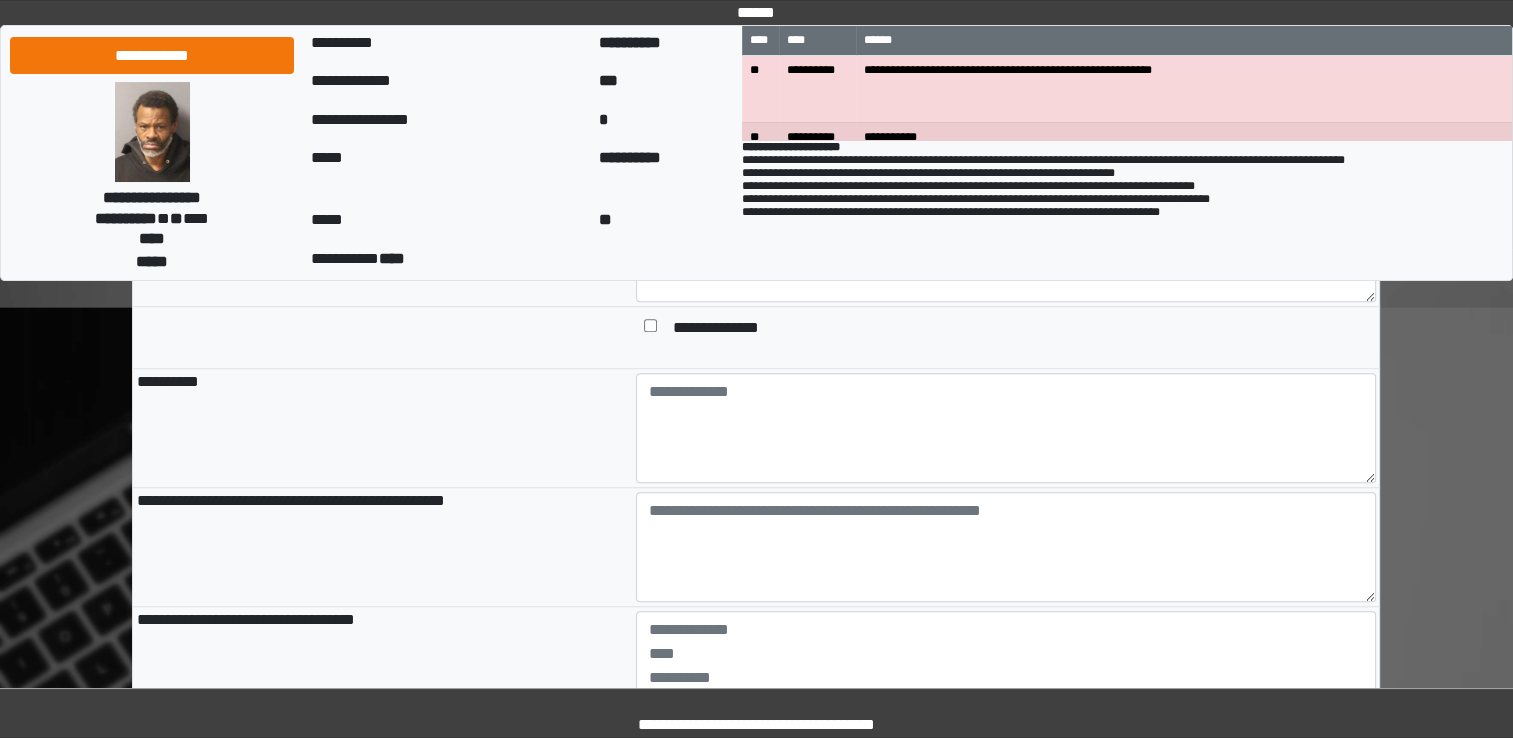 scroll, scrollTop: 1568, scrollLeft: 0, axis: vertical 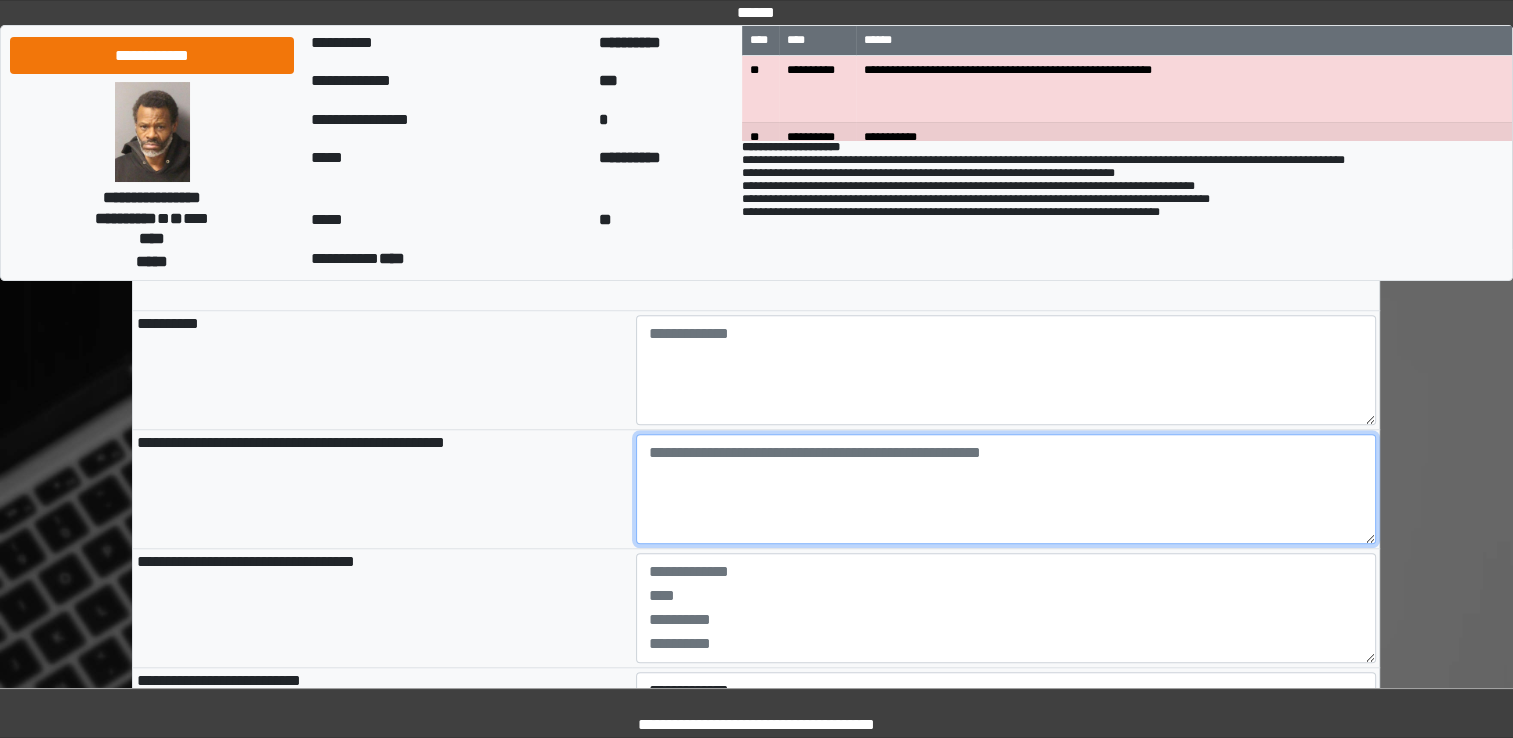 click at bounding box center [1006, 489] 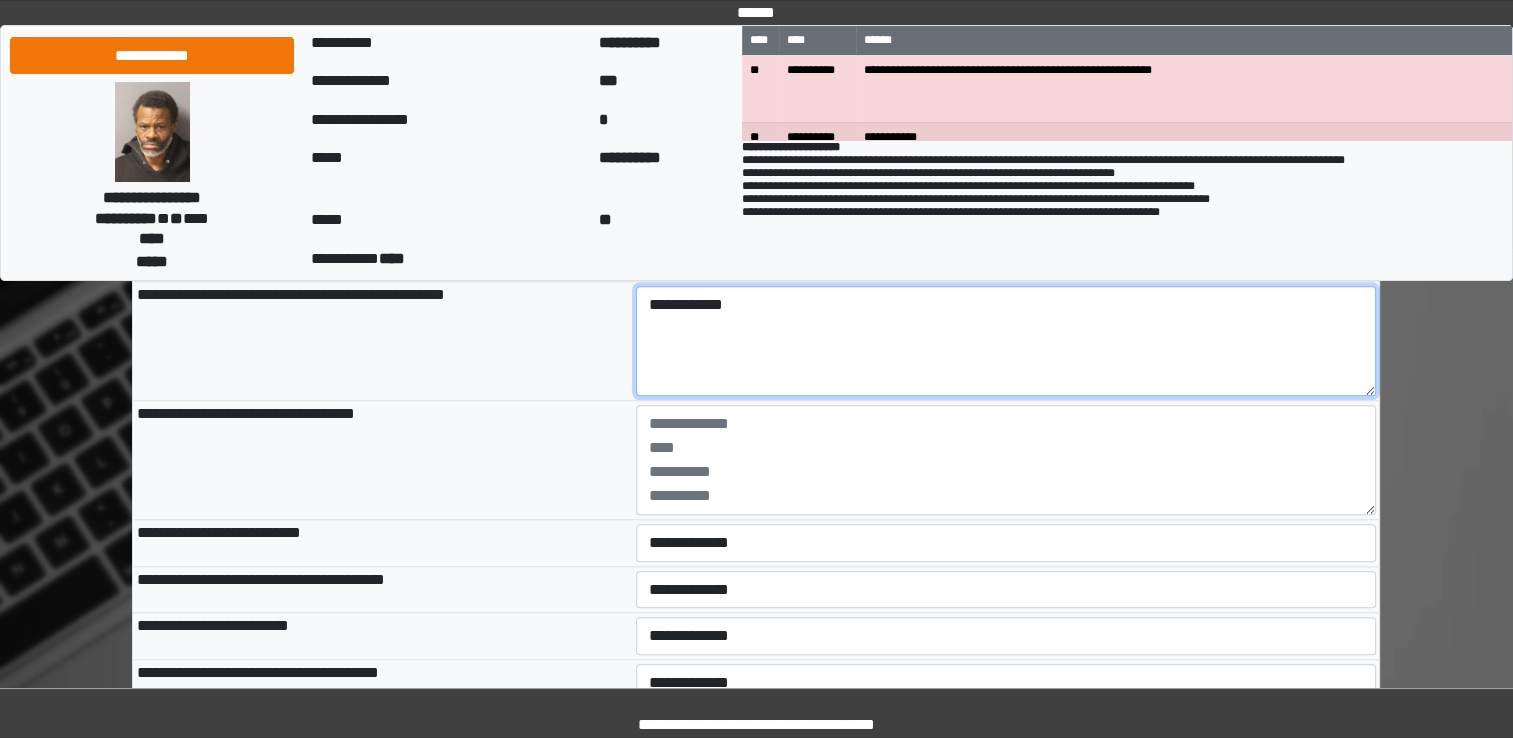 scroll, scrollTop: 1768, scrollLeft: 0, axis: vertical 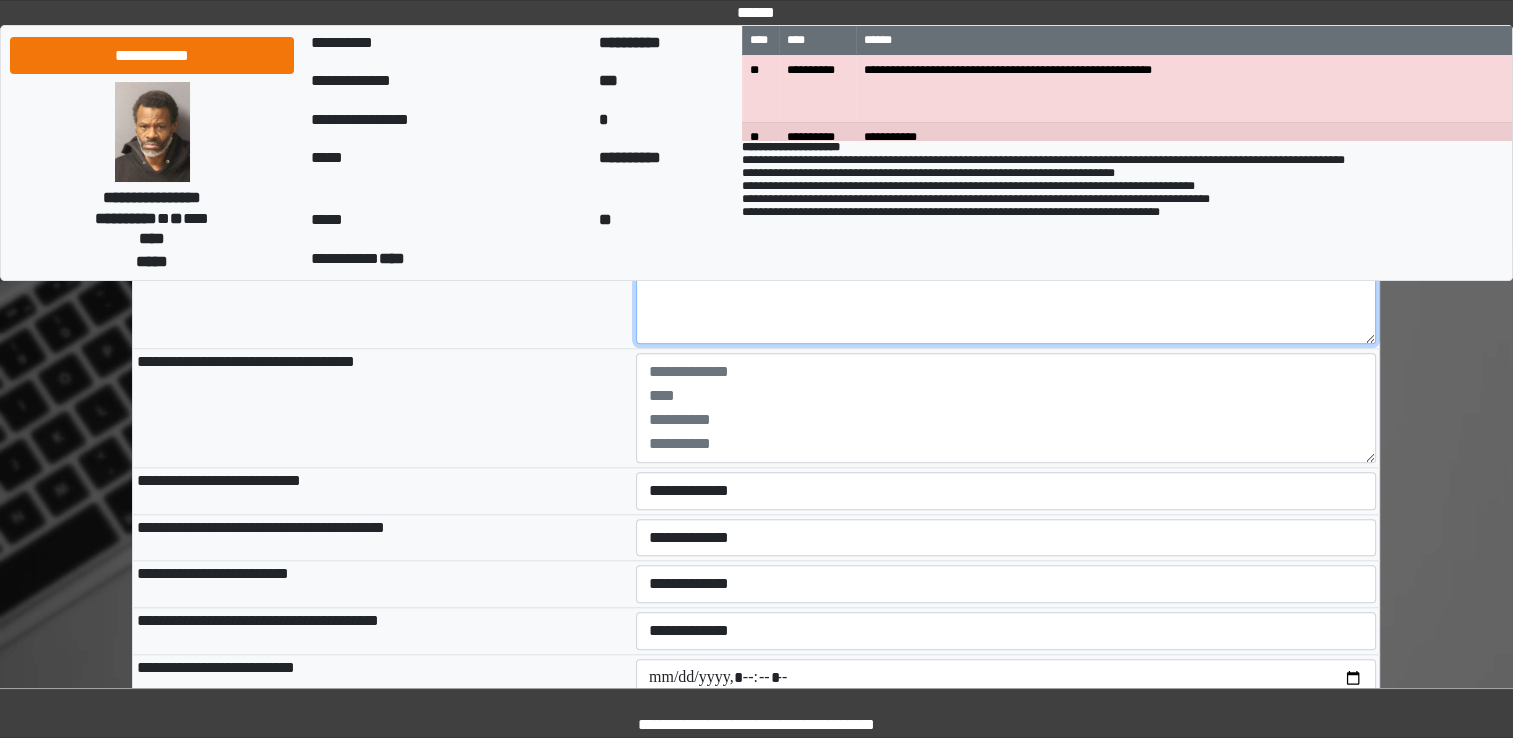 type on "**********" 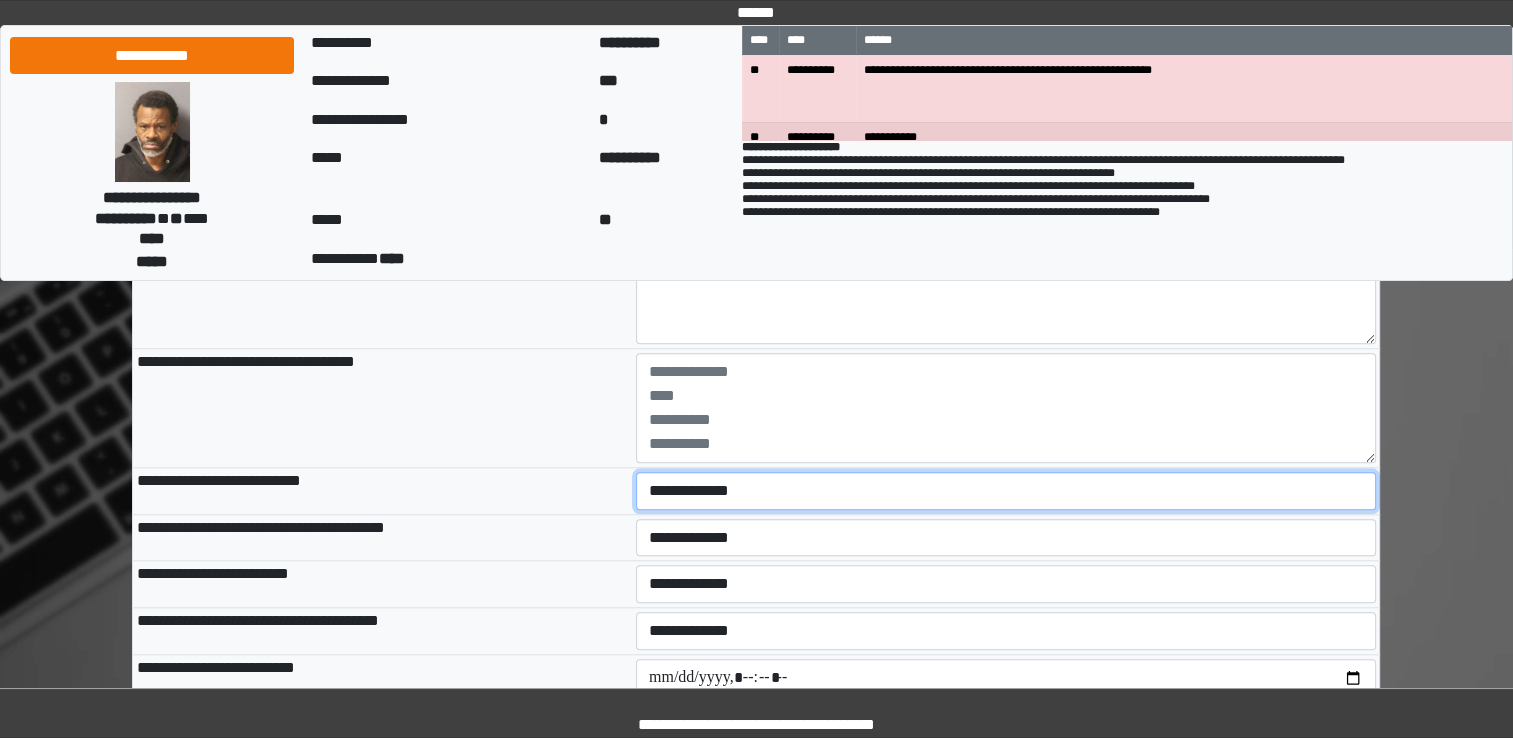 click on "**********" at bounding box center (1006, 491) 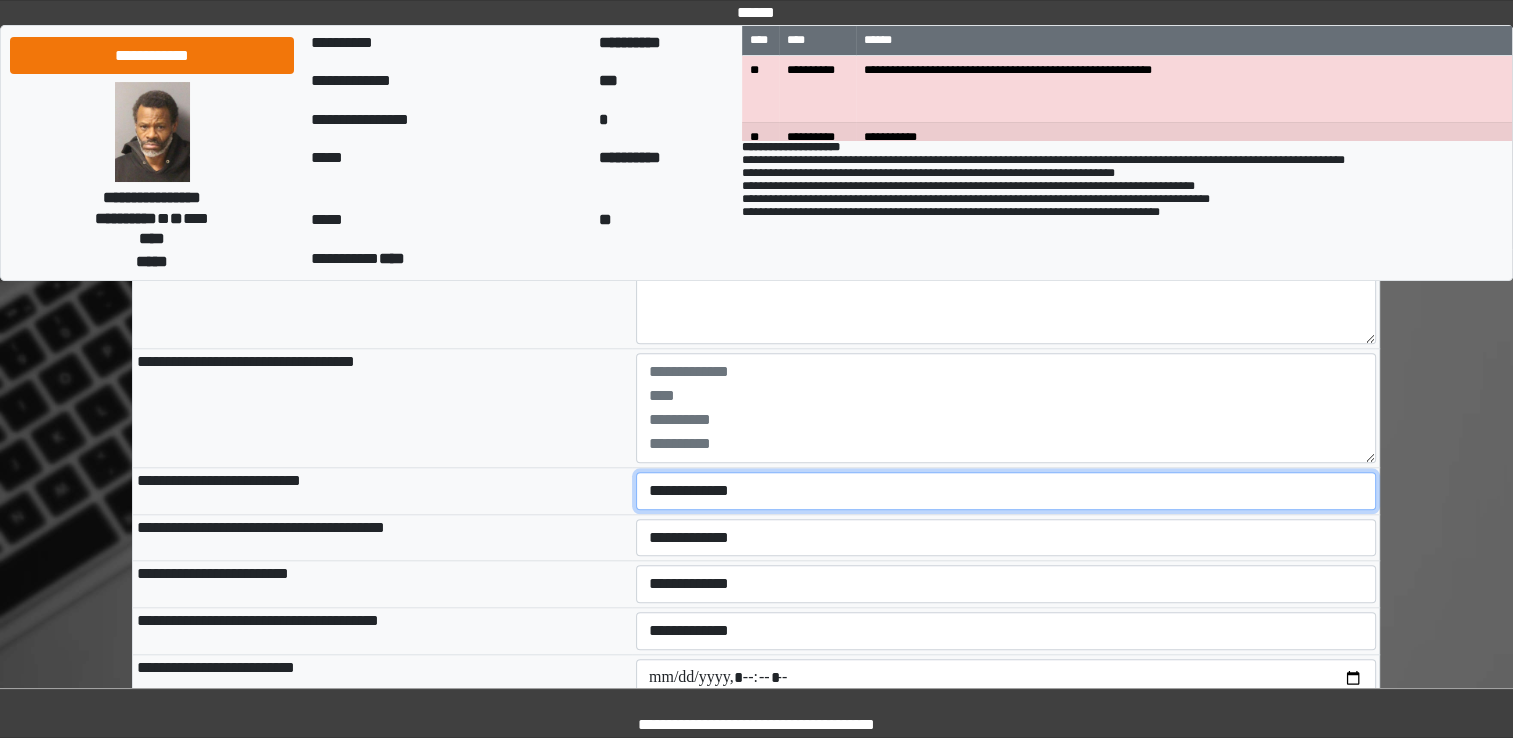click on "**********" at bounding box center (1006, 491) 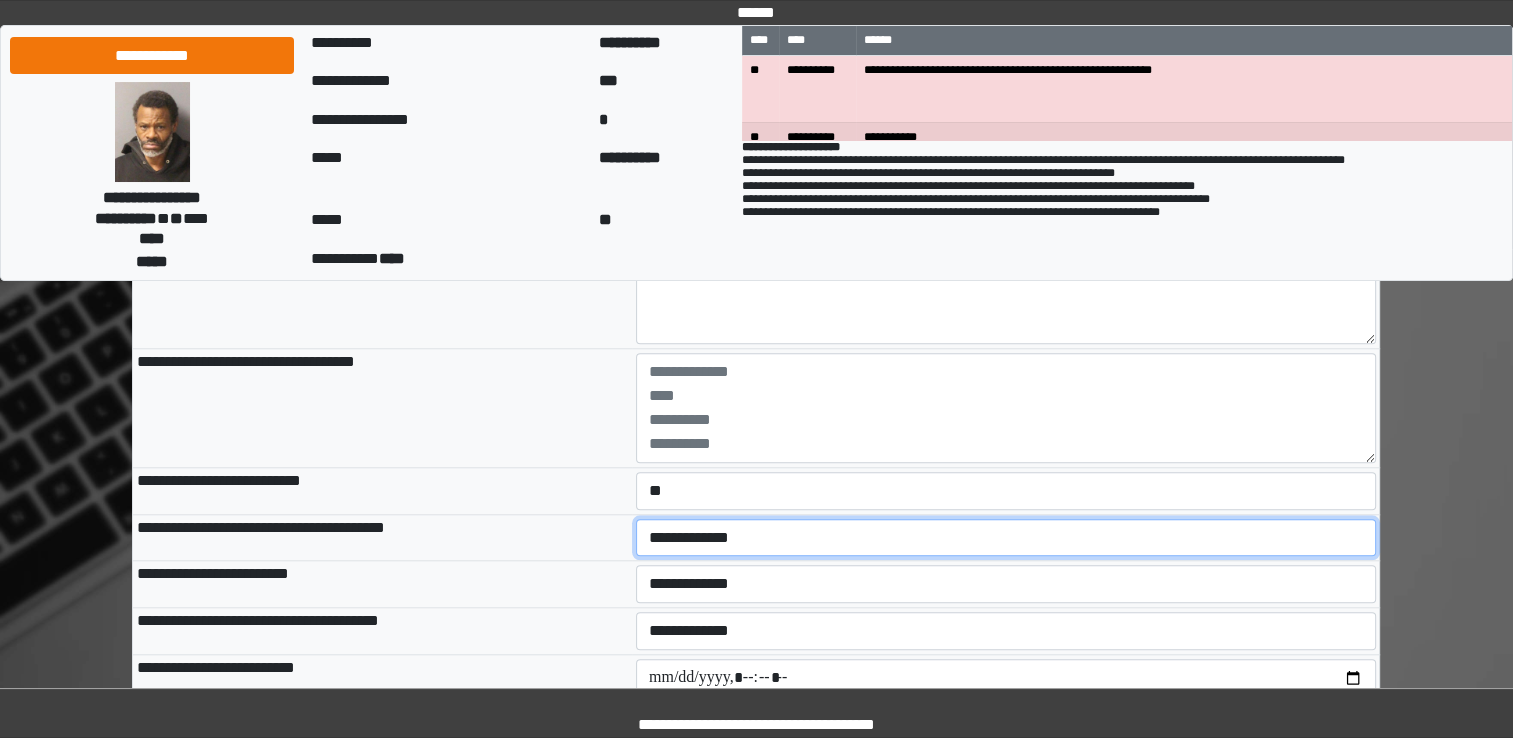 click on "**********" at bounding box center (1006, 538) 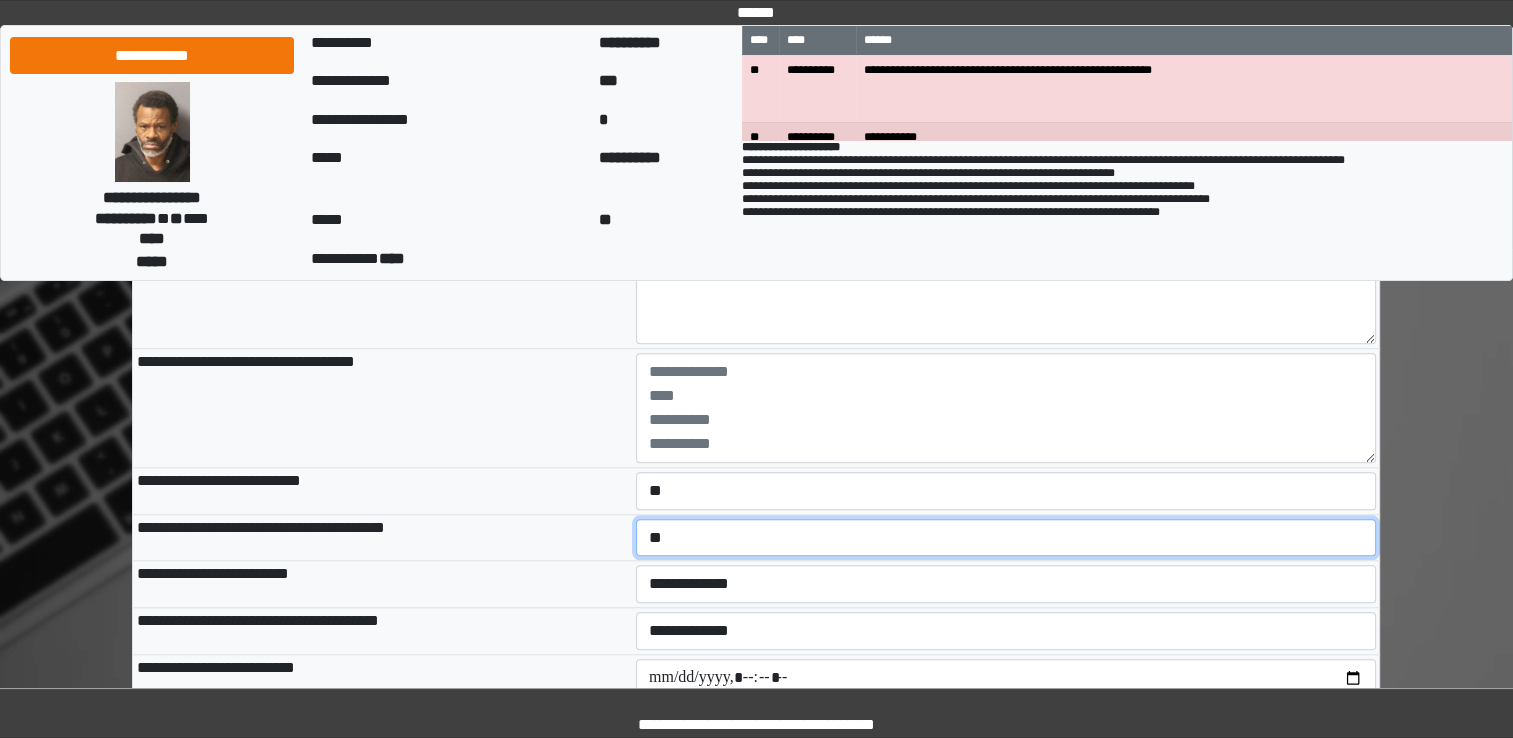 click on "**********" at bounding box center (1006, 538) 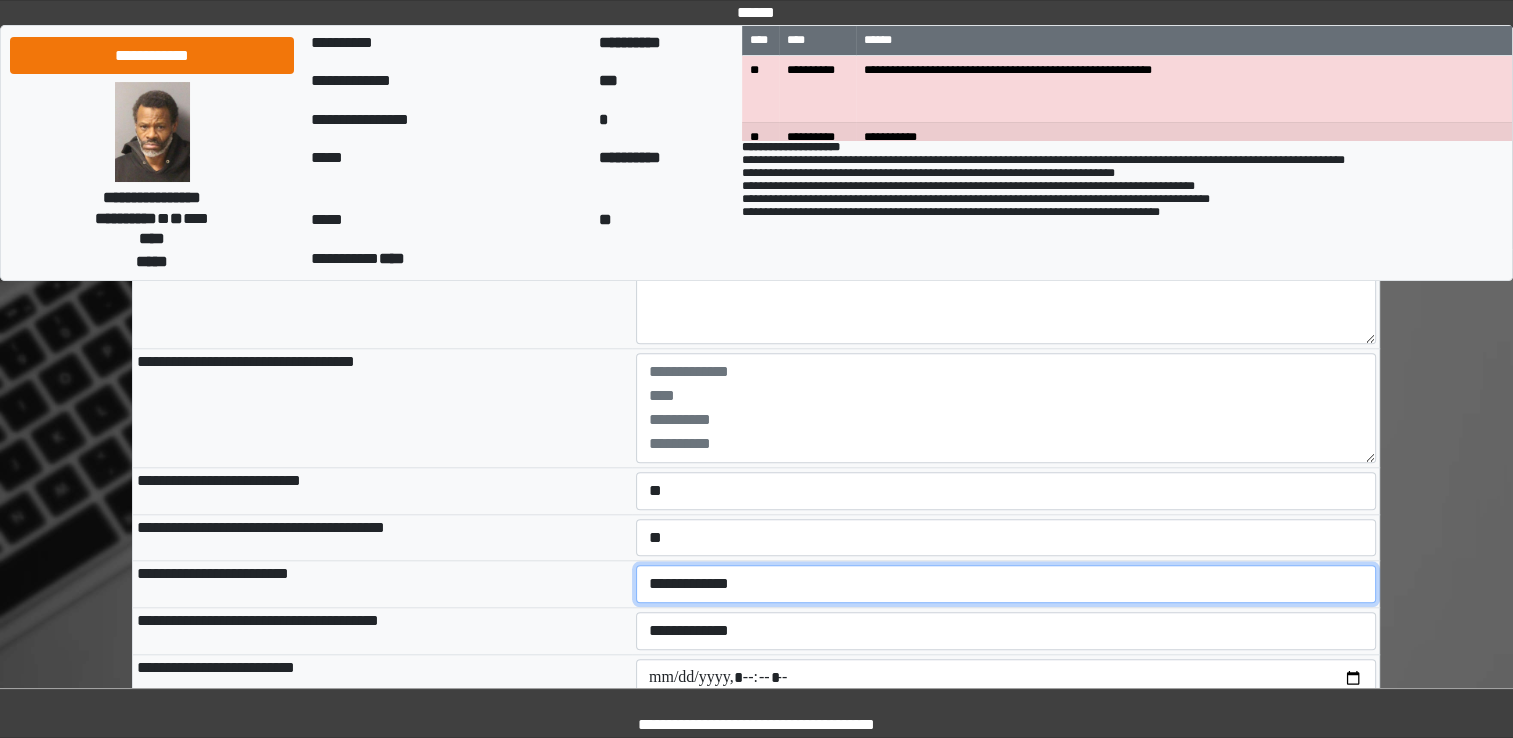 click on "**********" at bounding box center (1006, 584) 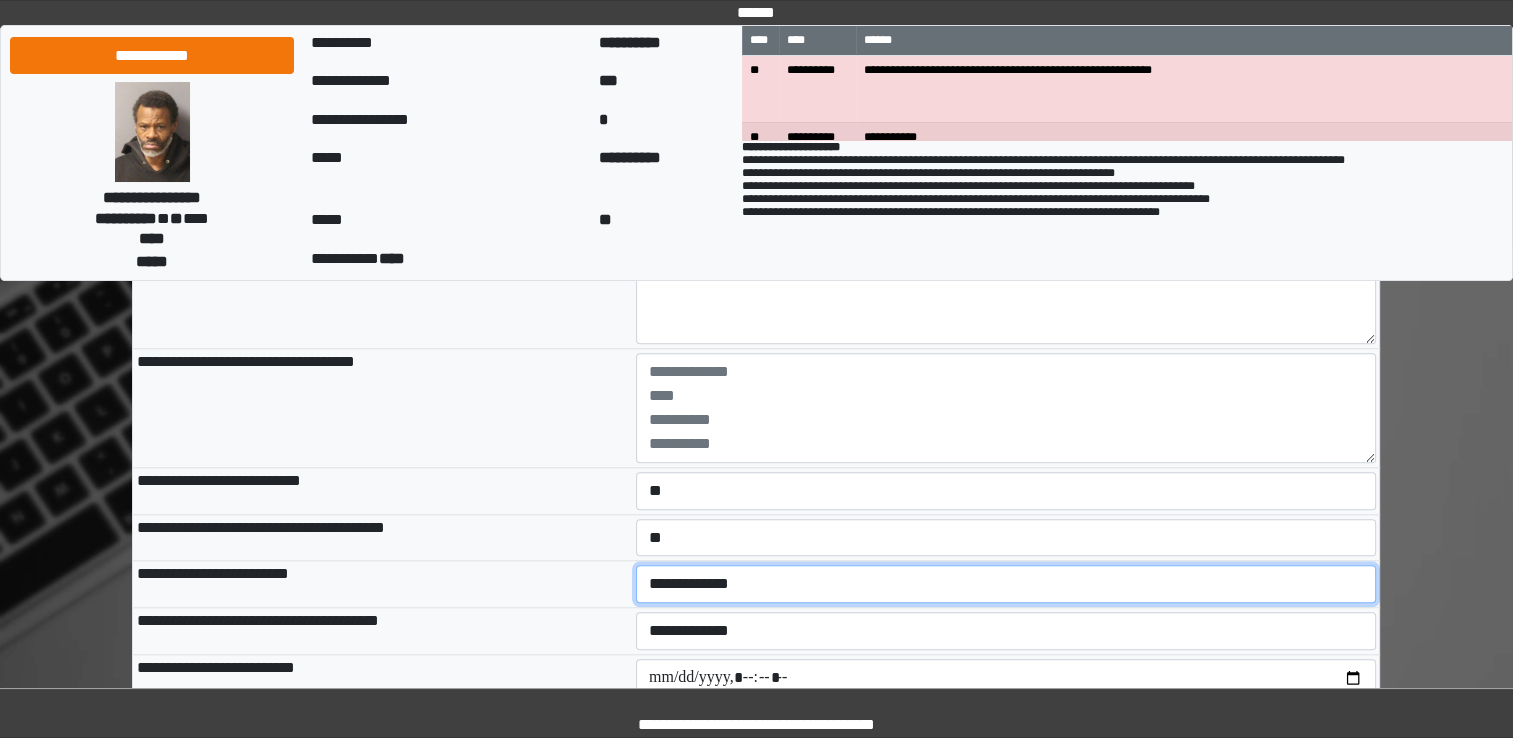 select on "*" 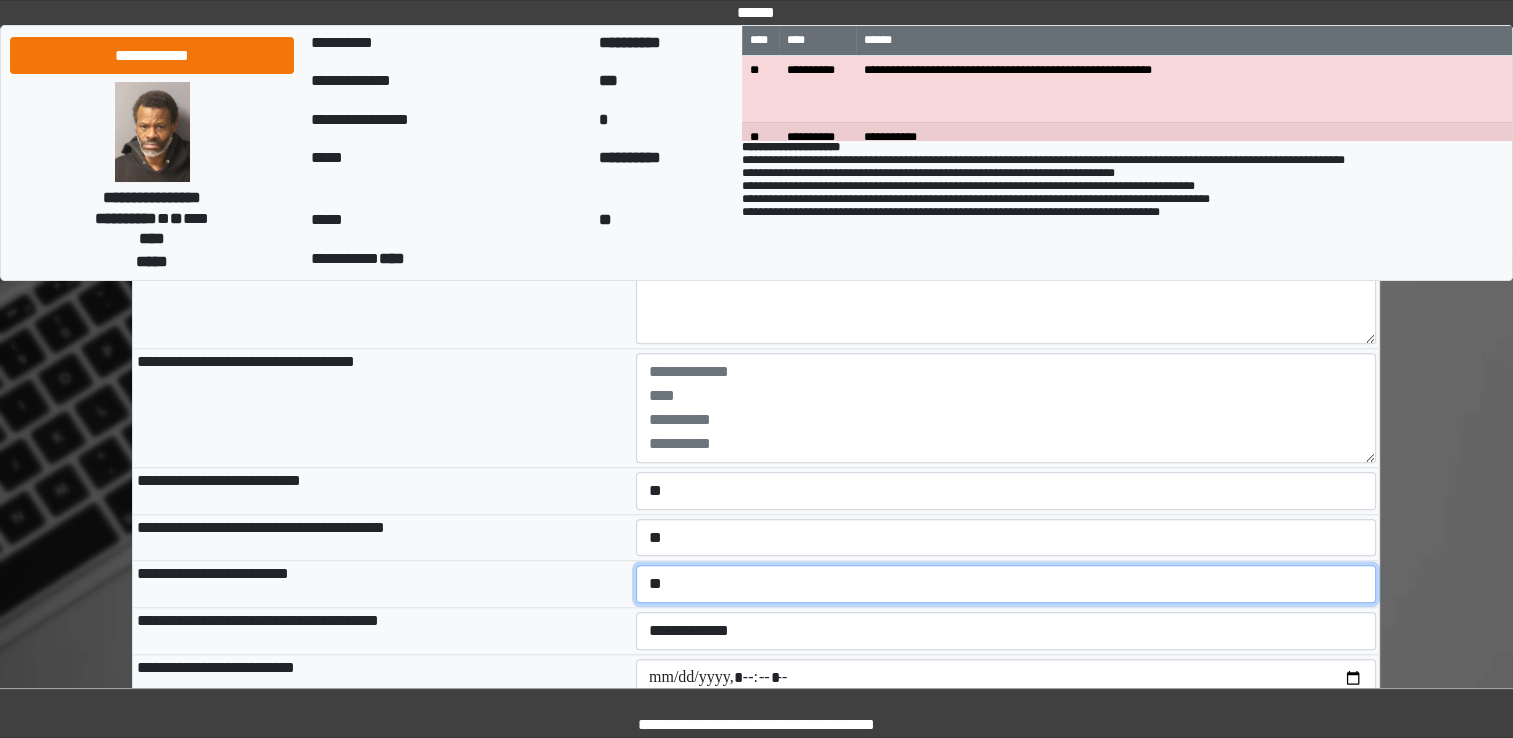 click on "**********" at bounding box center (1006, 584) 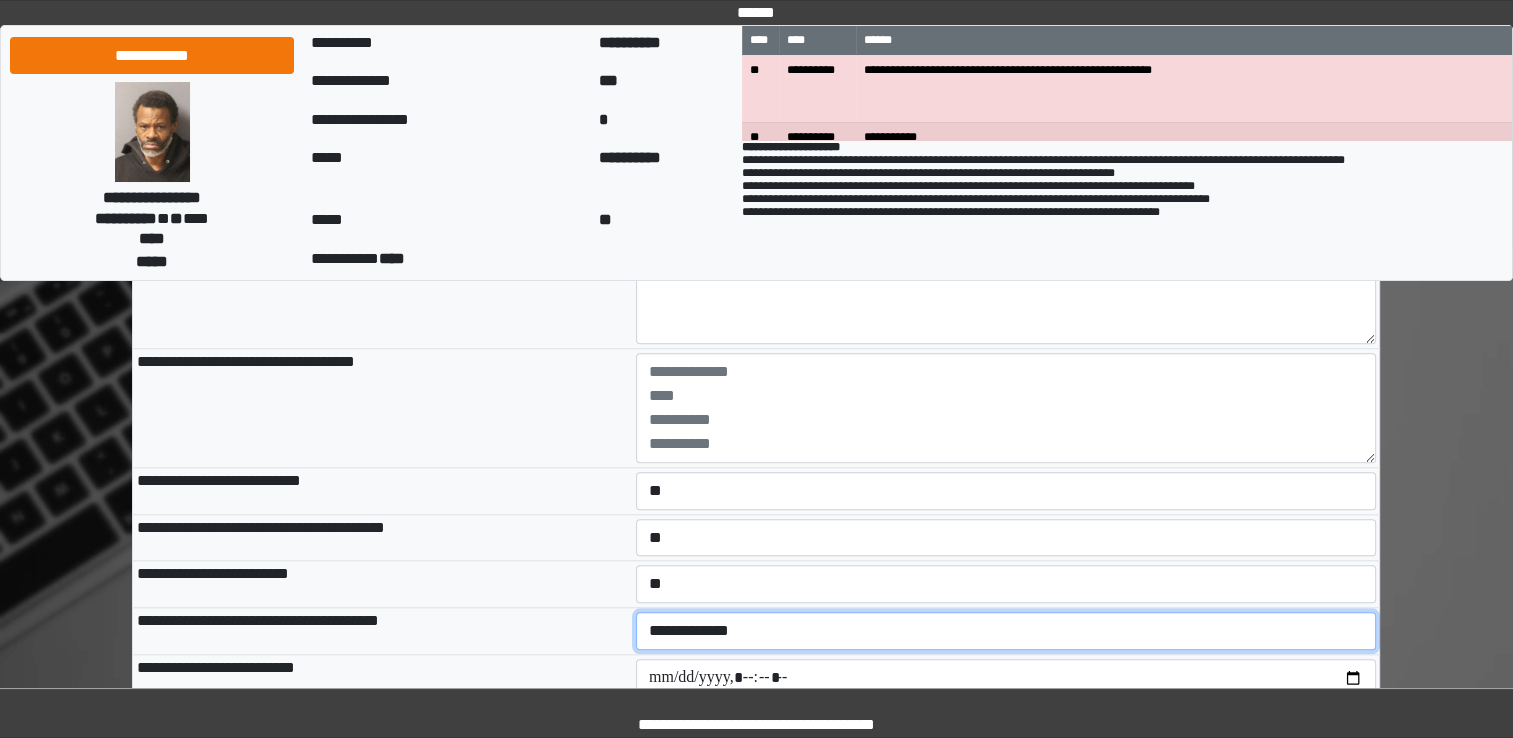 click on "**********" at bounding box center [1006, 631] 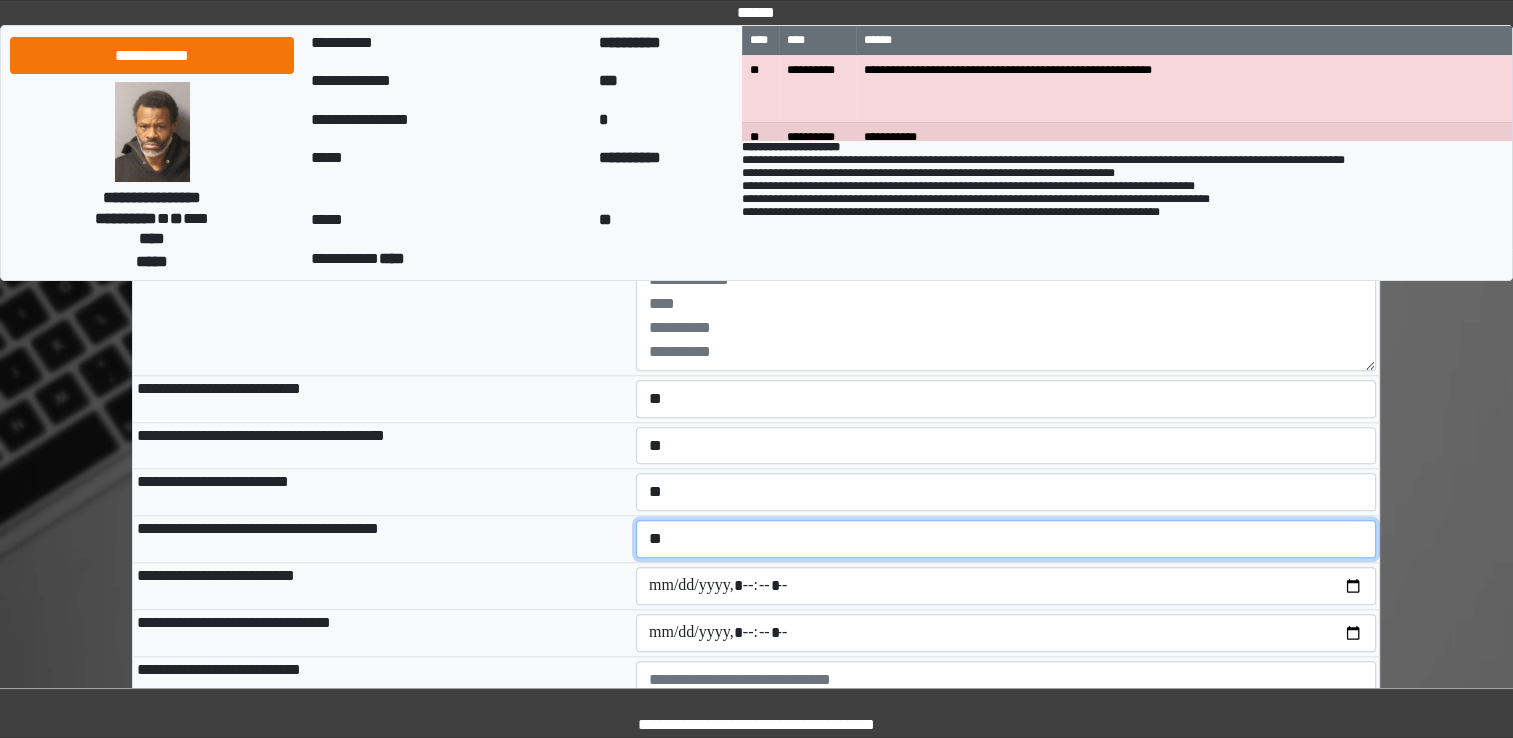 scroll, scrollTop: 1868, scrollLeft: 0, axis: vertical 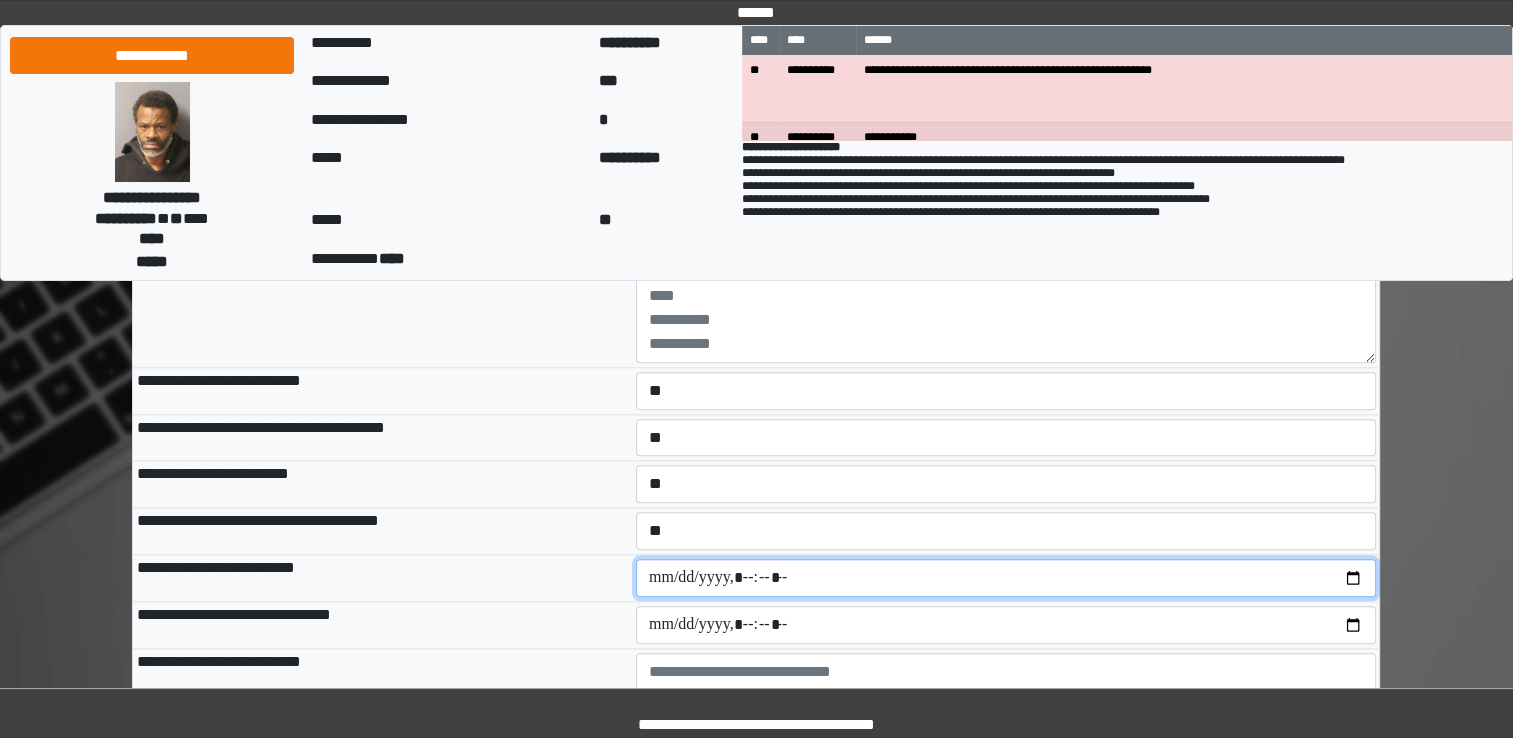 click at bounding box center (1006, 578) 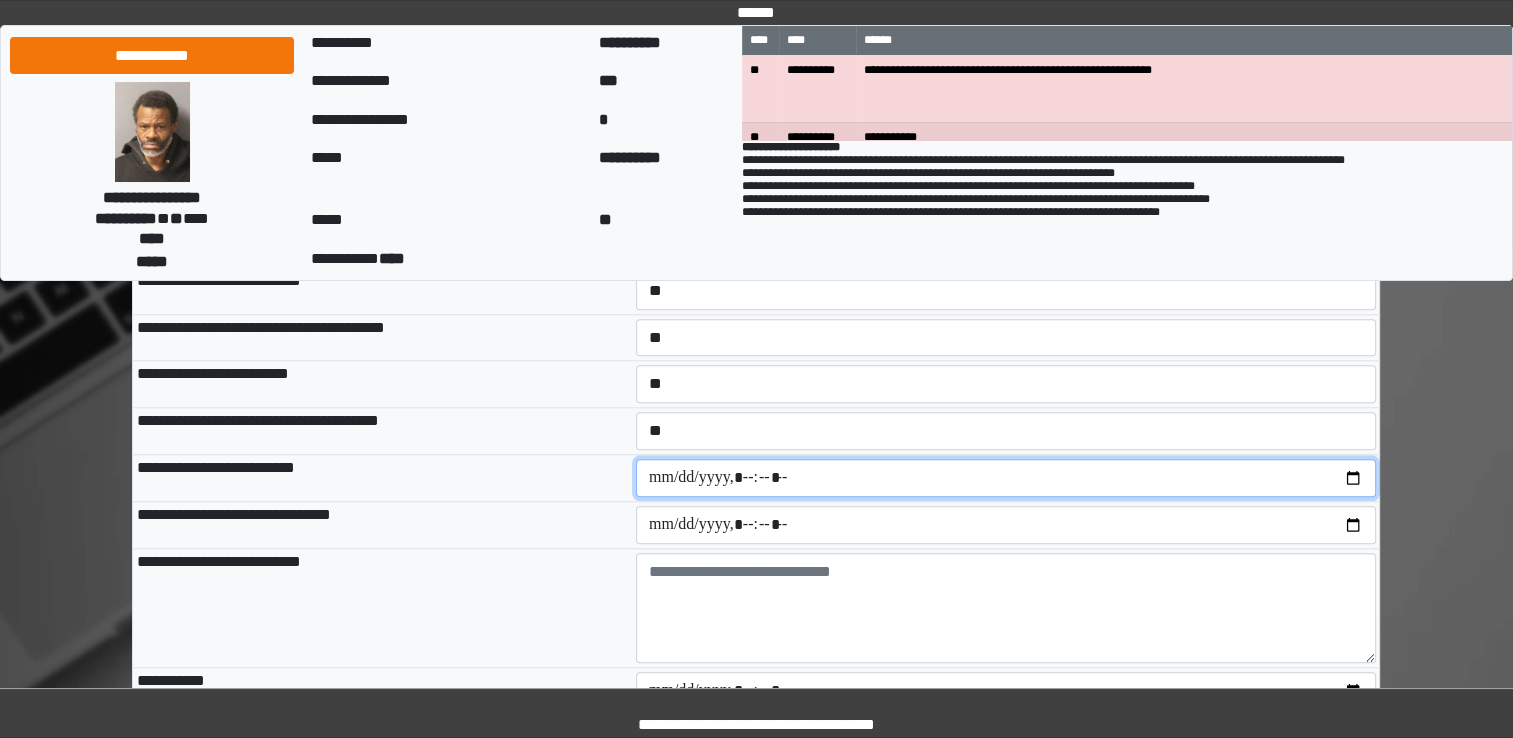 scroll, scrollTop: 1968, scrollLeft: 0, axis: vertical 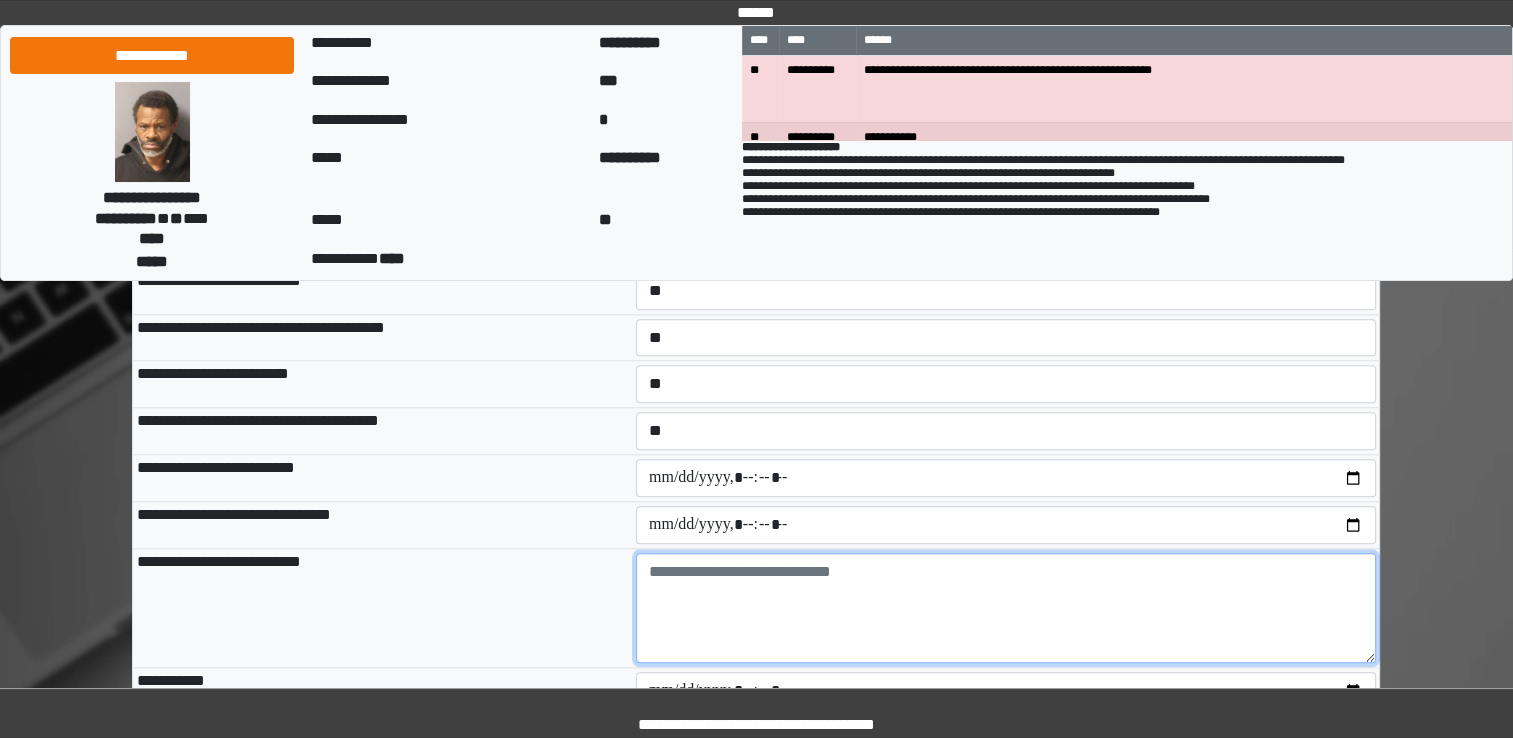 click at bounding box center [1006, 608] 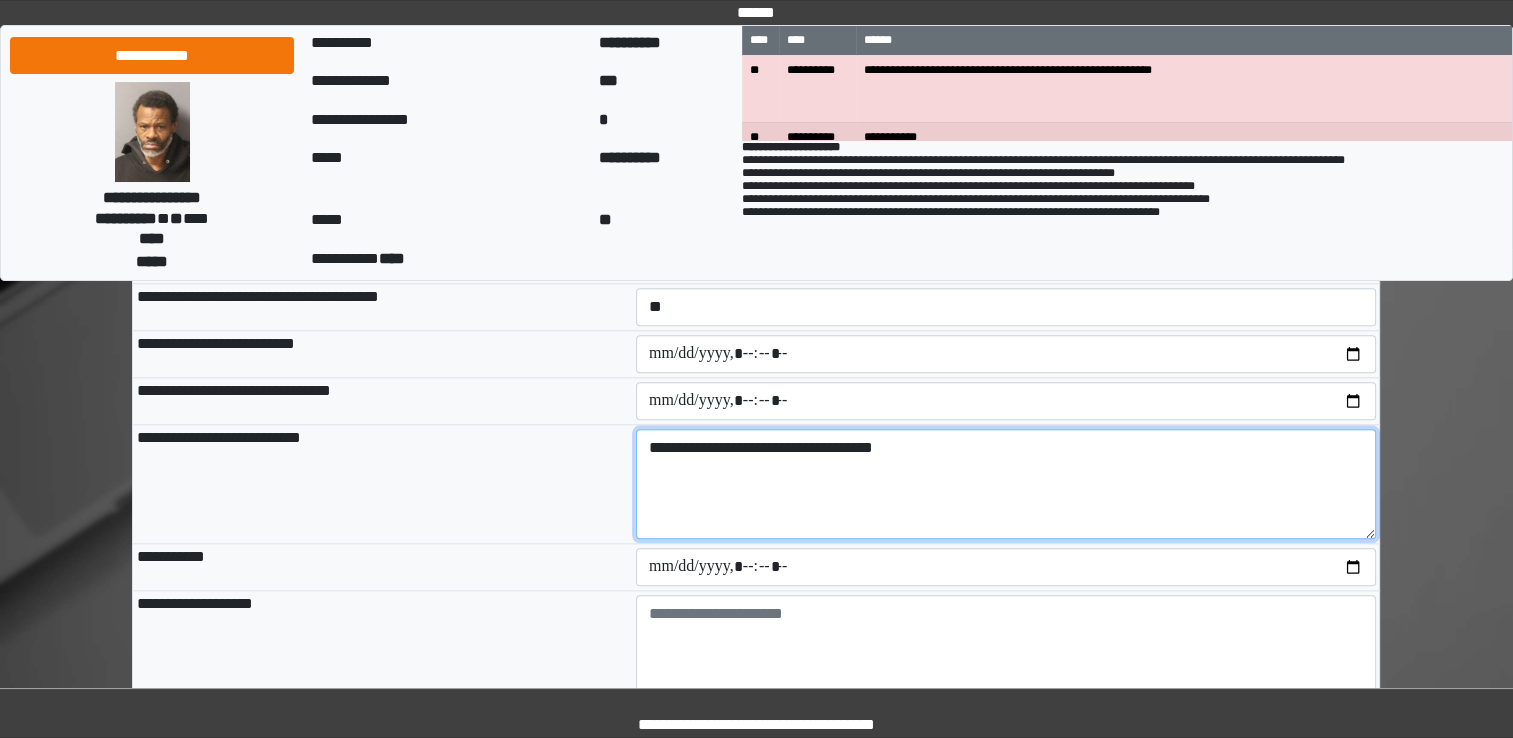 scroll, scrollTop: 2168, scrollLeft: 0, axis: vertical 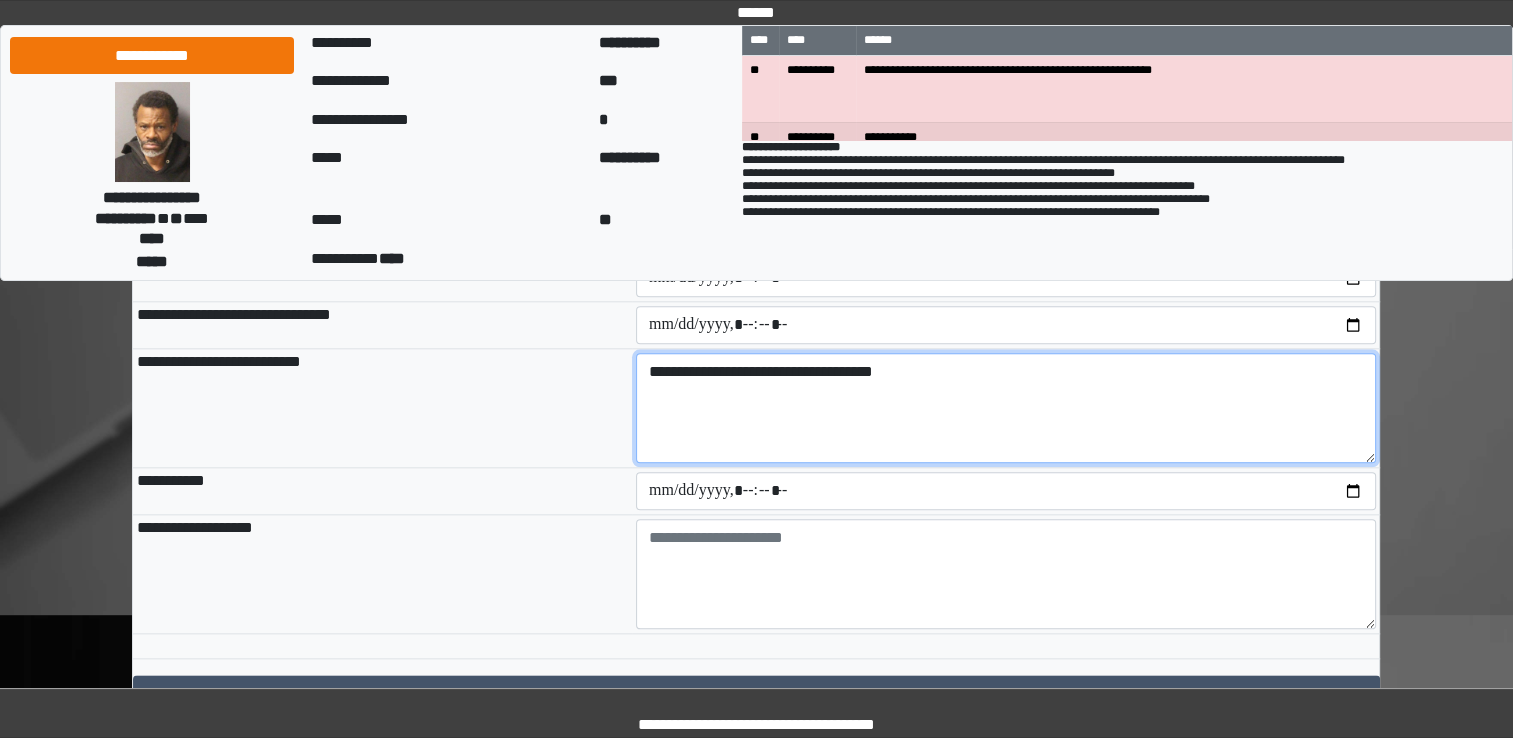 type on "**********" 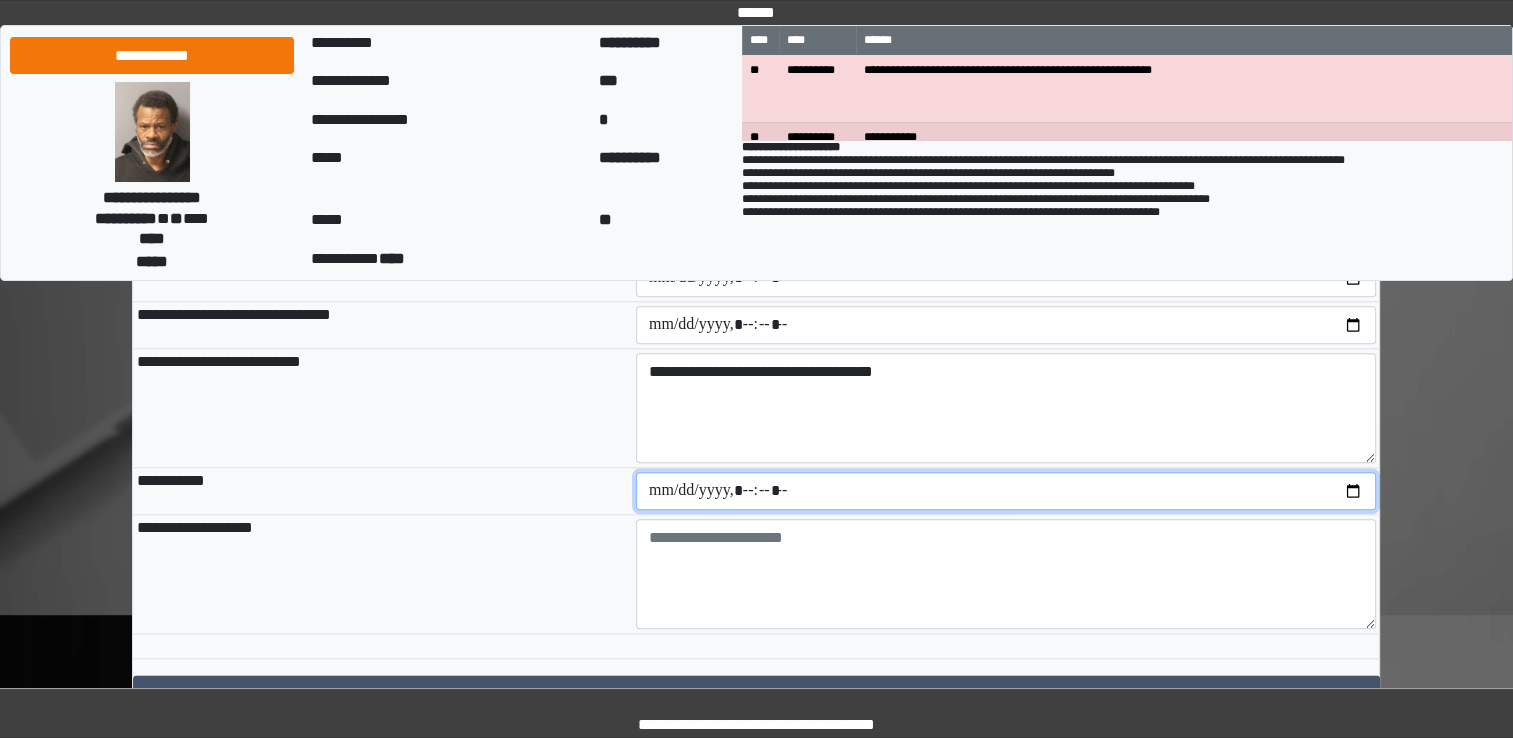 click at bounding box center (1006, 491) 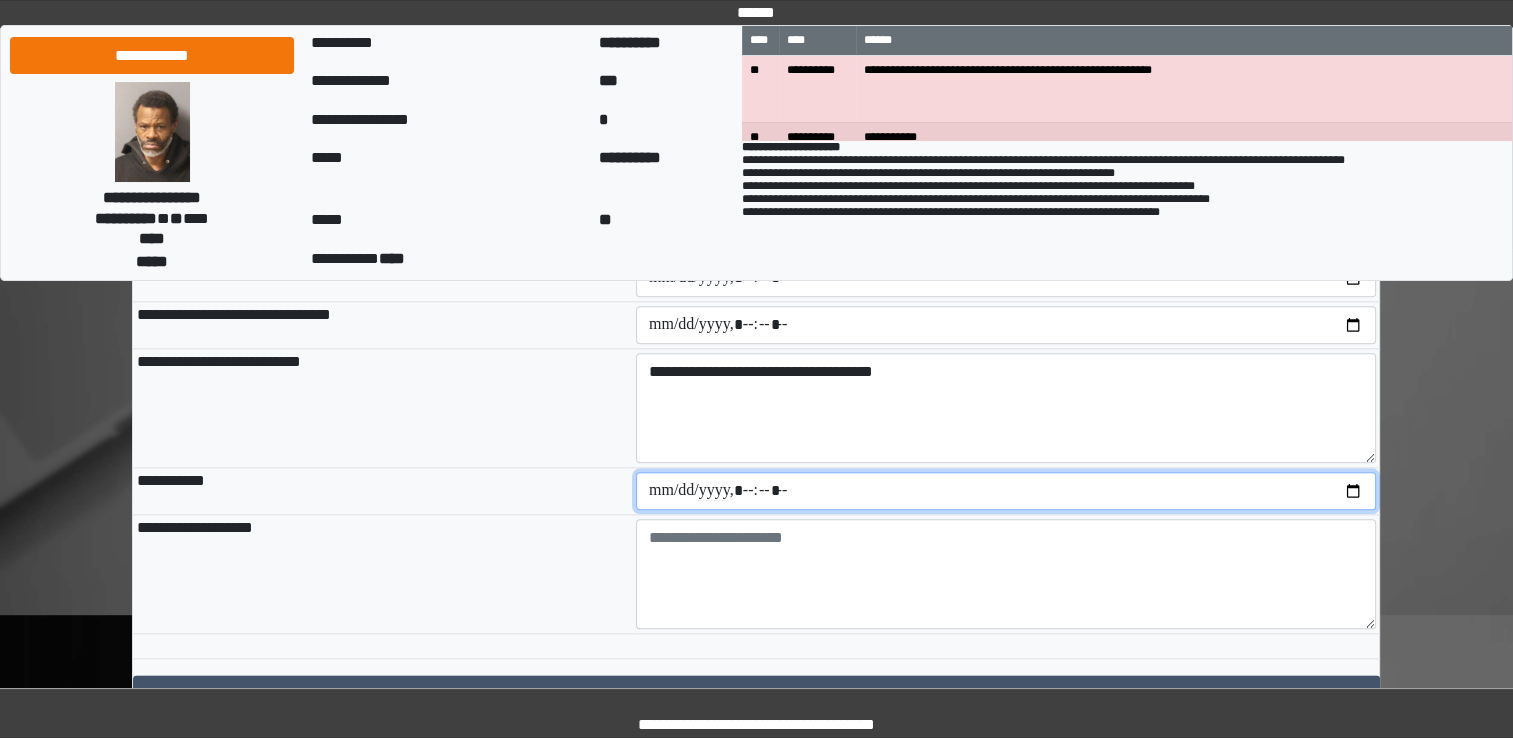 click at bounding box center (1006, 491) 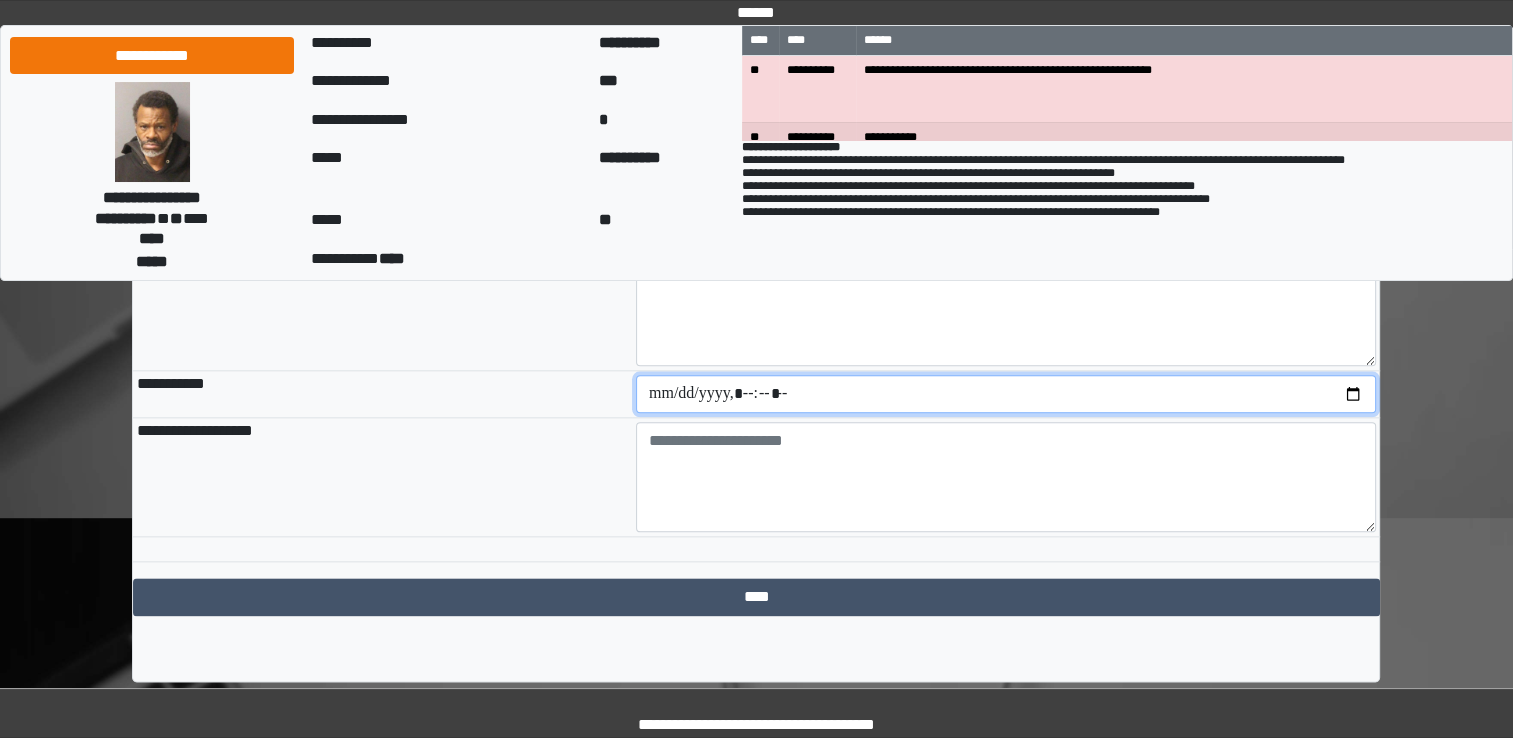 scroll, scrollTop: 2272, scrollLeft: 0, axis: vertical 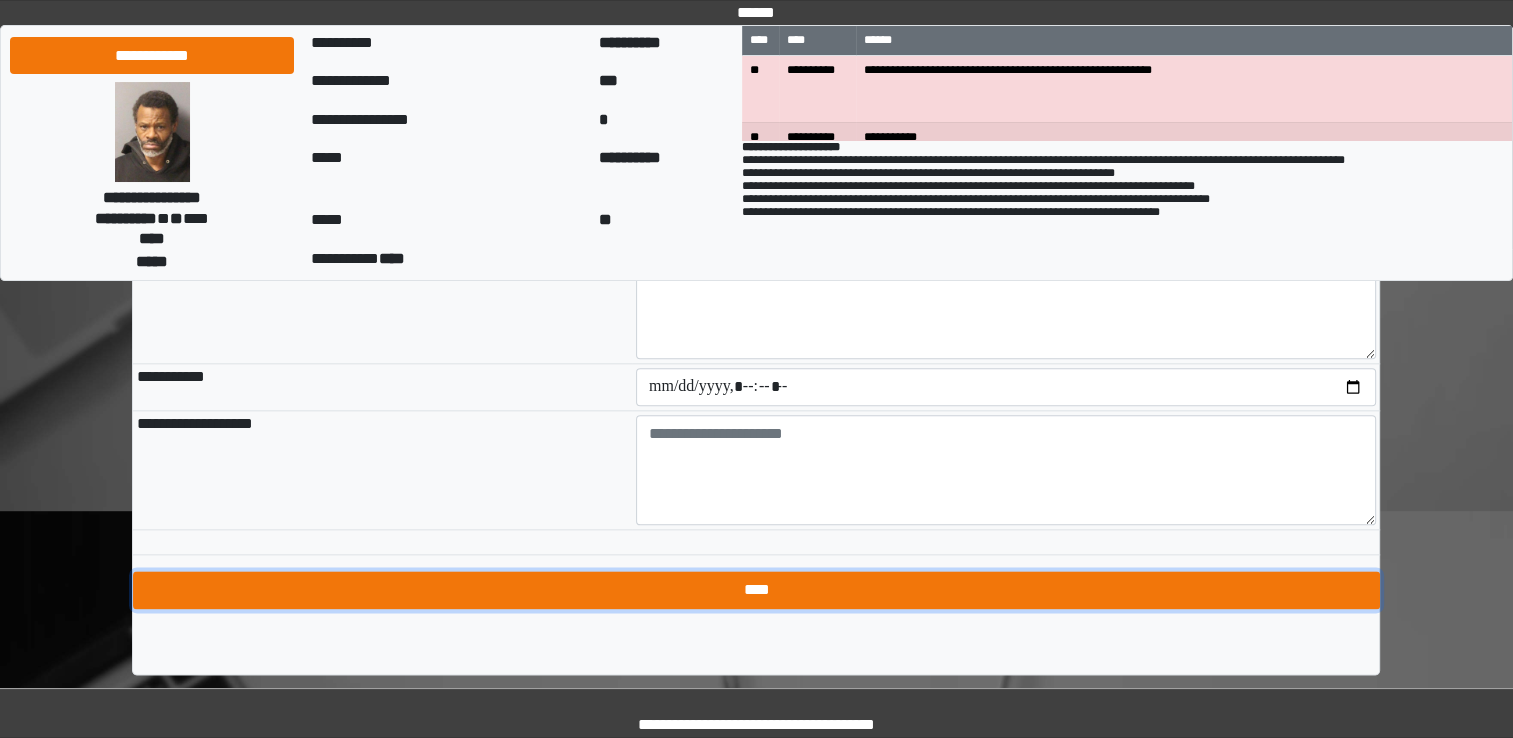 click on "****" at bounding box center (756, 590) 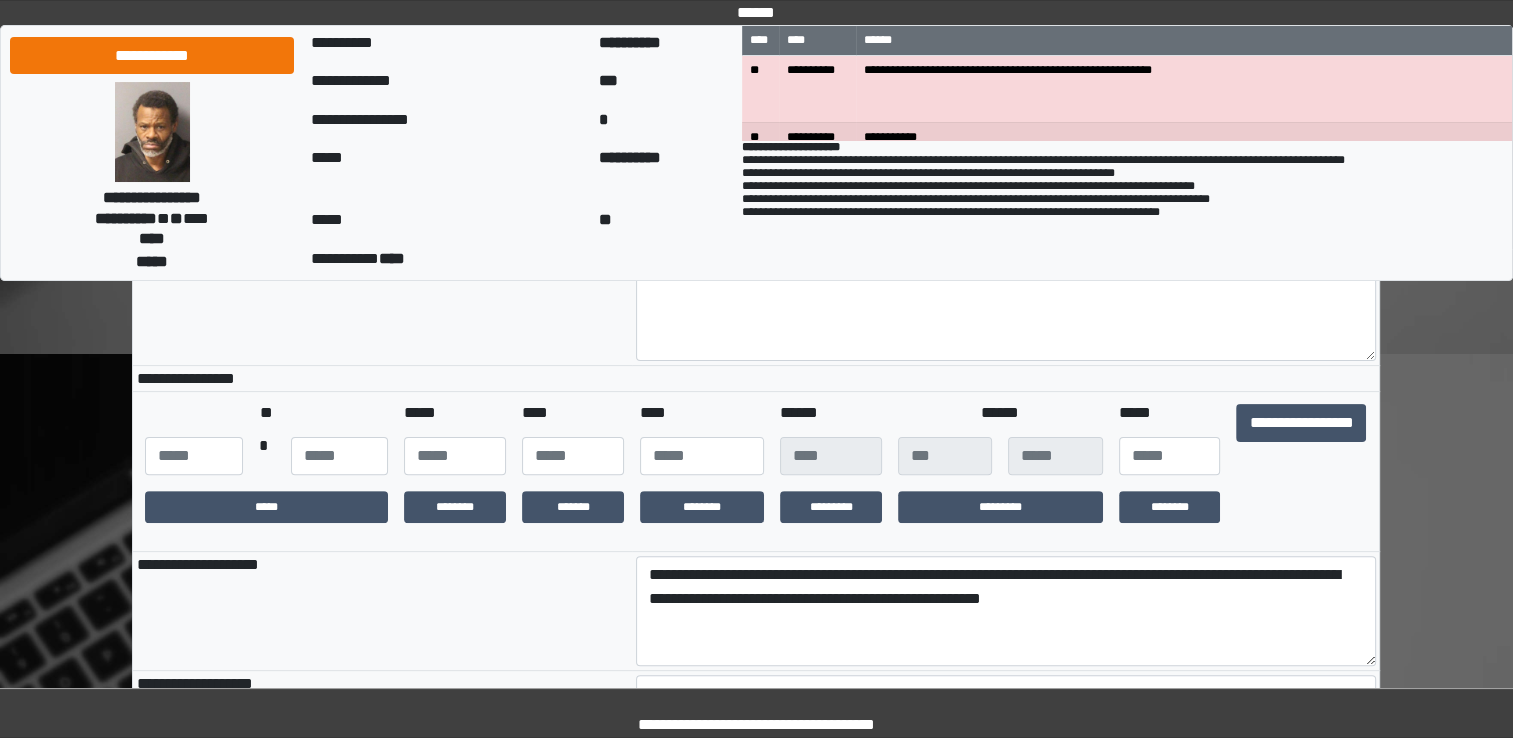 scroll, scrollTop: 500, scrollLeft: 0, axis: vertical 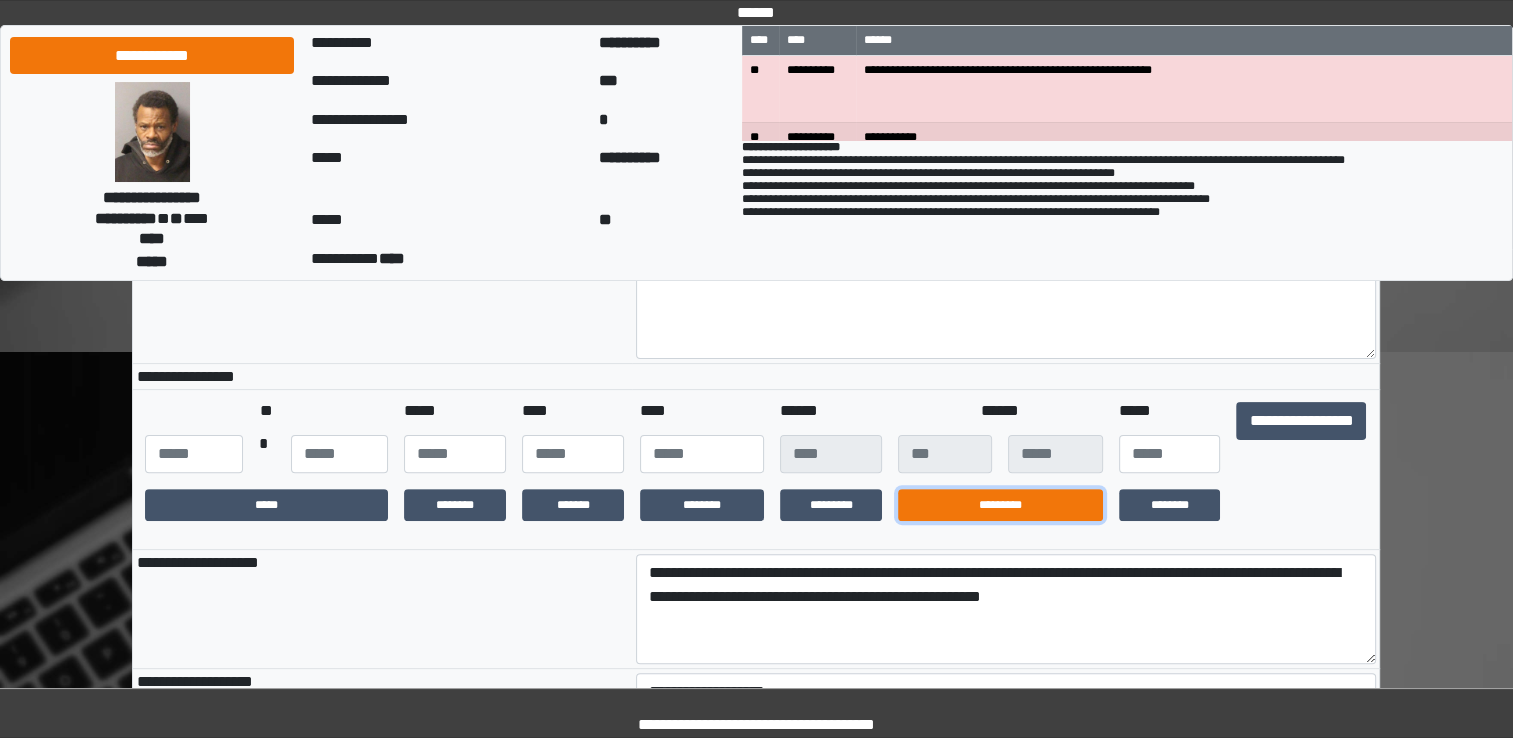 click on "*********" at bounding box center (1000, 505) 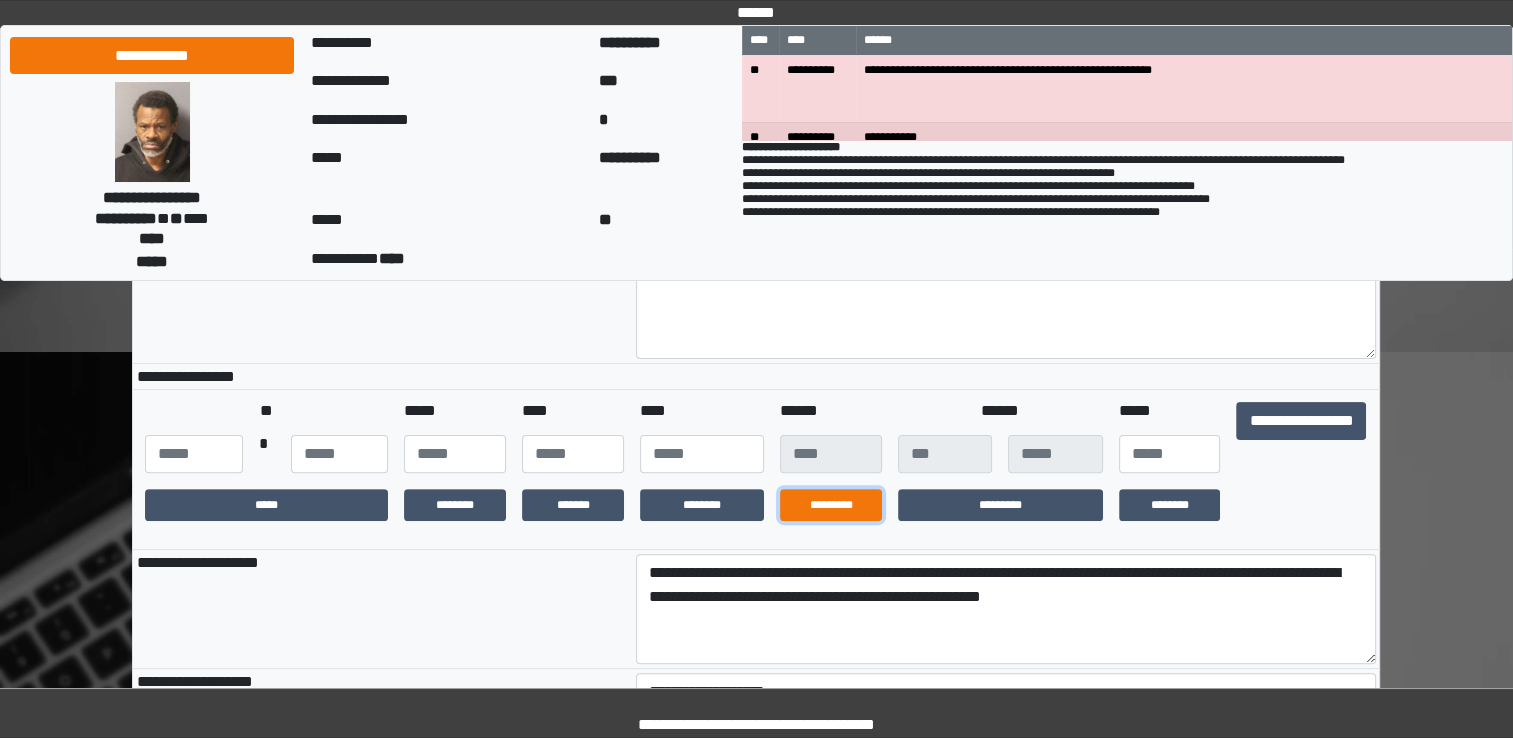click on "*********" at bounding box center [831, 505] 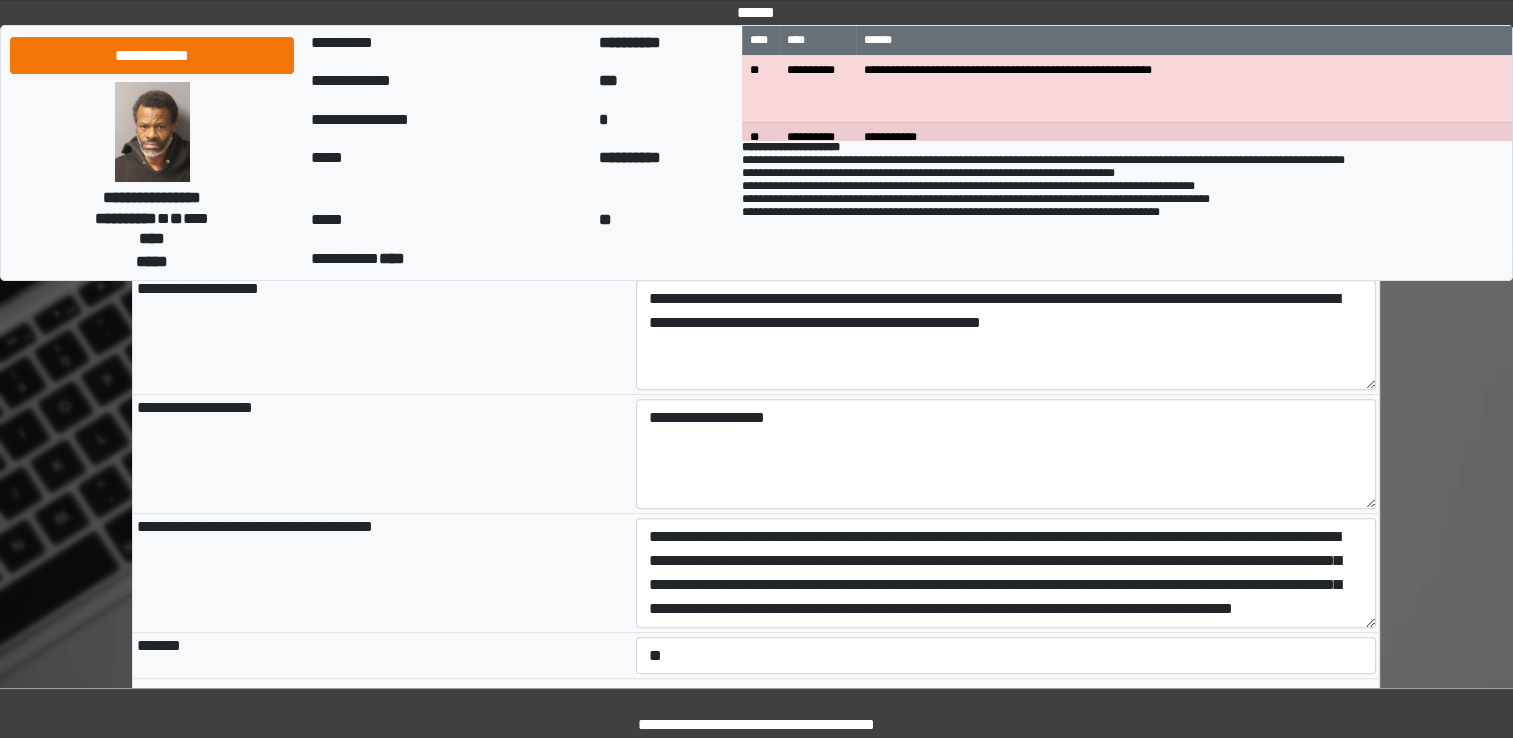 scroll, scrollTop: 800, scrollLeft: 0, axis: vertical 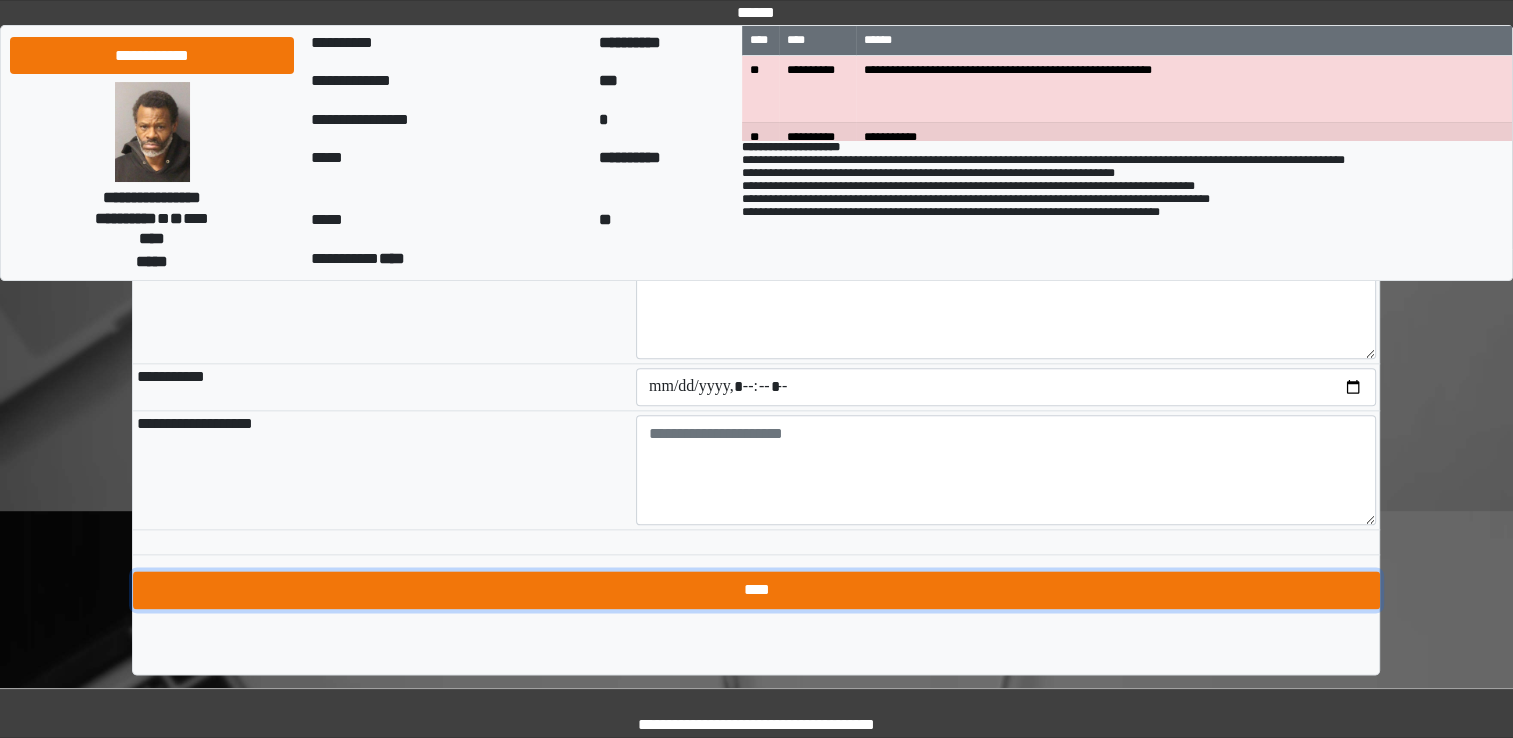 click on "****" at bounding box center [756, 590] 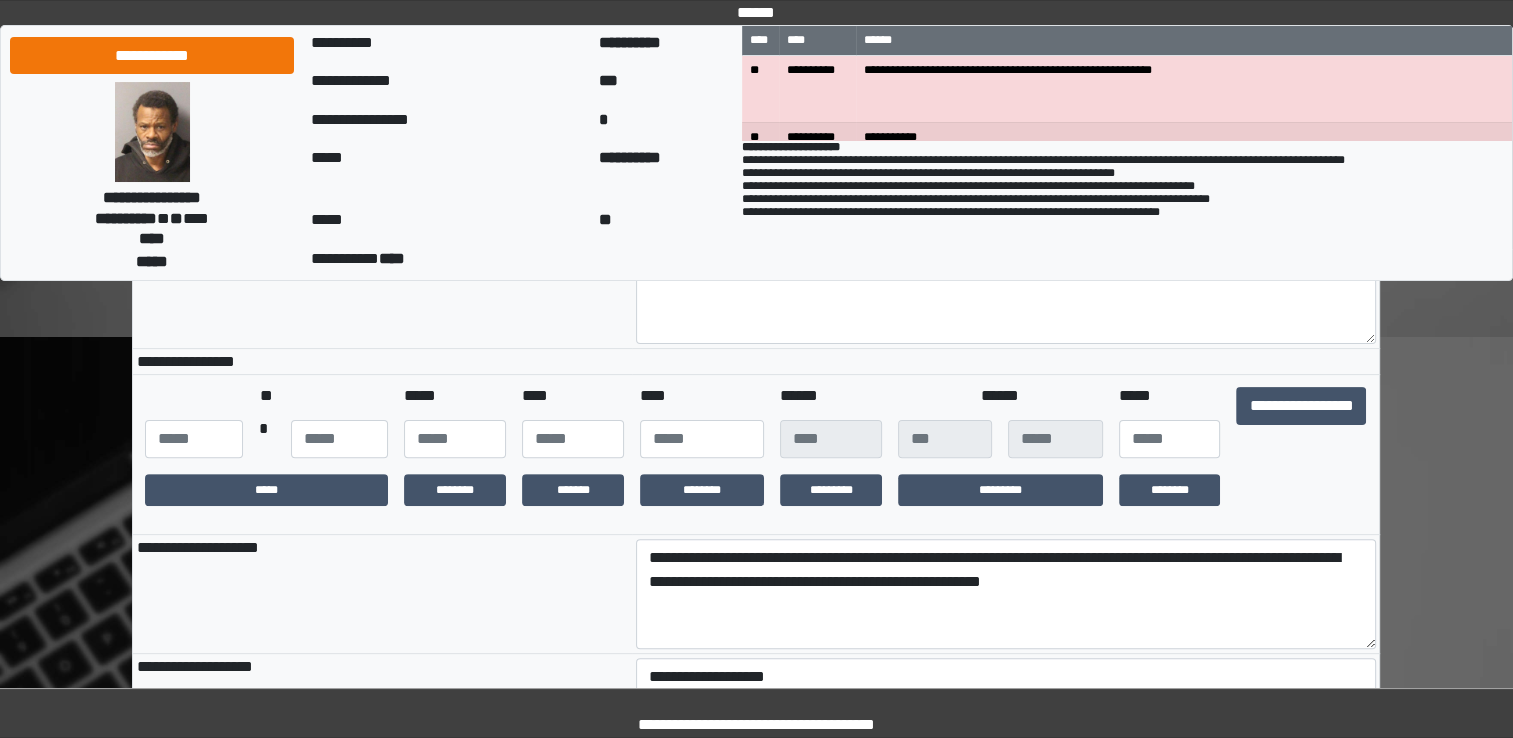 scroll, scrollTop: 304, scrollLeft: 0, axis: vertical 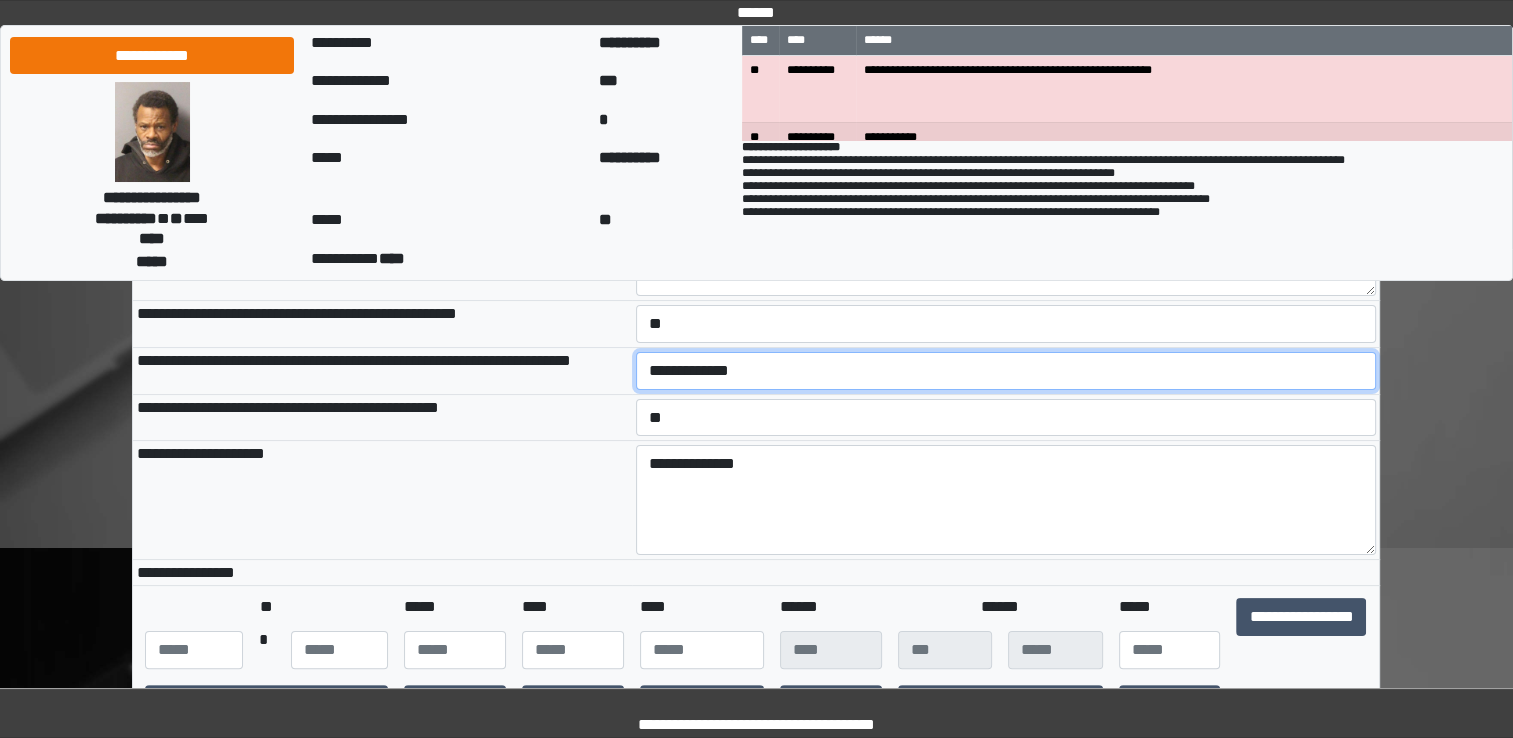 click on "**********" at bounding box center (1006, 371) 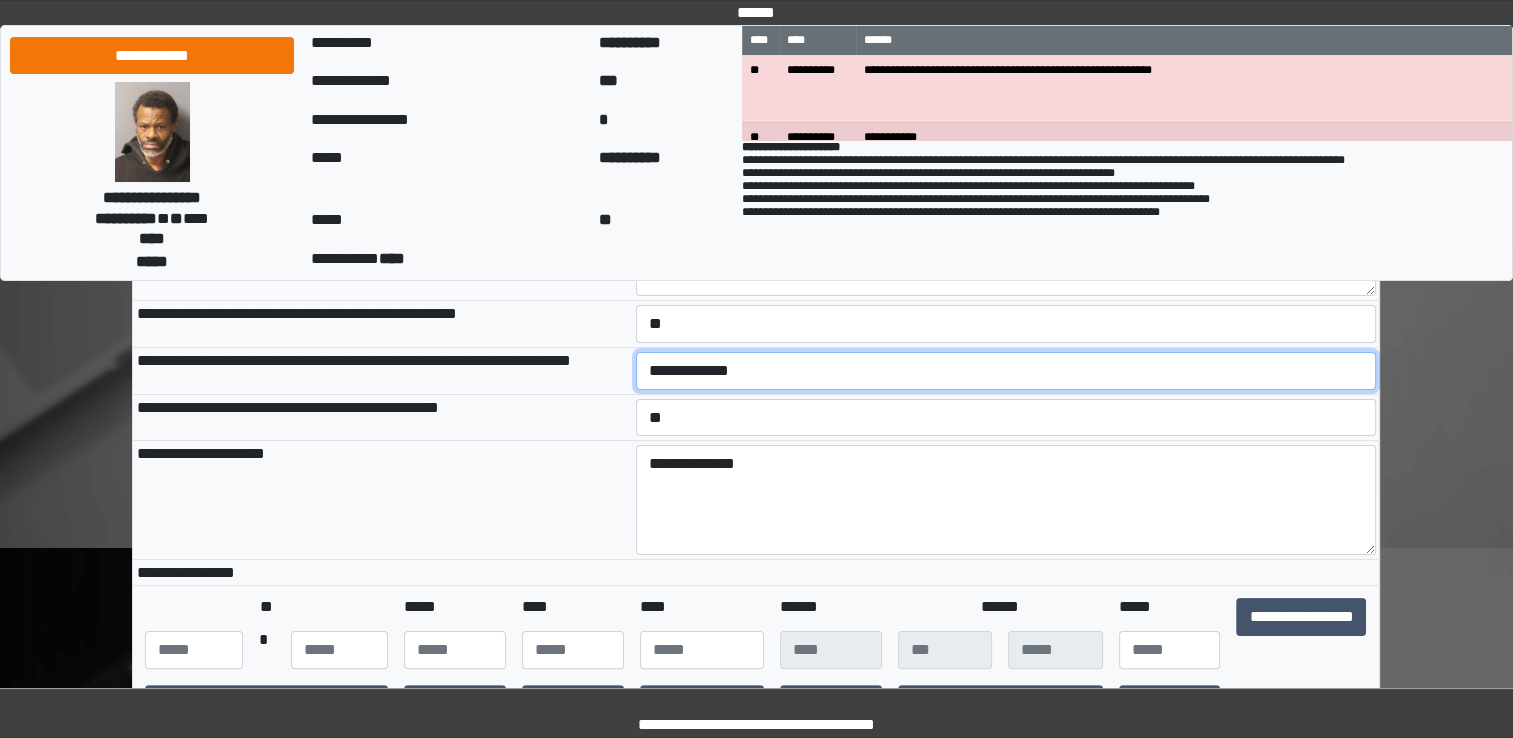 select on "*" 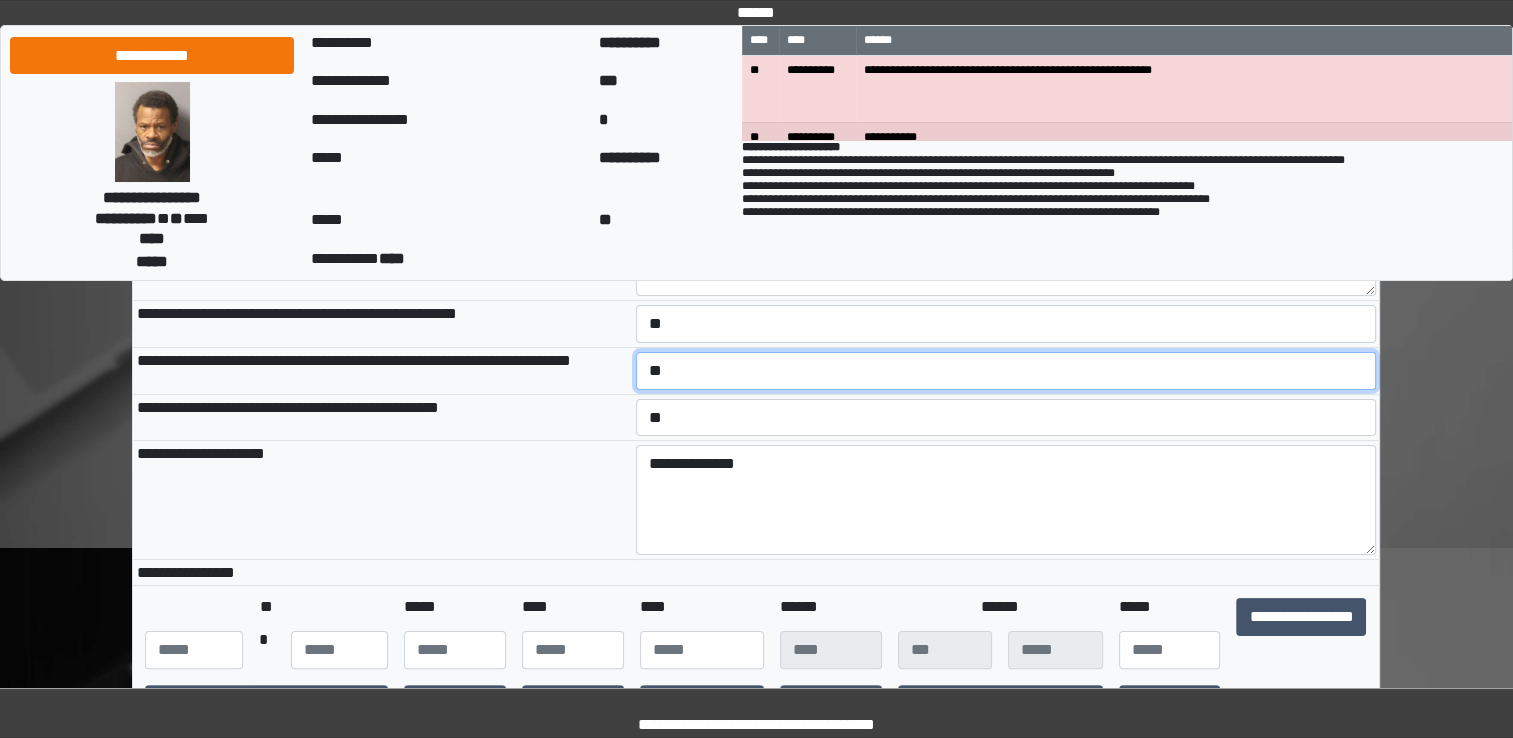 click on "**********" at bounding box center (1006, 371) 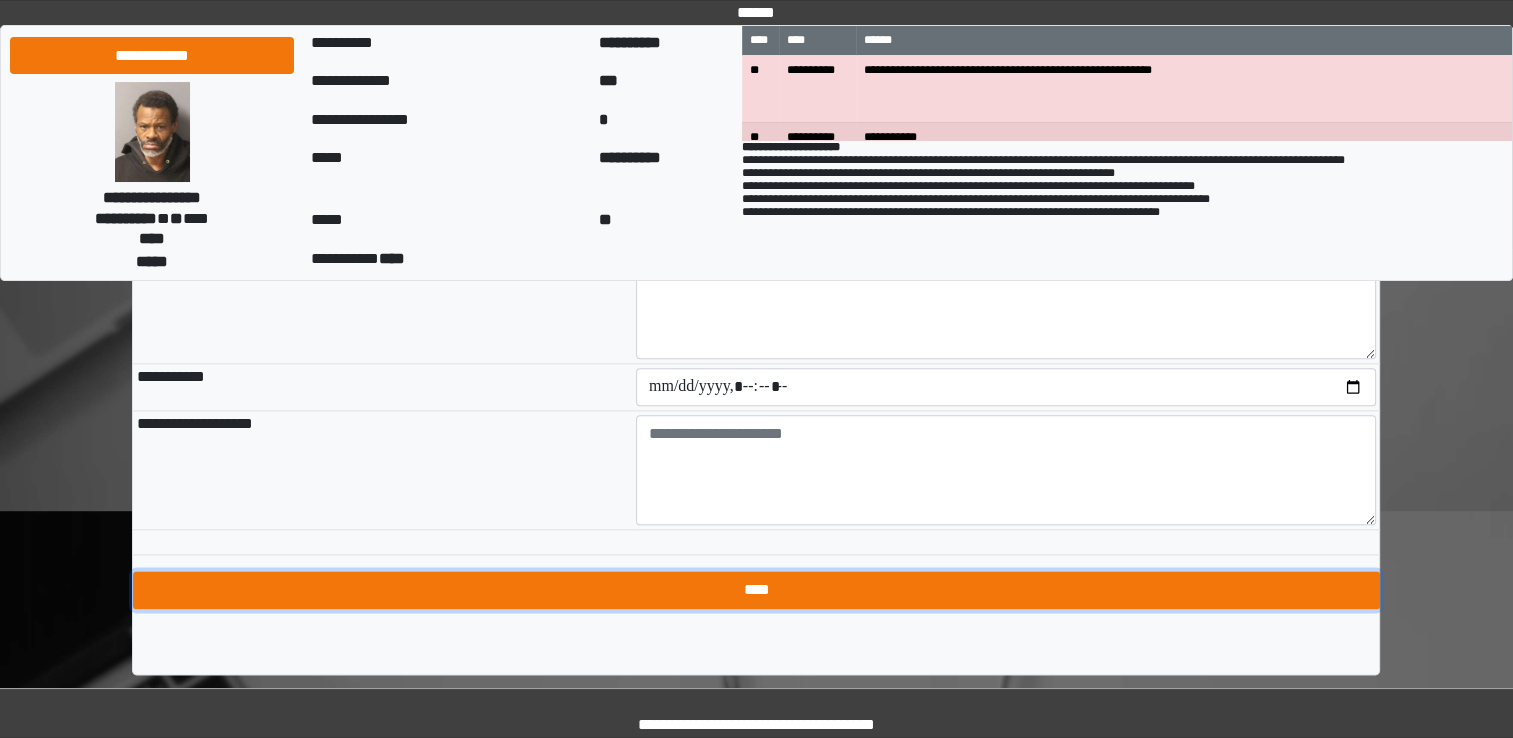 click on "****" at bounding box center (756, 590) 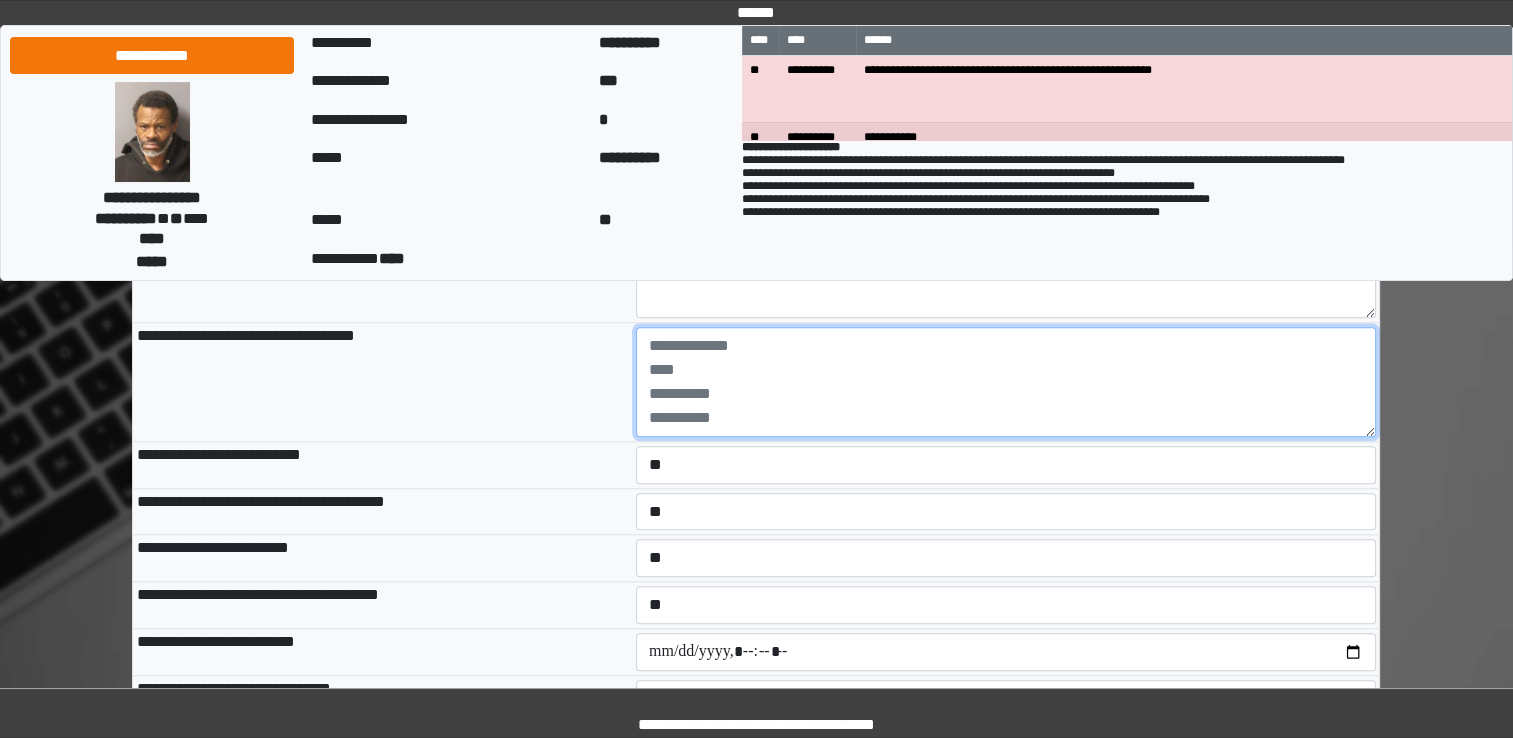 scroll, scrollTop: 1777, scrollLeft: 0, axis: vertical 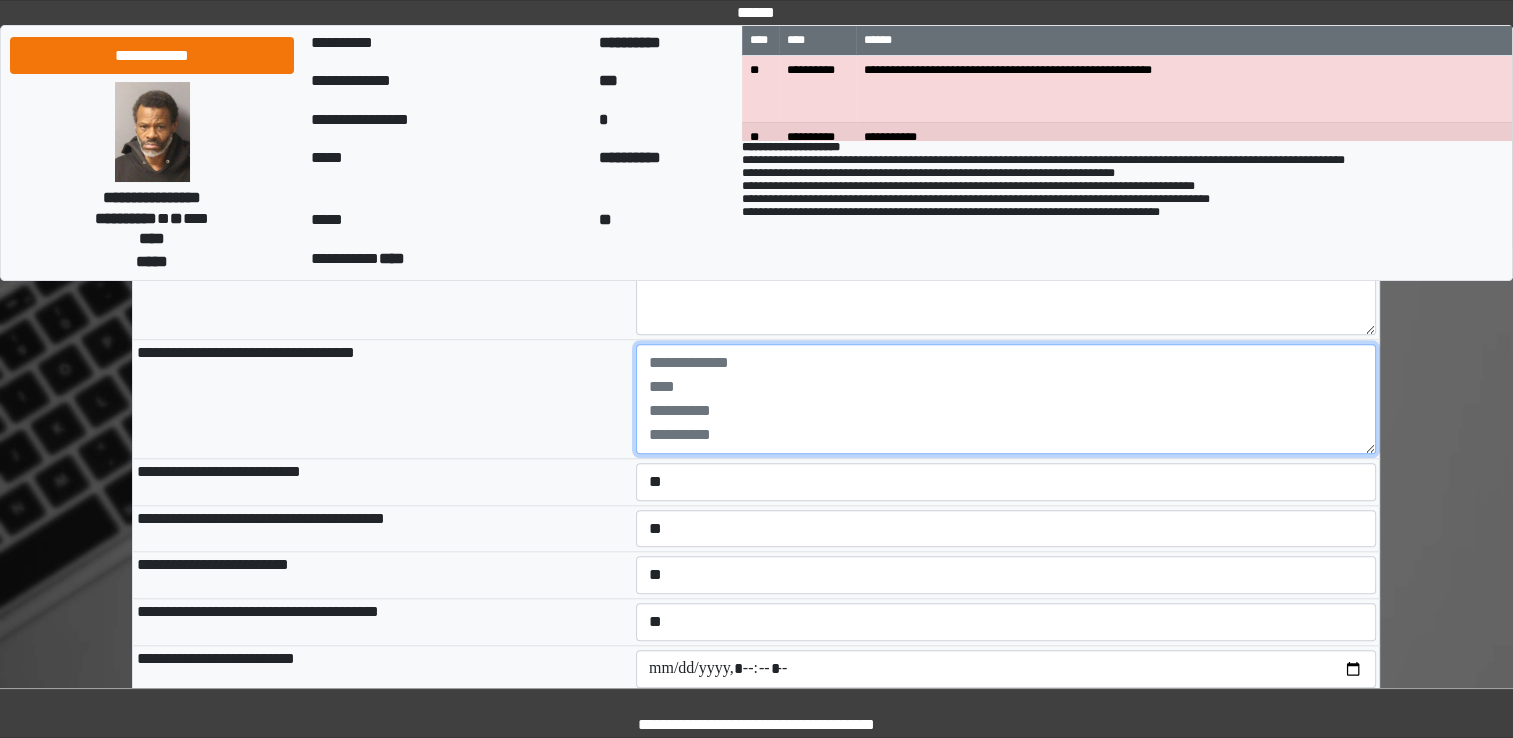 click at bounding box center [1006, 399] 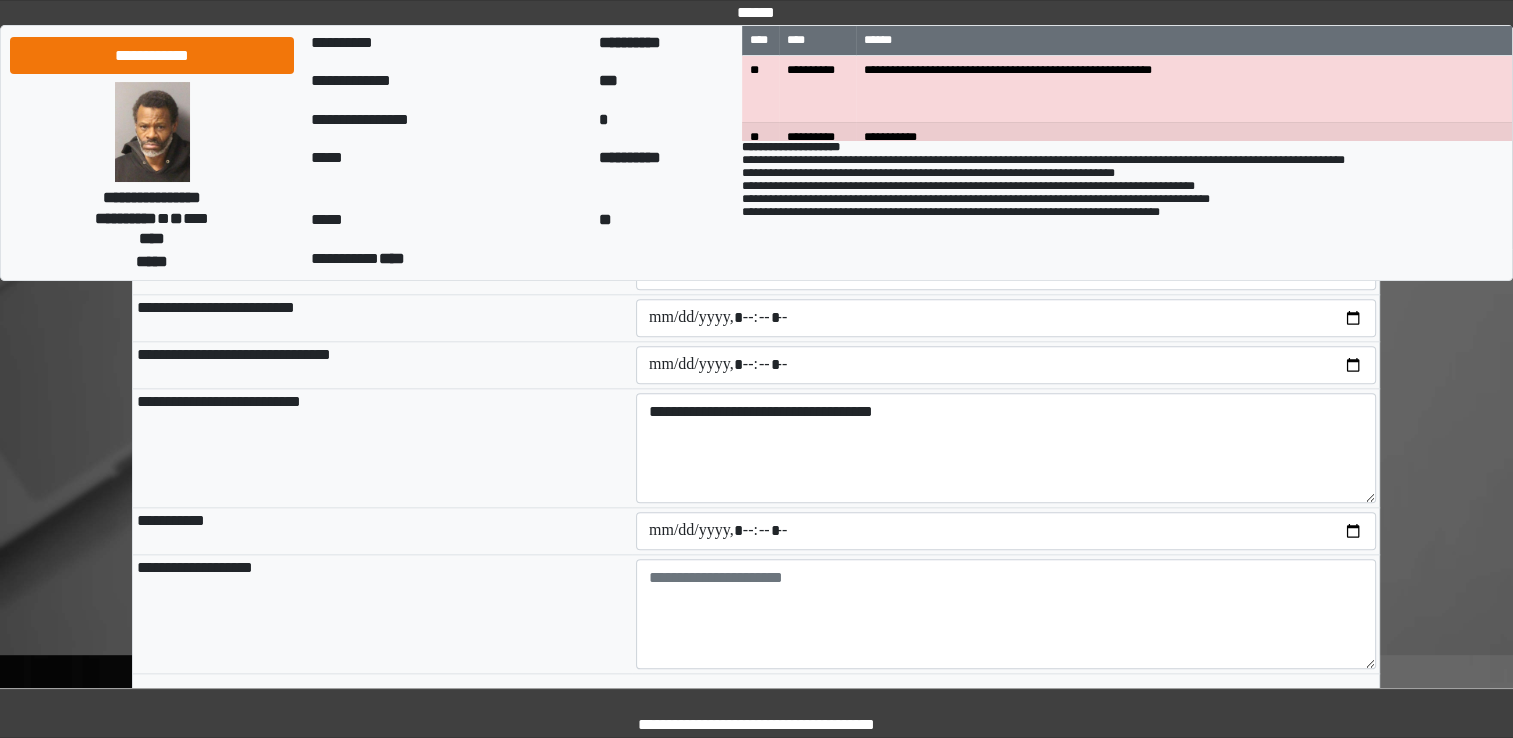 scroll, scrollTop: 2272, scrollLeft: 0, axis: vertical 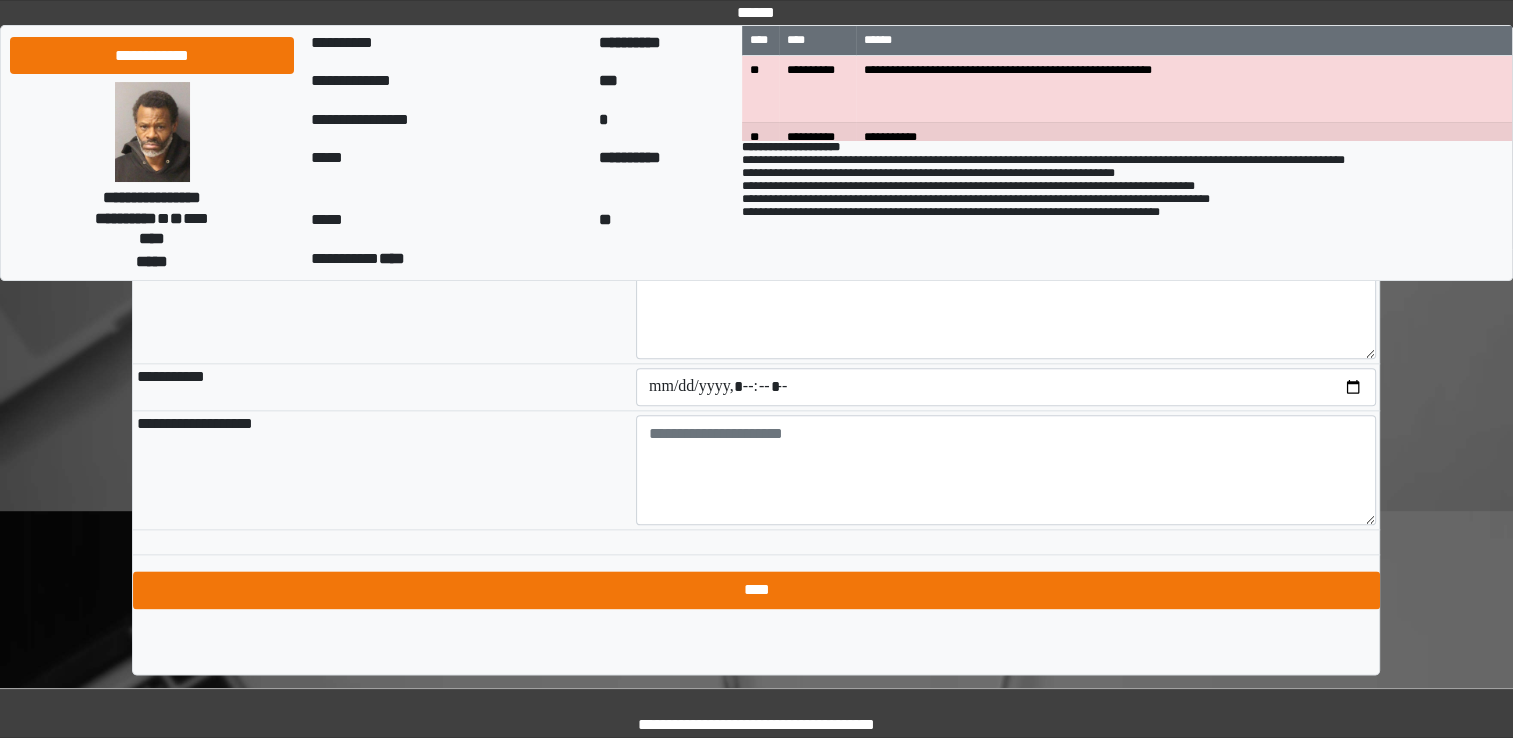 type on "****" 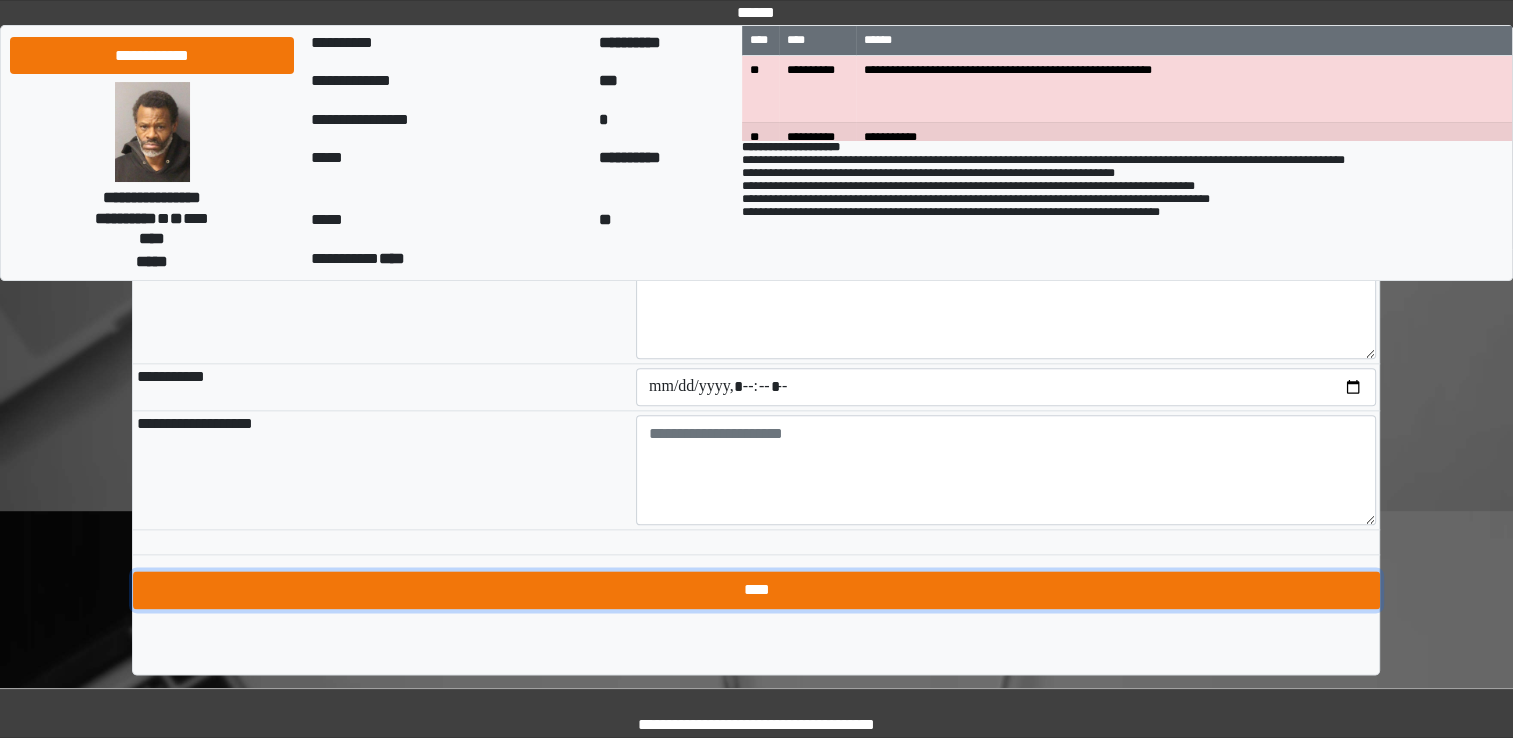 click on "****" at bounding box center (756, 590) 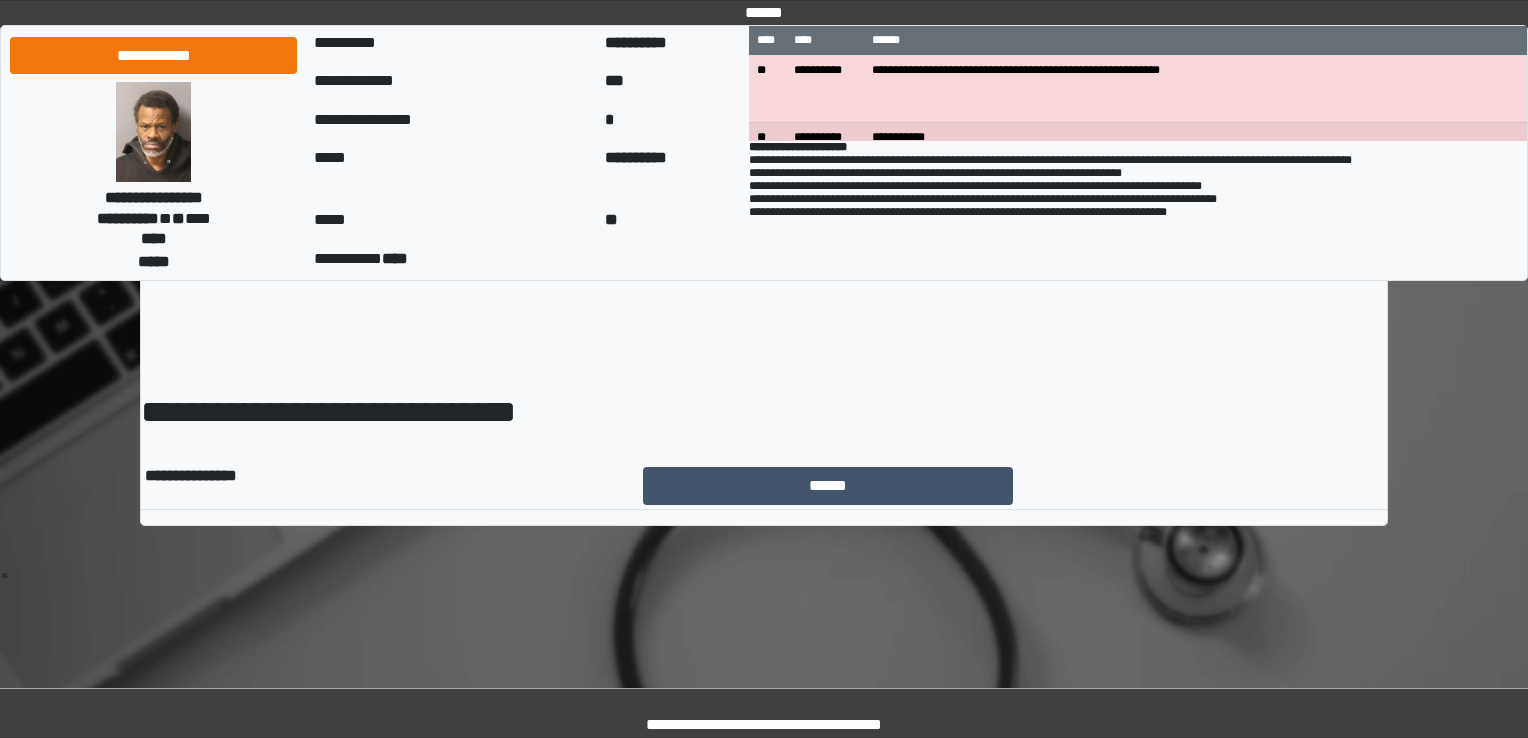 scroll, scrollTop: 0, scrollLeft: 0, axis: both 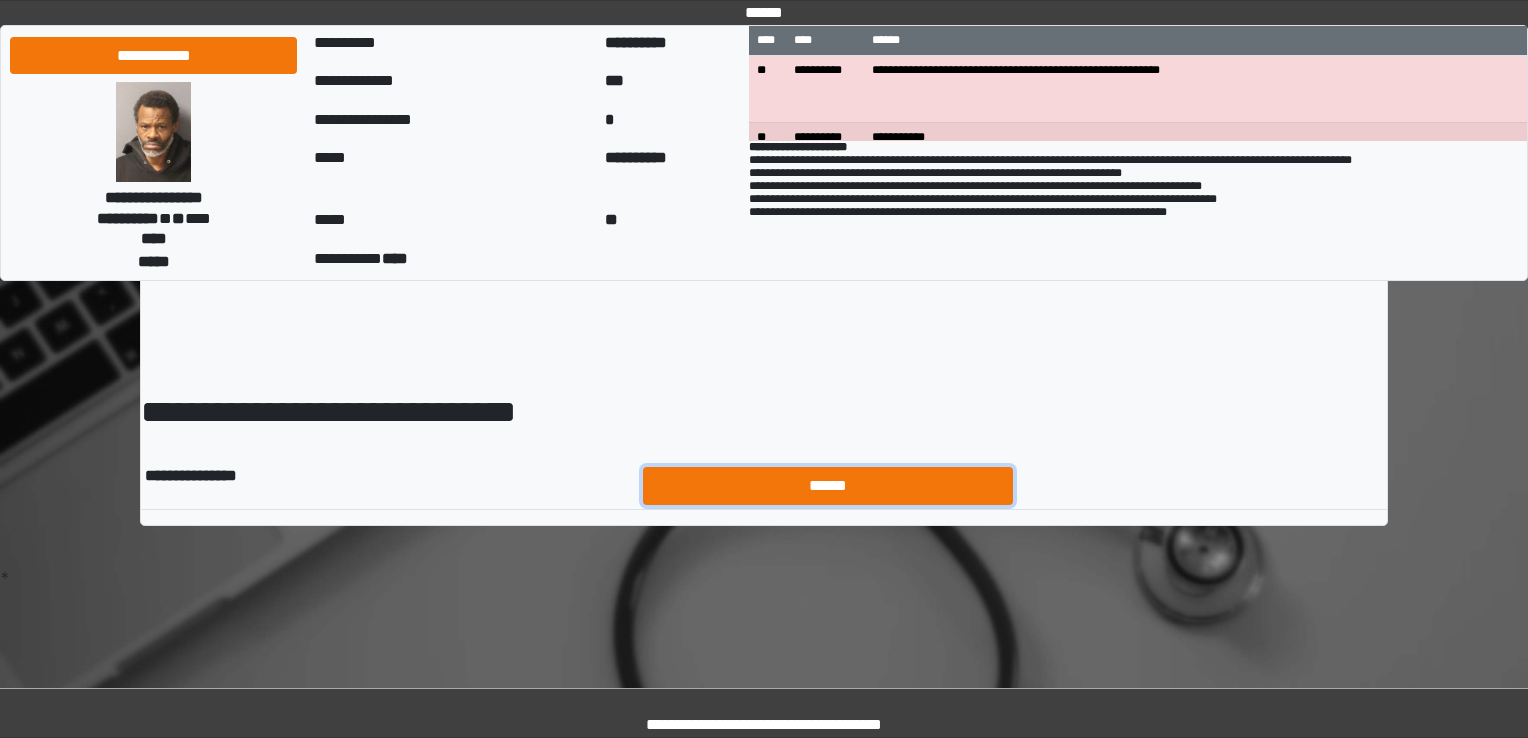 click on "******" at bounding box center (828, 486) 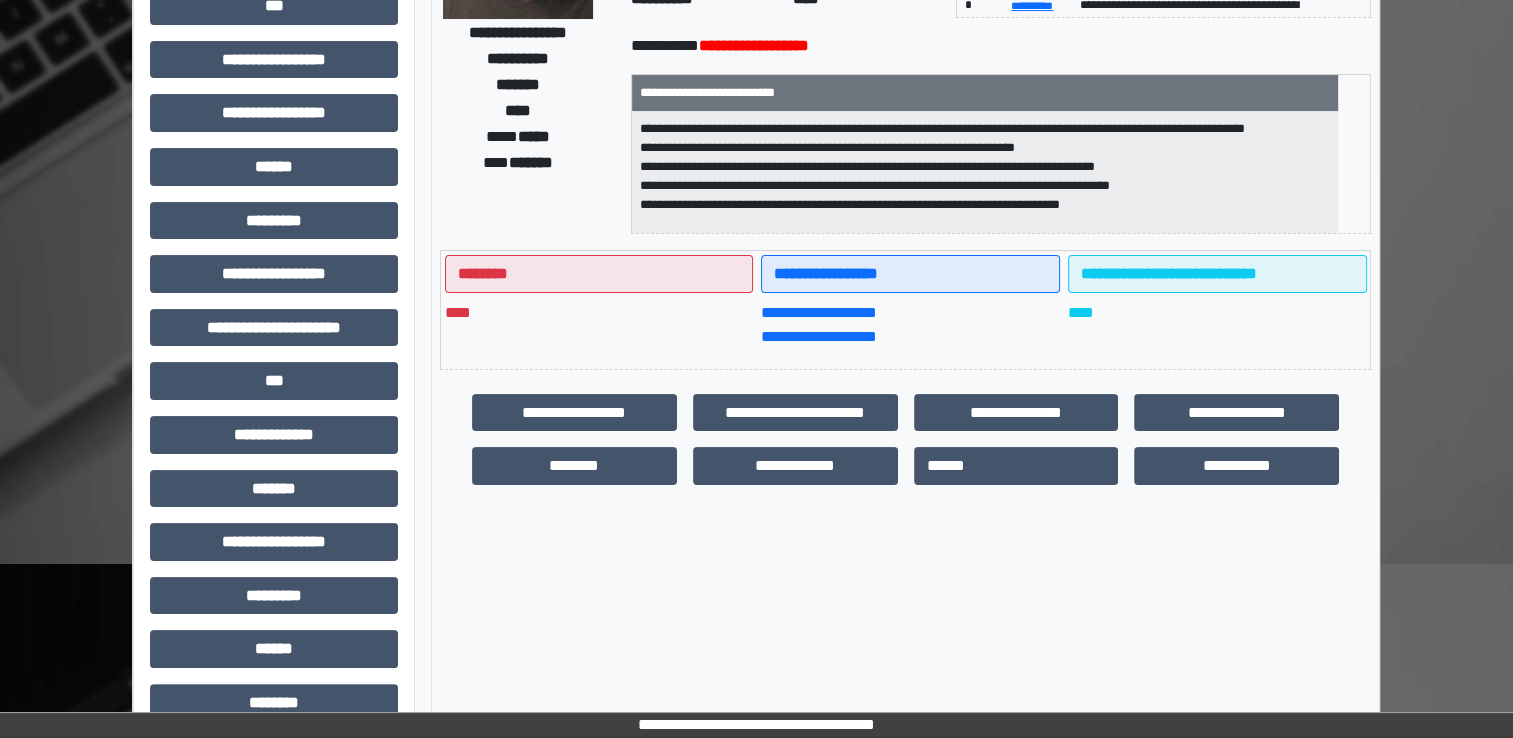scroll, scrollTop: 300, scrollLeft: 0, axis: vertical 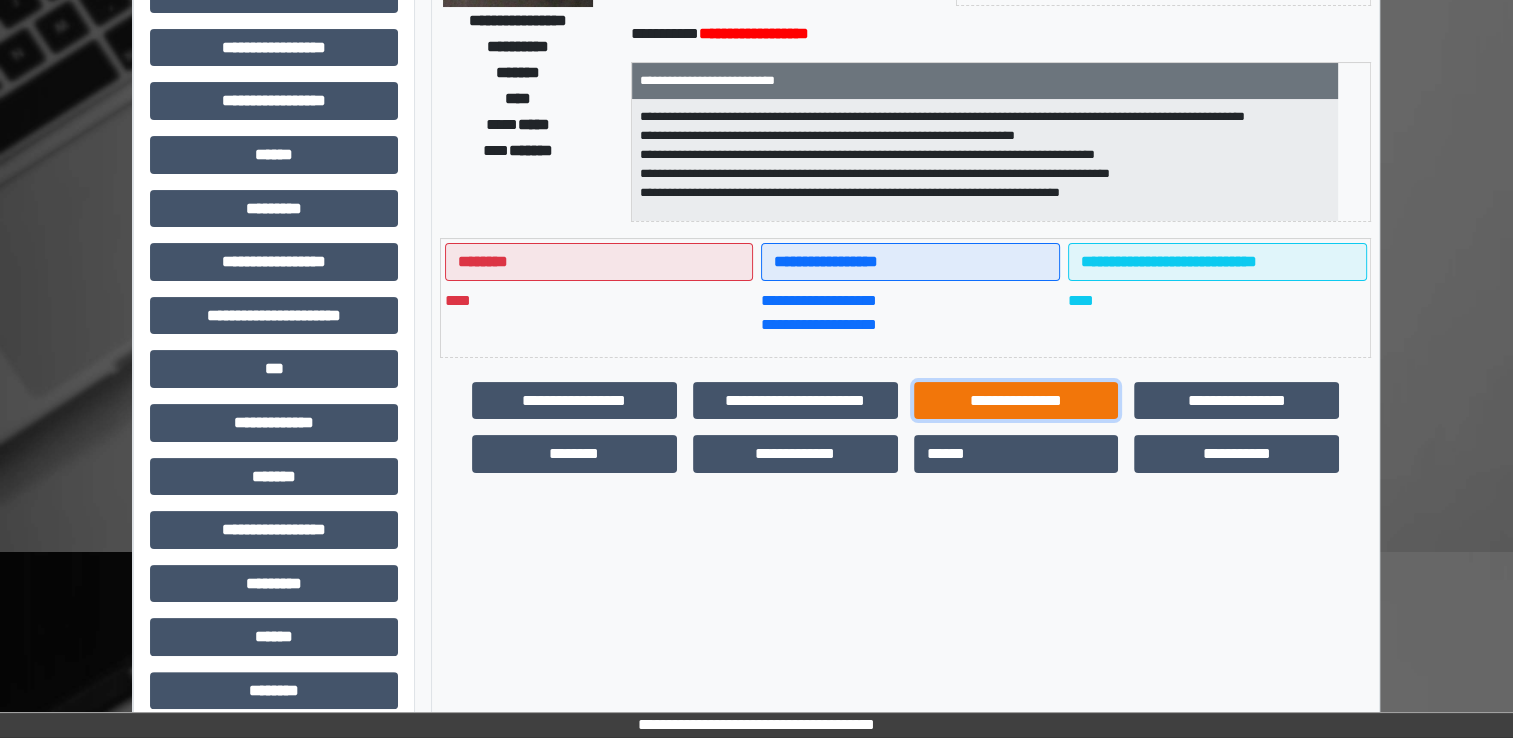 click on "**********" at bounding box center (1016, 401) 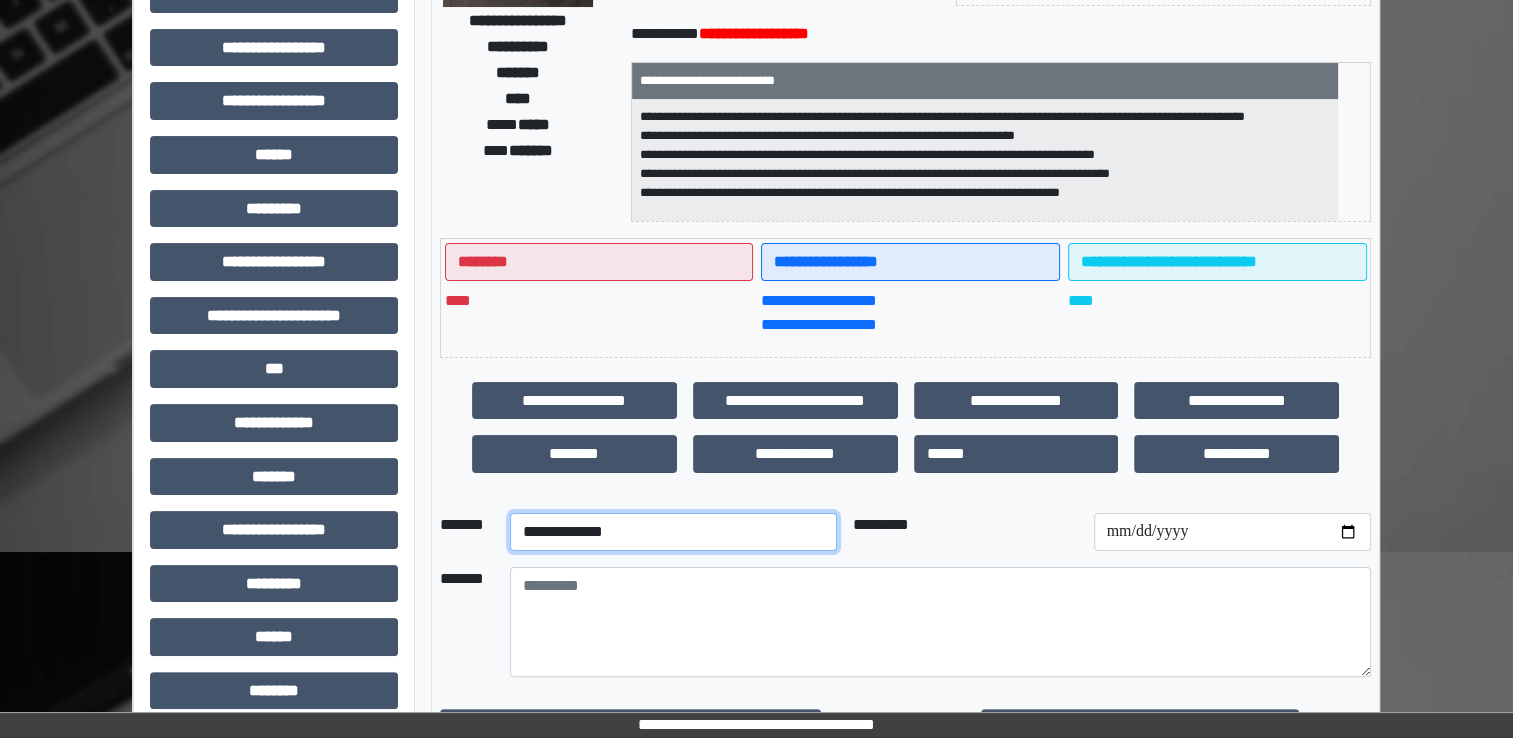 click on "**********" at bounding box center (673, 532) 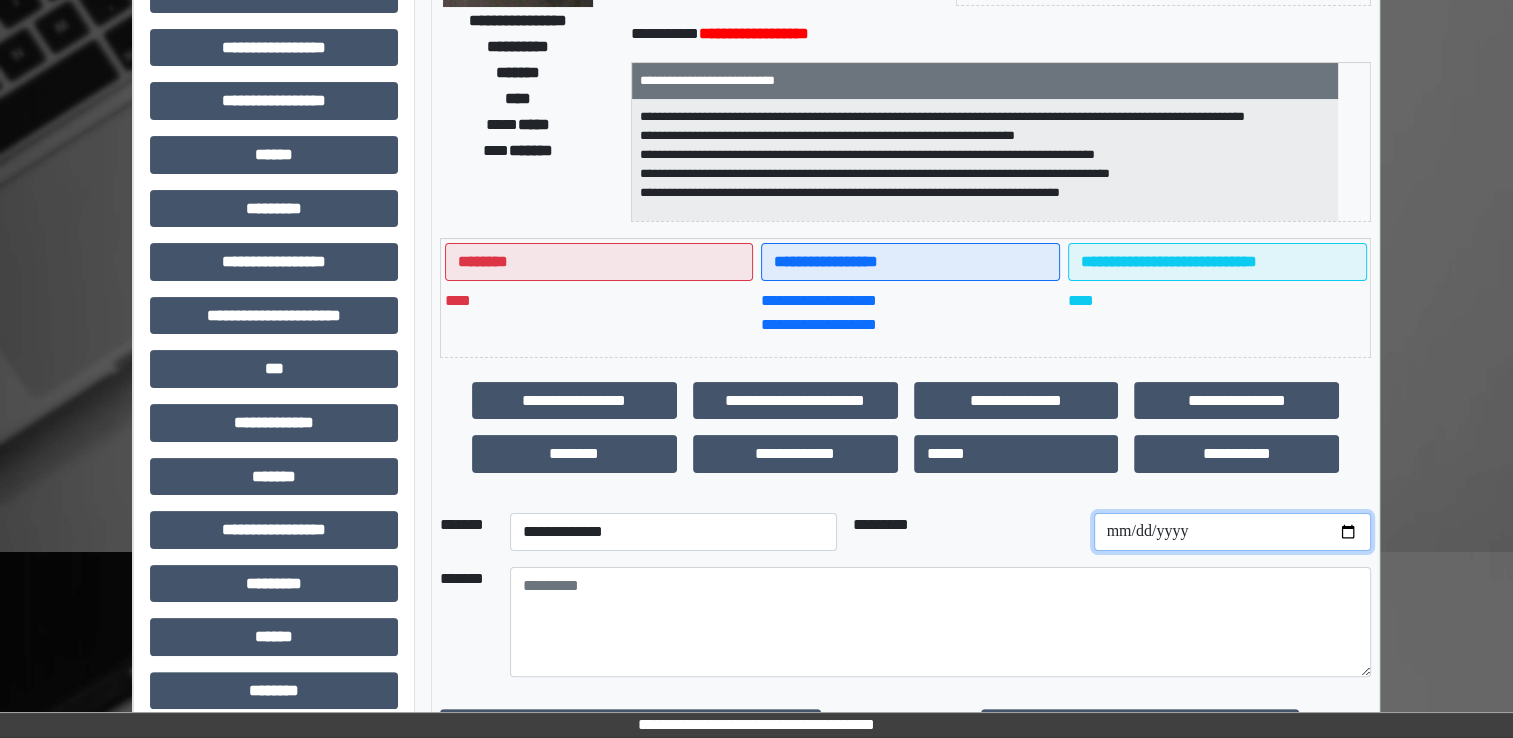 click at bounding box center (1232, 532) 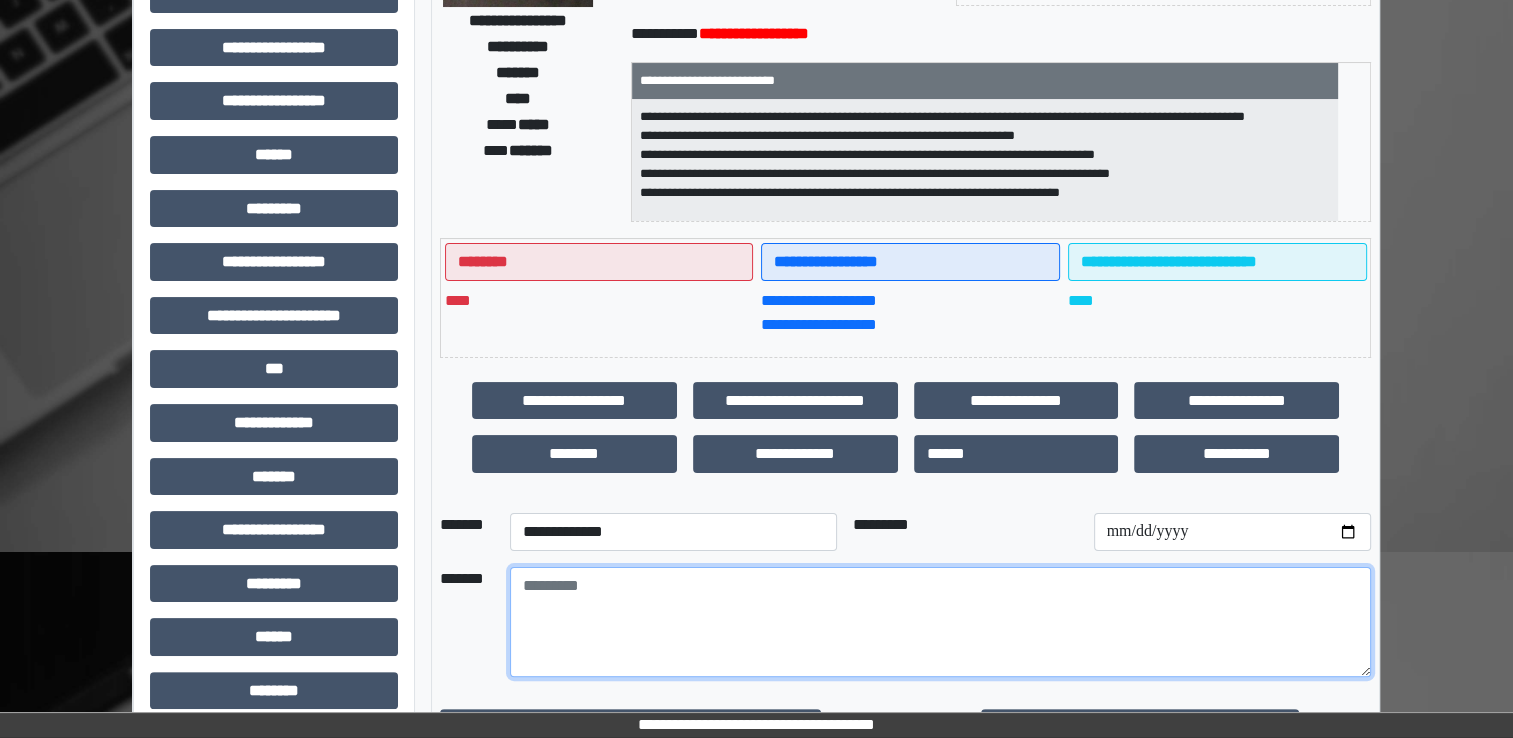 click at bounding box center (940, 622) 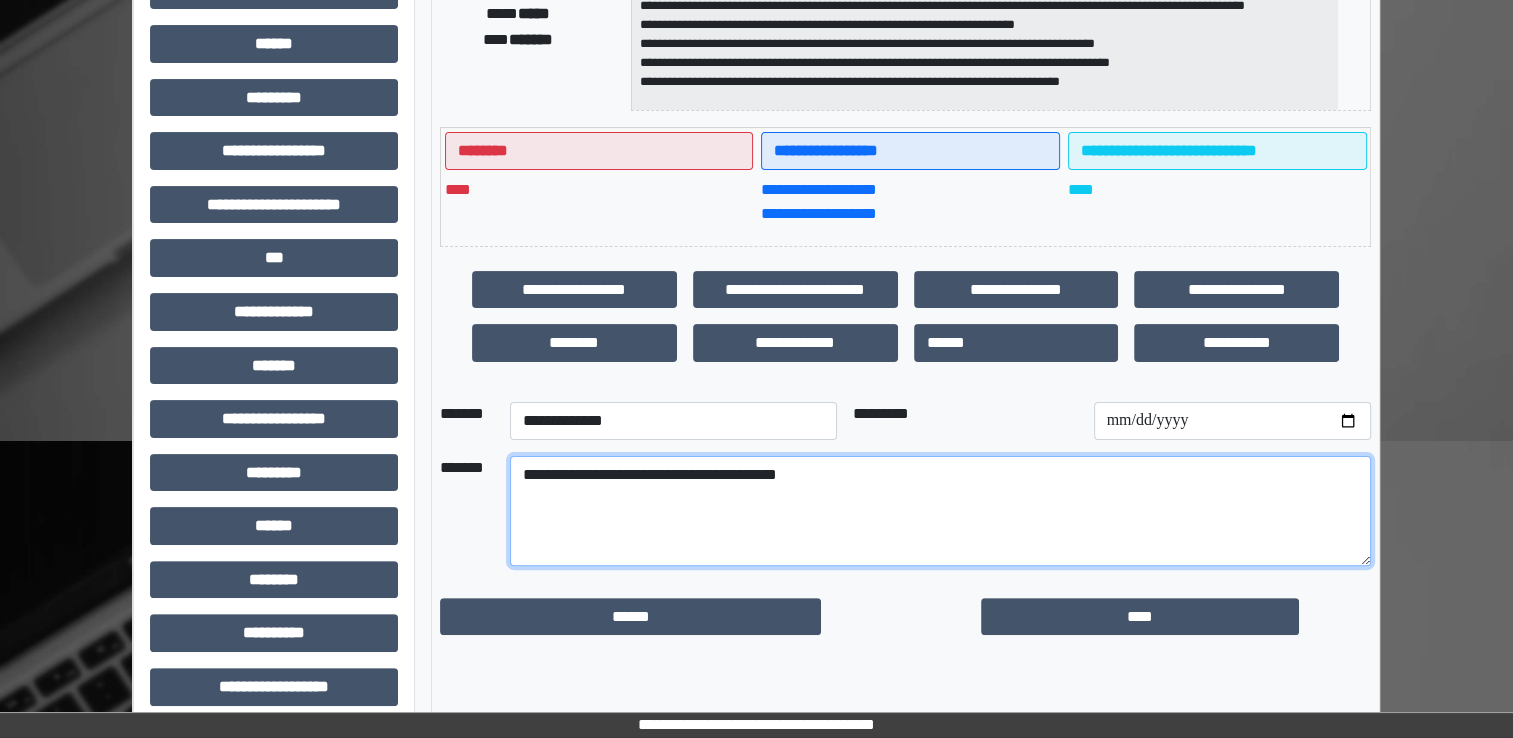 scroll, scrollTop: 428, scrollLeft: 0, axis: vertical 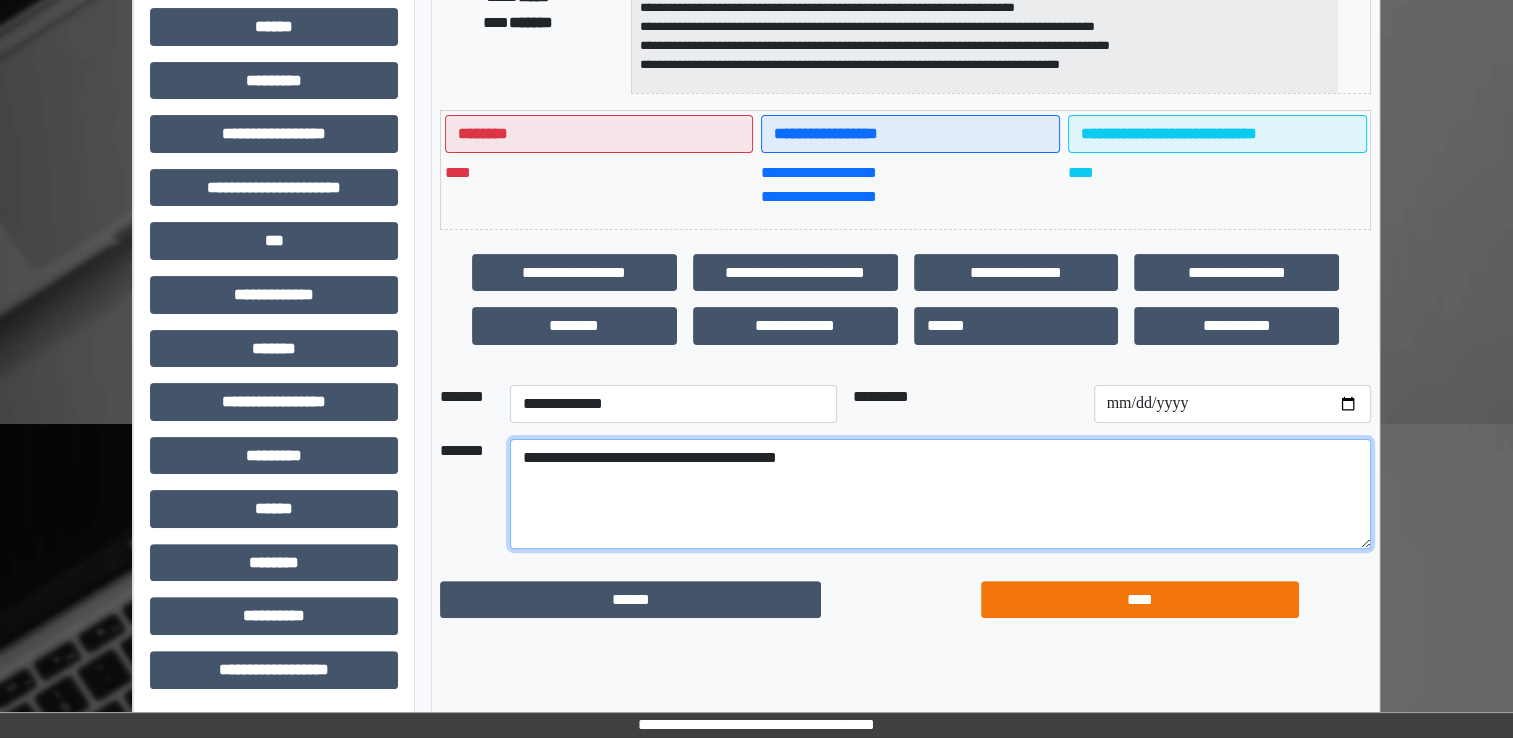 type on "**********" 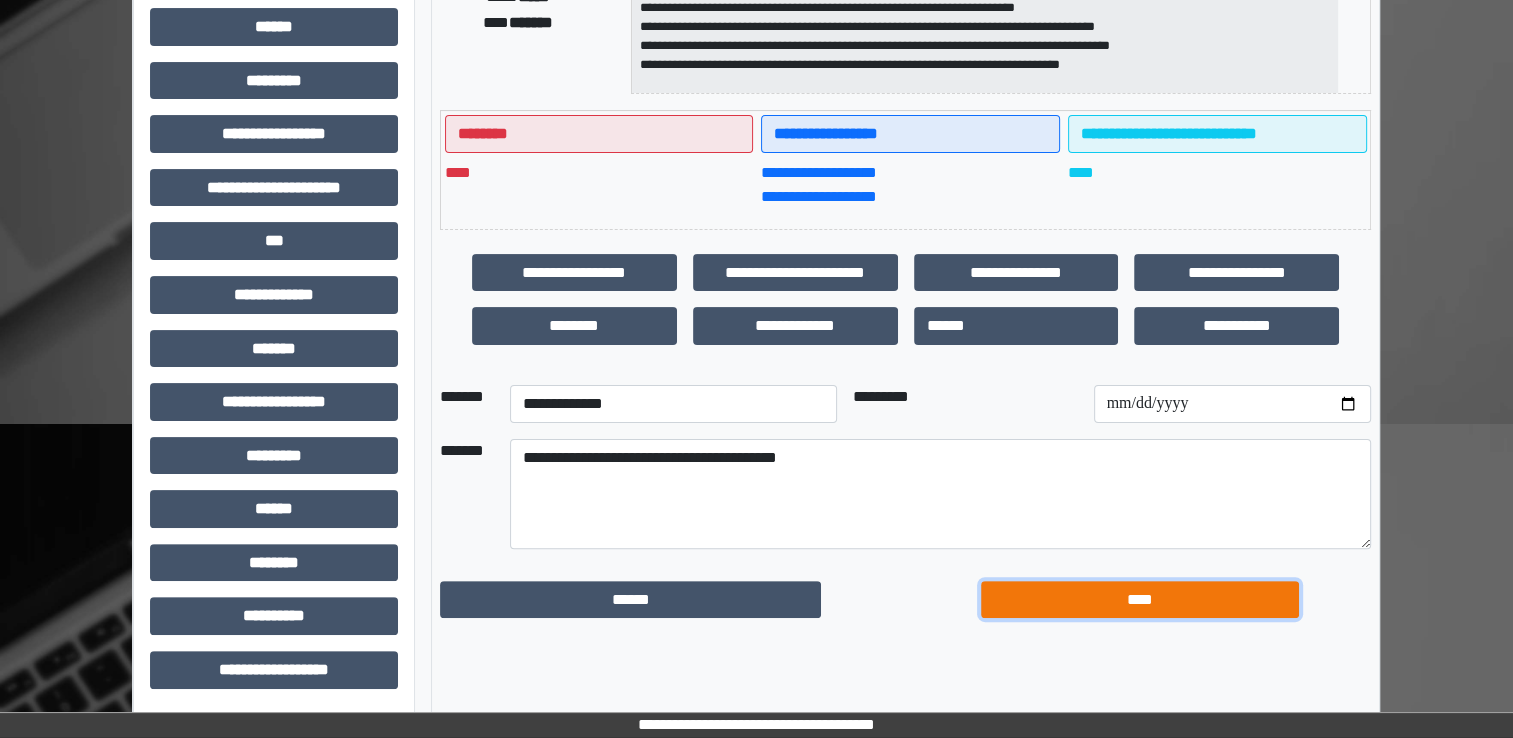 click on "****" at bounding box center [1140, 600] 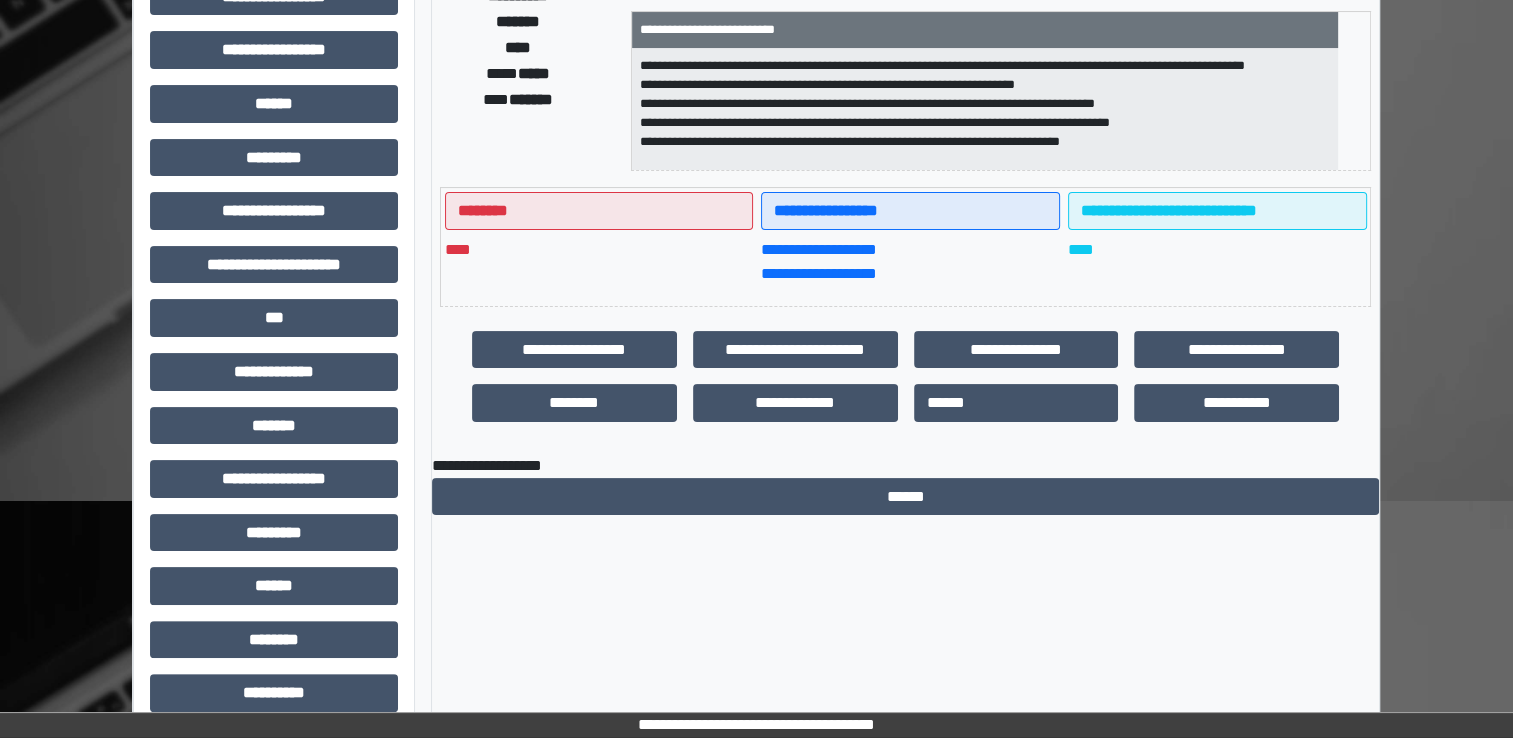 scroll, scrollTop: 0, scrollLeft: 0, axis: both 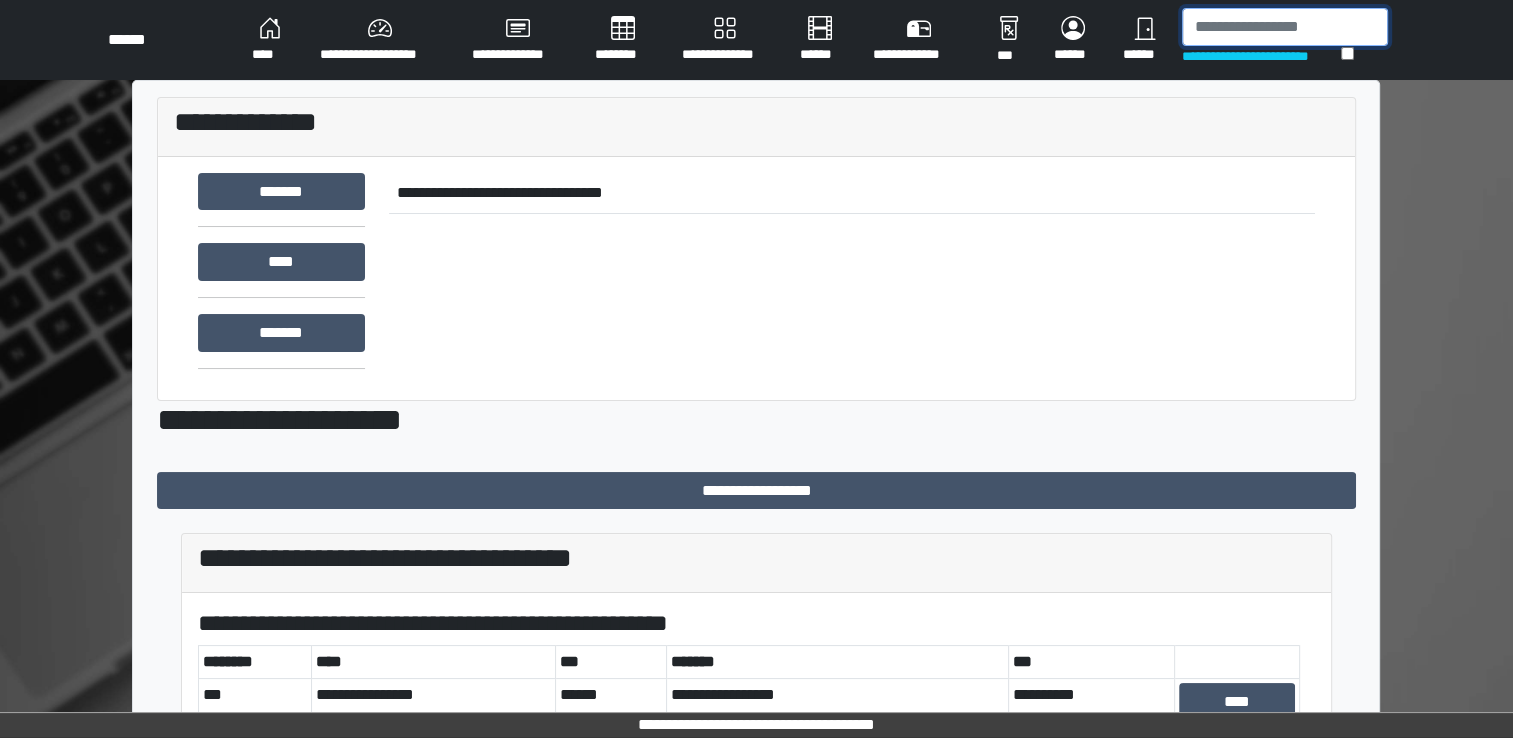 click at bounding box center (1285, 27) 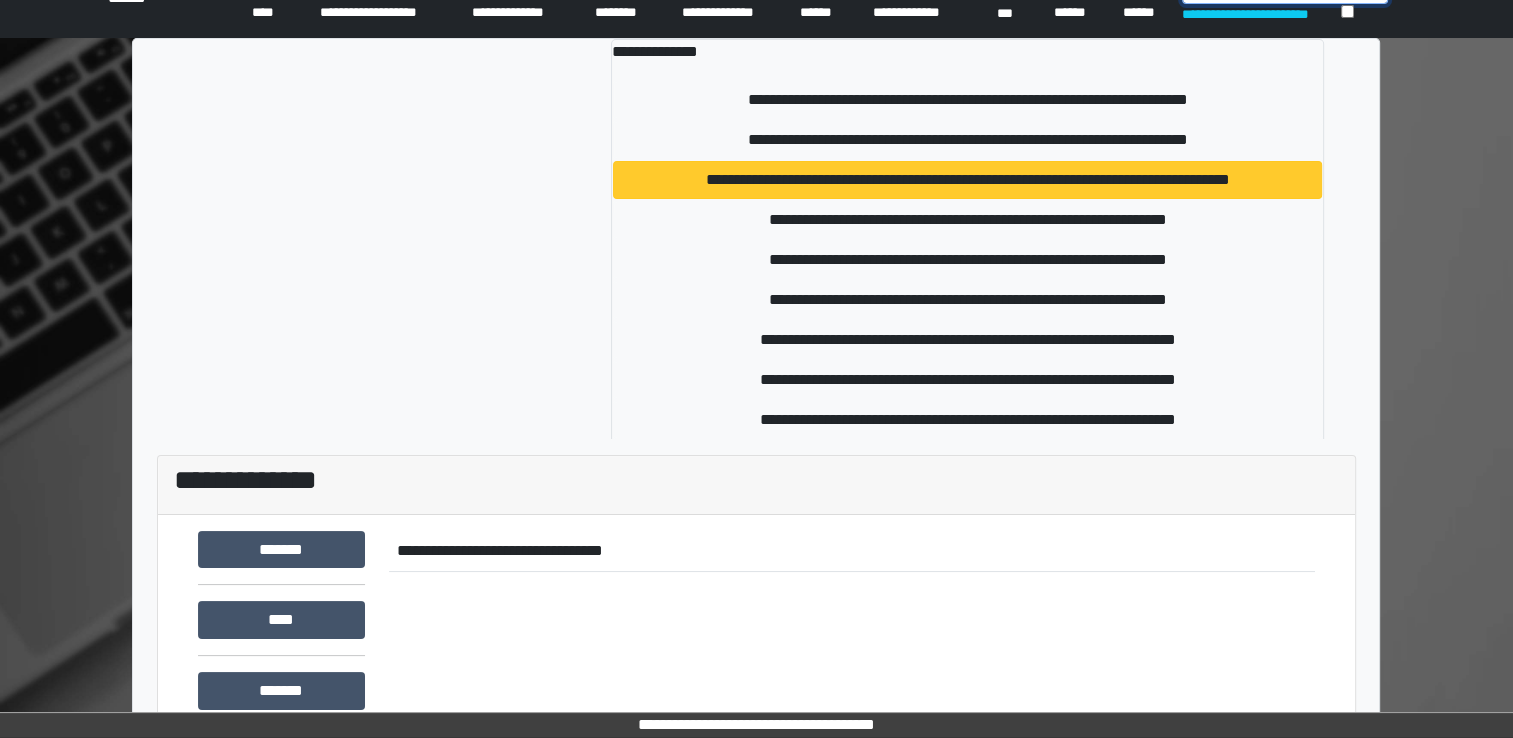 scroll, scrollTop: 100, scrollLeft: 0, axis: vertical 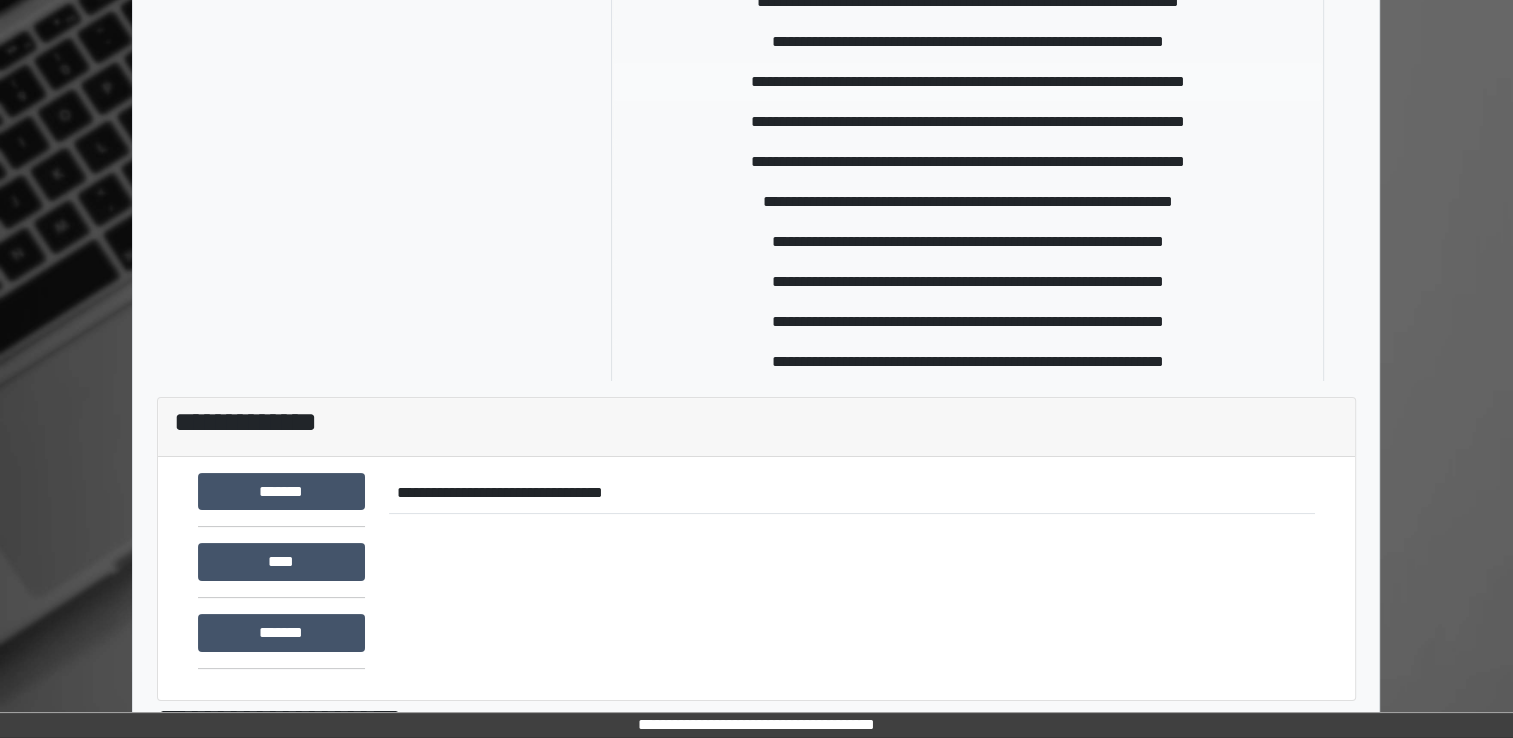 type on "****" 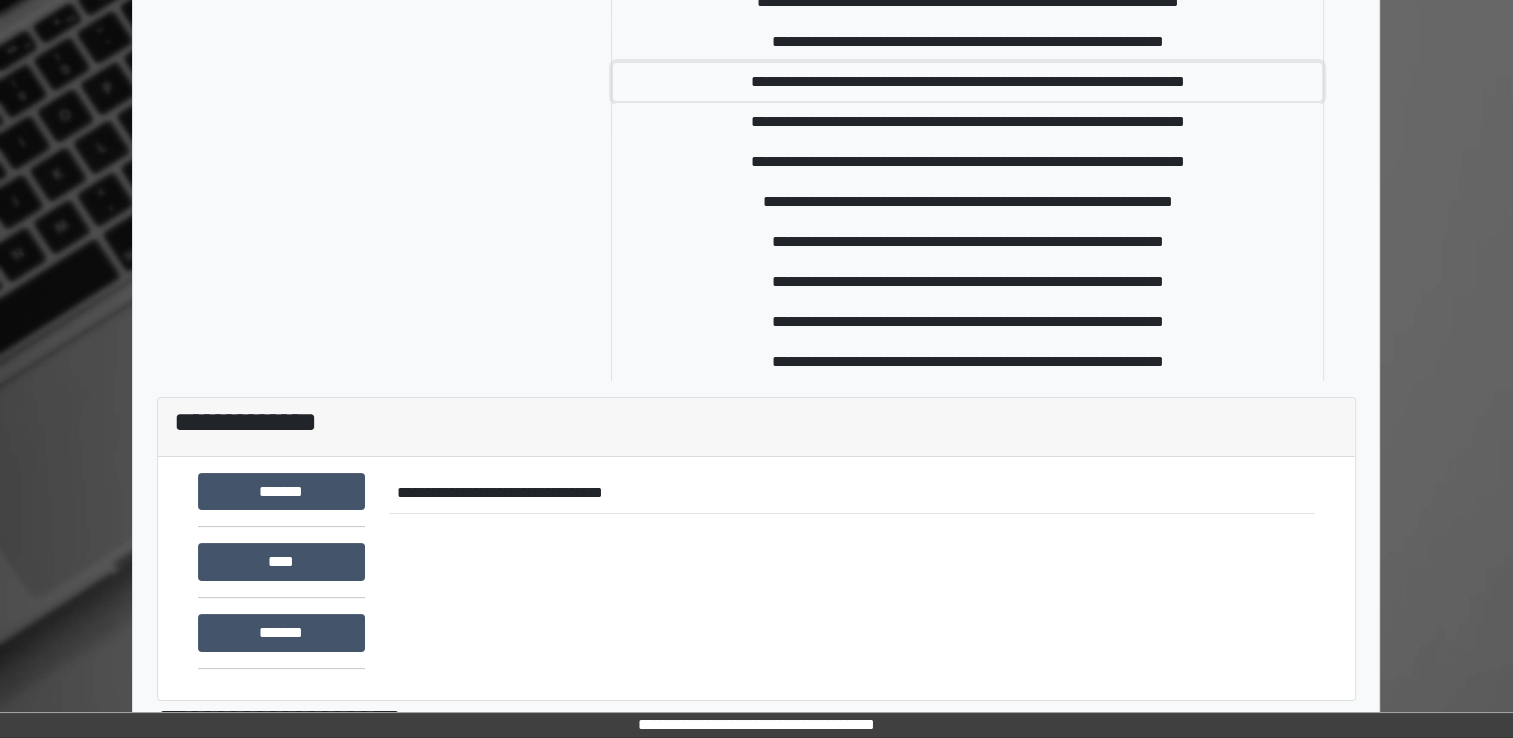 click on "**********" at bounding box center [967, 82] 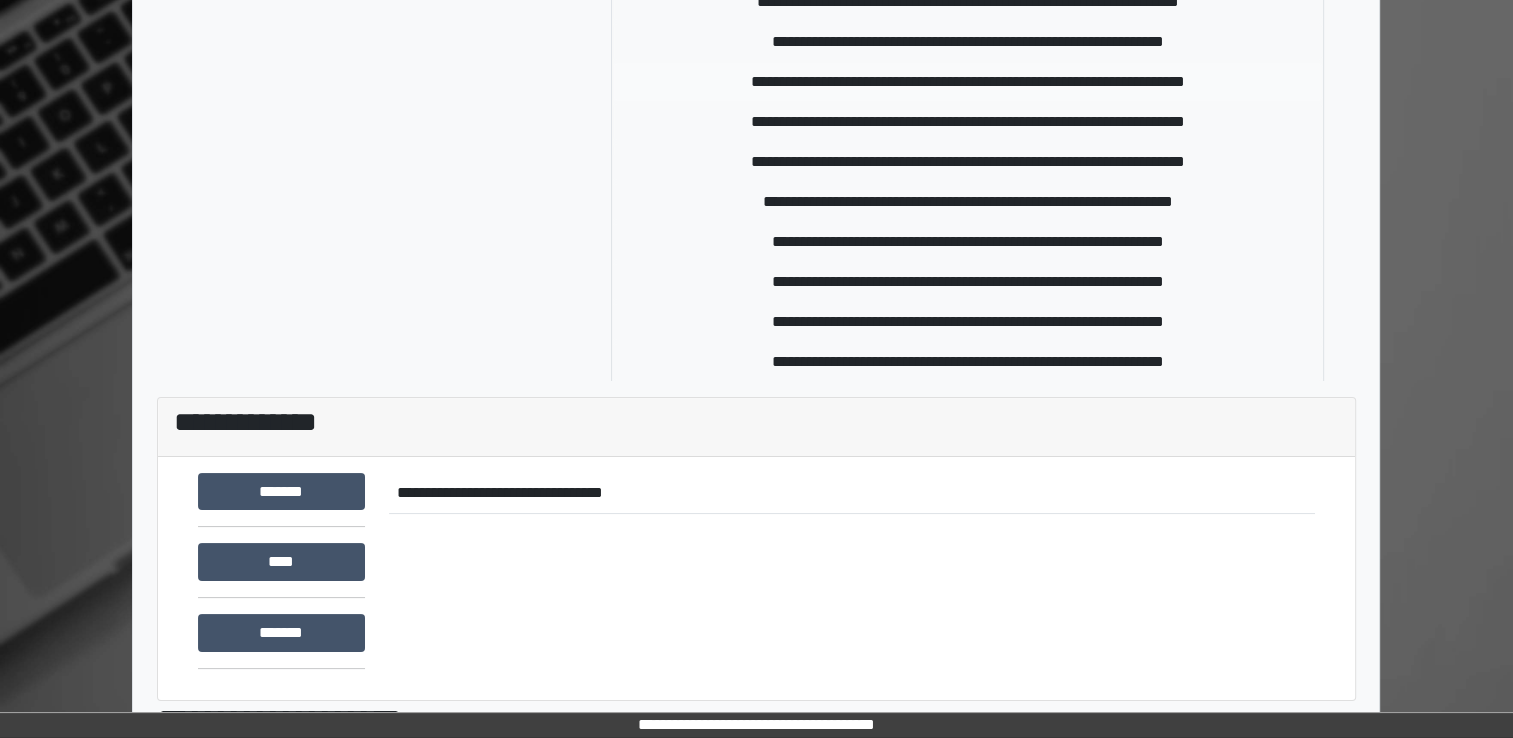 type 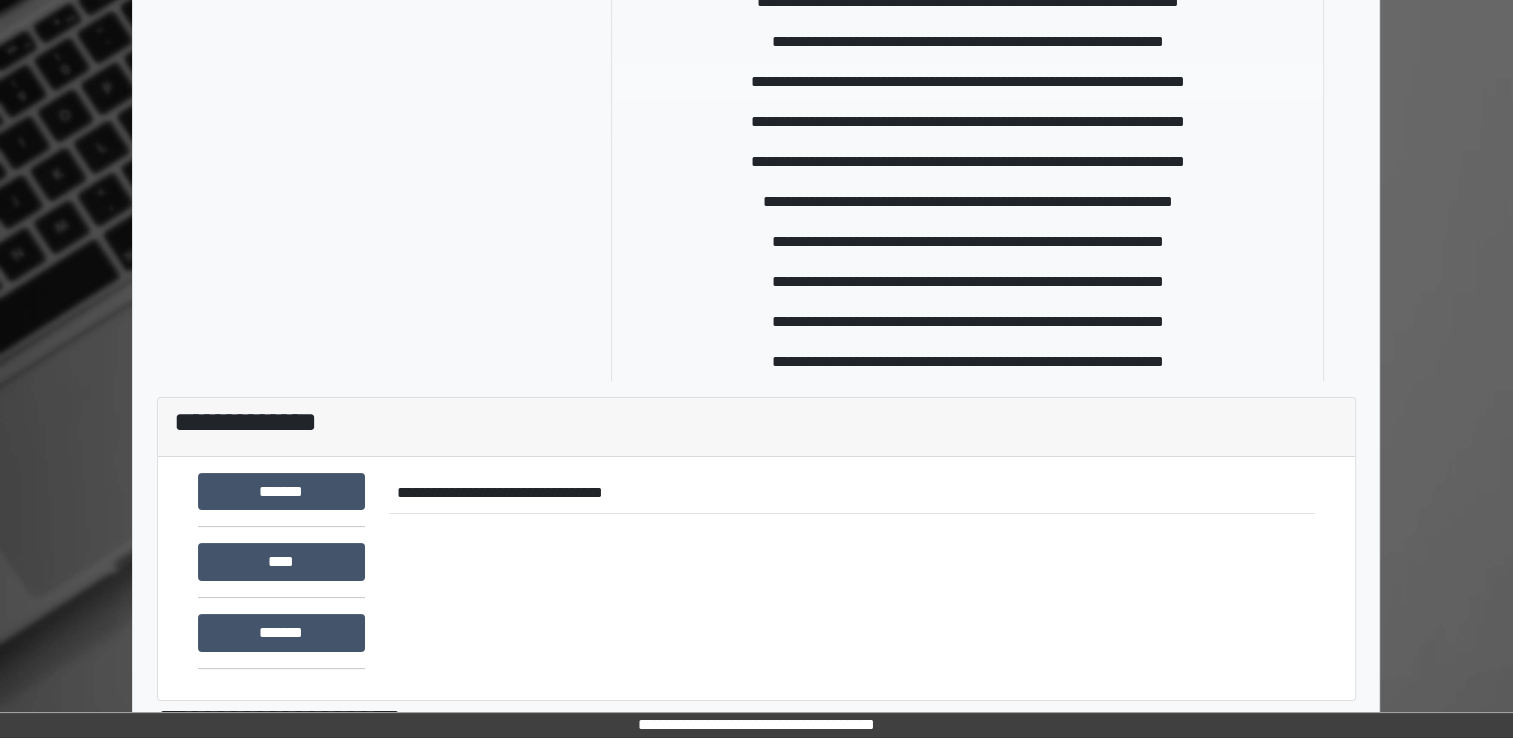 scroll, scrollTop: 116, scrollLeft: 0, axis: vertical 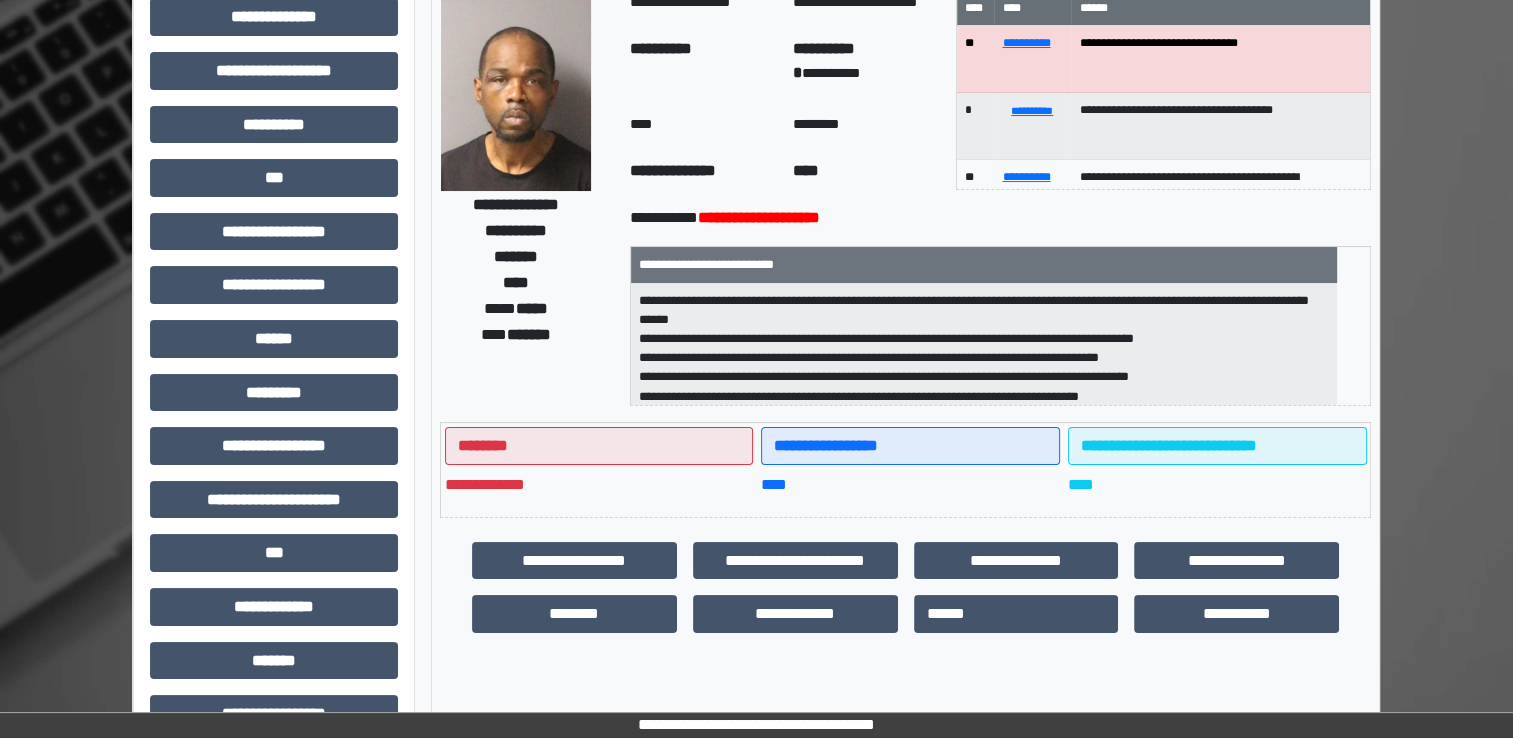 click at bounding box center (516, 91) 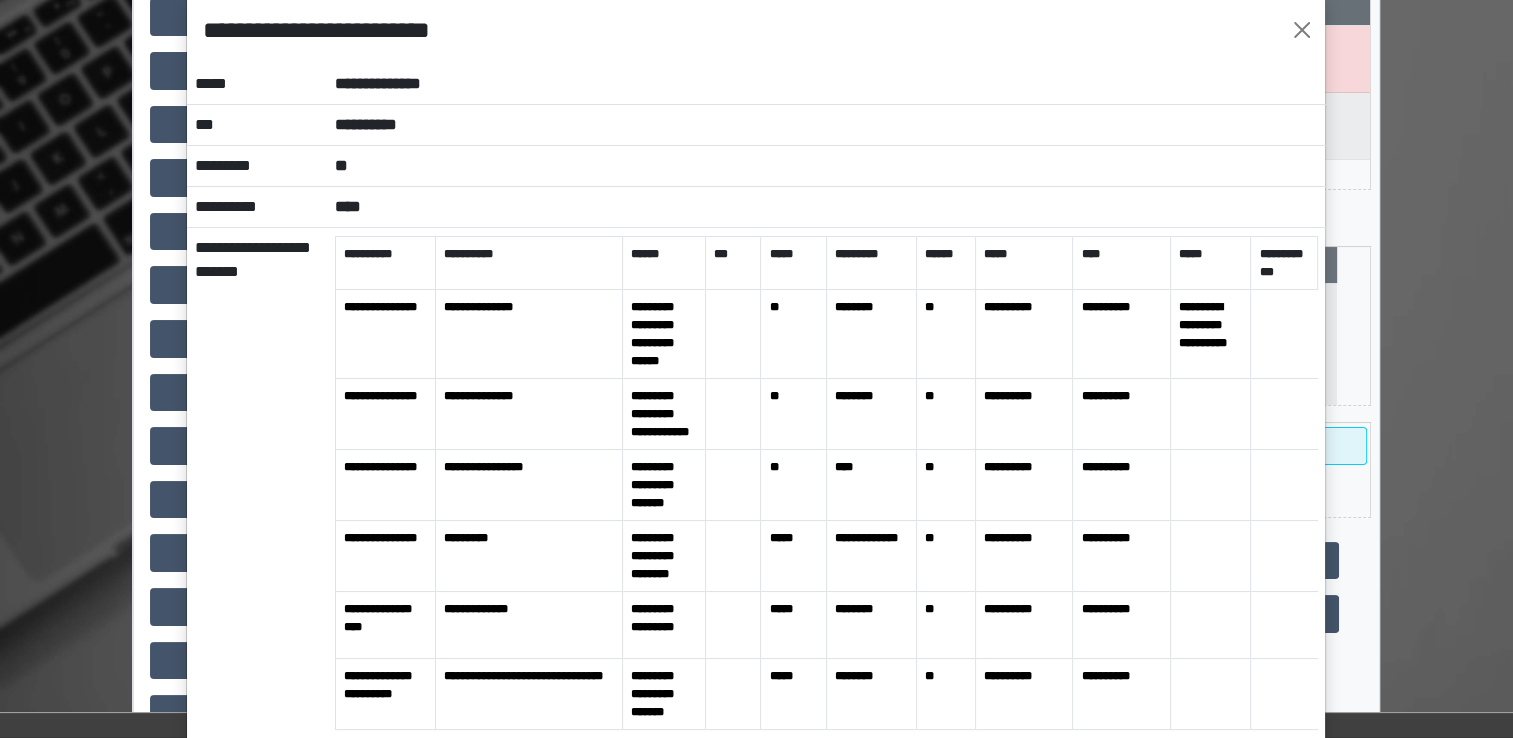 scroll, scrollTop: 0, scrollLeft: 0, axis: both 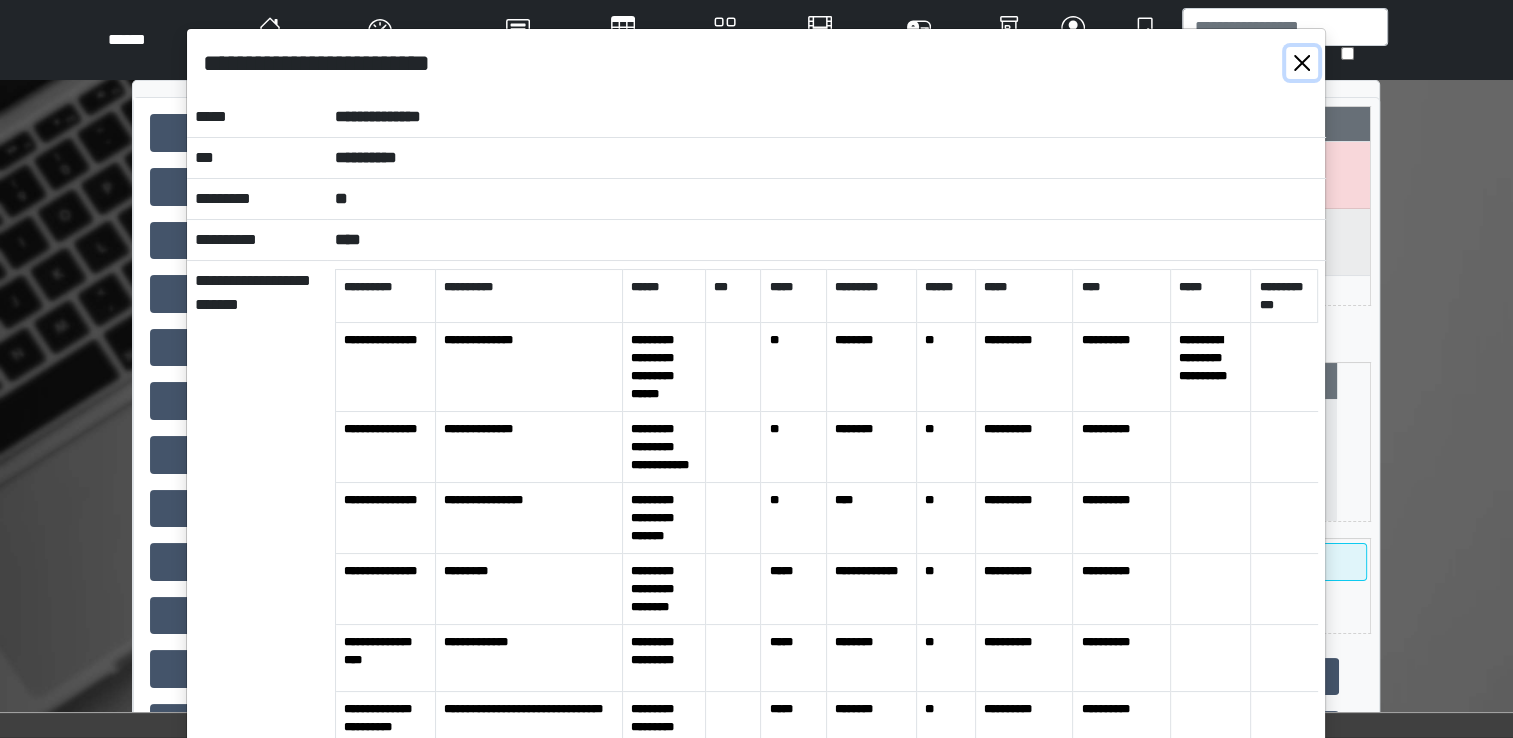 click at bounding box center (1302, 63) 